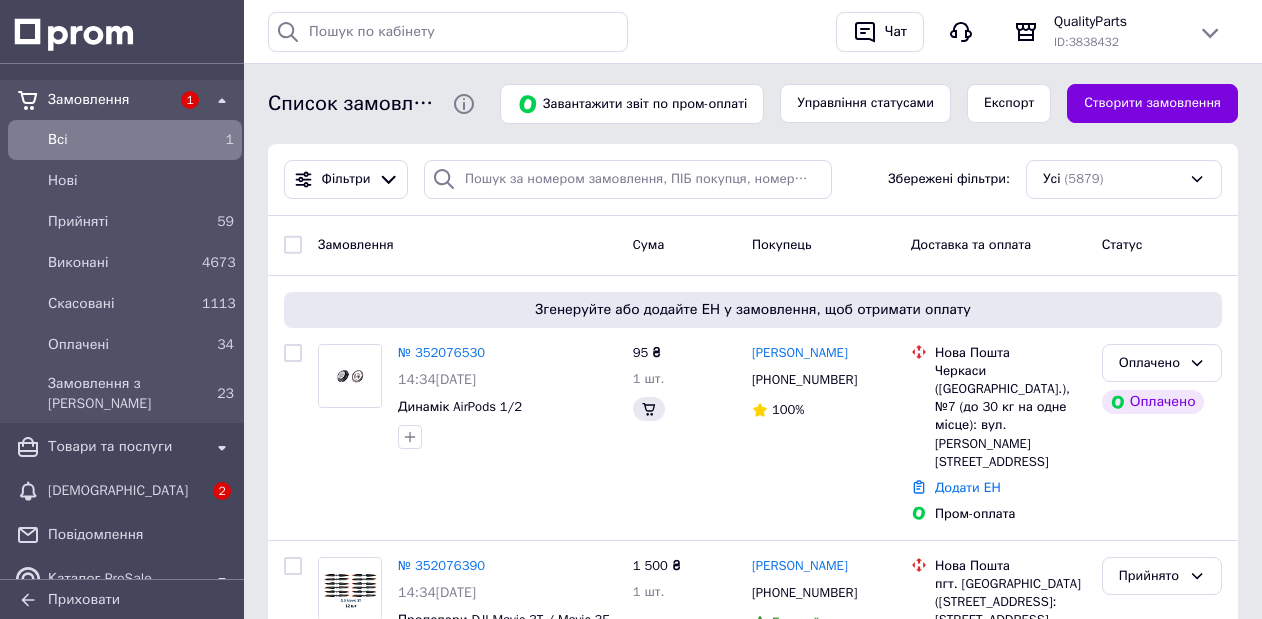 scroll, scrollTop: 0, scrollLeft: 0, axis: both 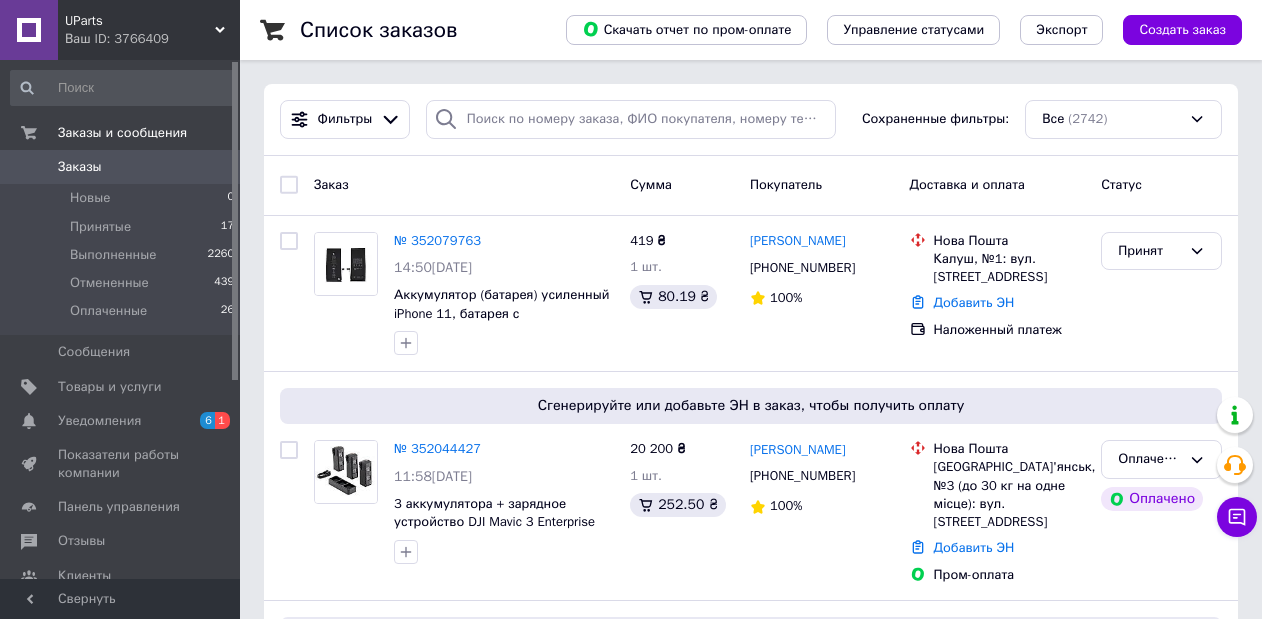click on "Заказы и сообщения Заказы 0 Новые 0 Принятые 17 Выполненные 2260 Отмененные 439 Оплаченные 26 Сообщения 0 Товары и услуги Уведомления 6 1 Показатели работы компании Панель управления Отзывы Клиенты Каталог ProSale Аналитика Инструменты вебмастера и SEO Управление сайтом Кошелек компании Маркет Настройки Тарифы и счета Prom топ" at bounding box center (123, 322) 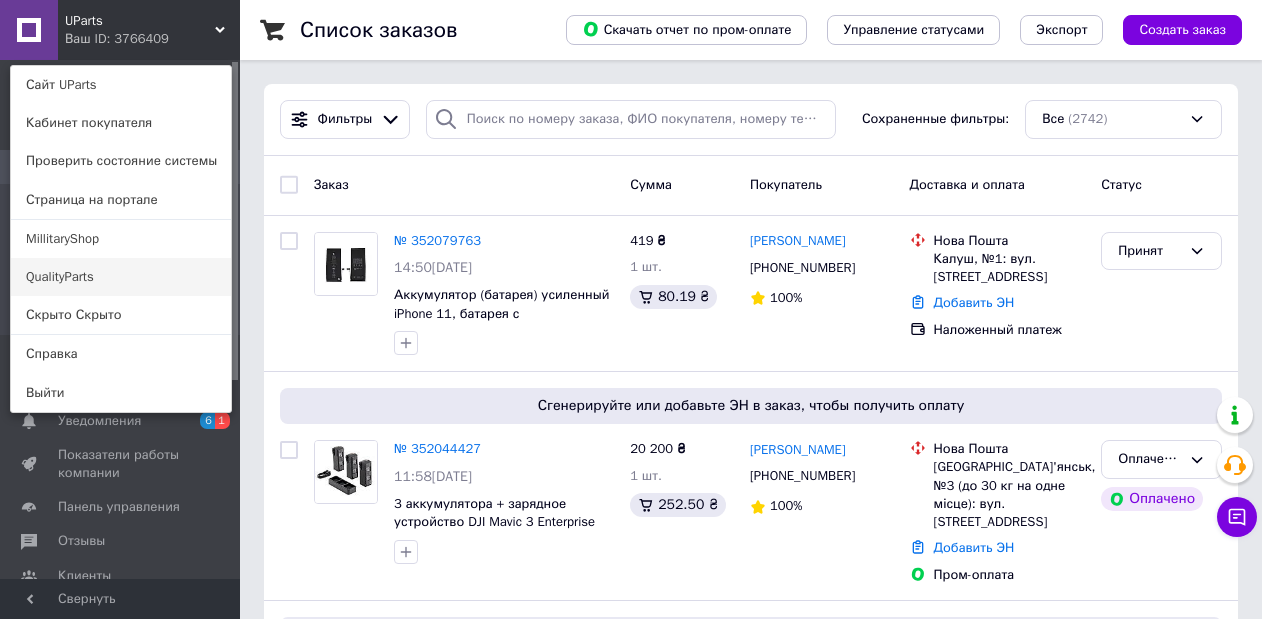 click on "QualityParts" at bounding box center [121, 277] 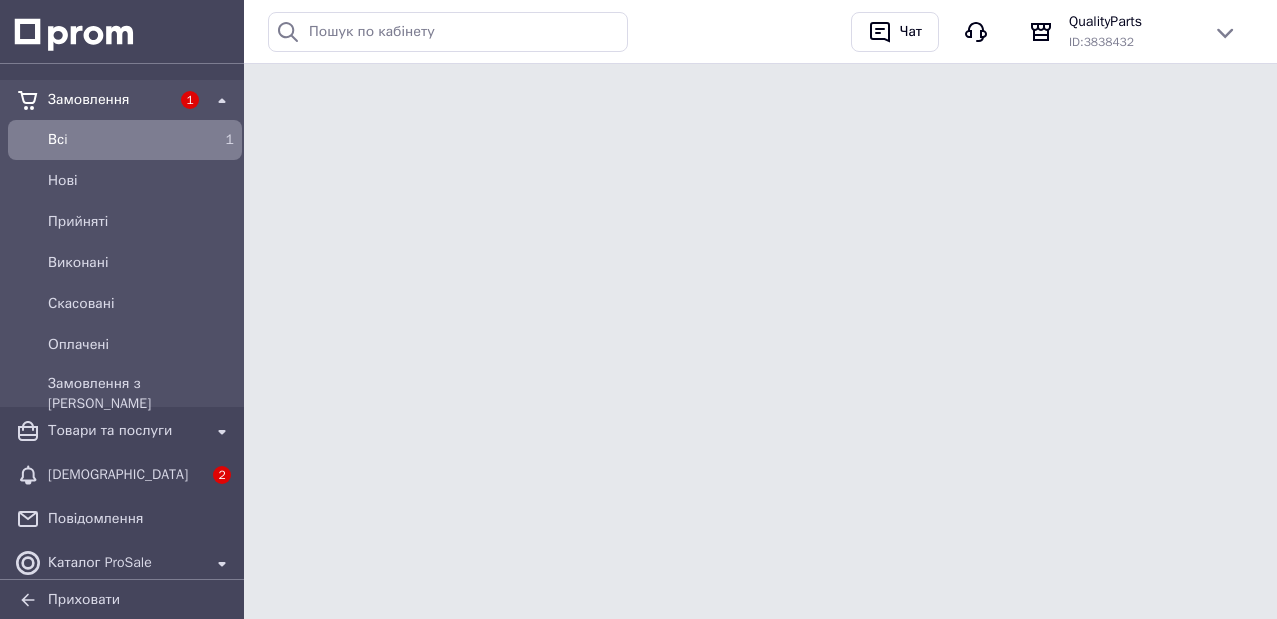 scroll, scrollTop: 0, scrollLeft: 0, axis: both 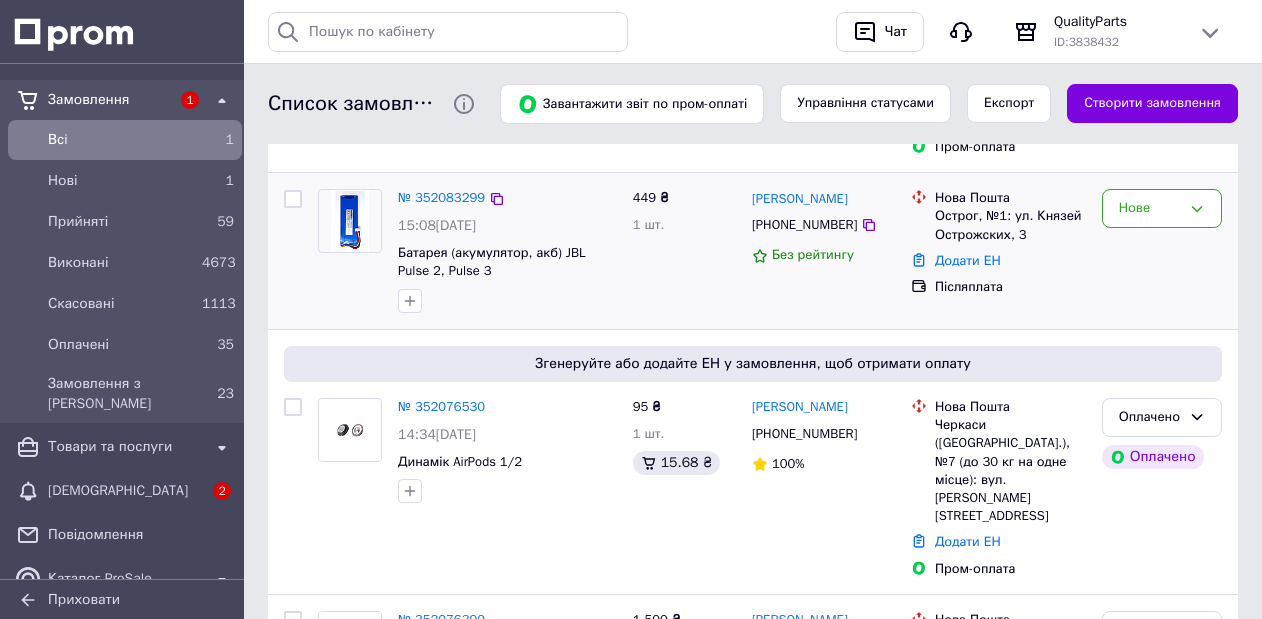 click on "Нове" at bounding box center [1162, 251] 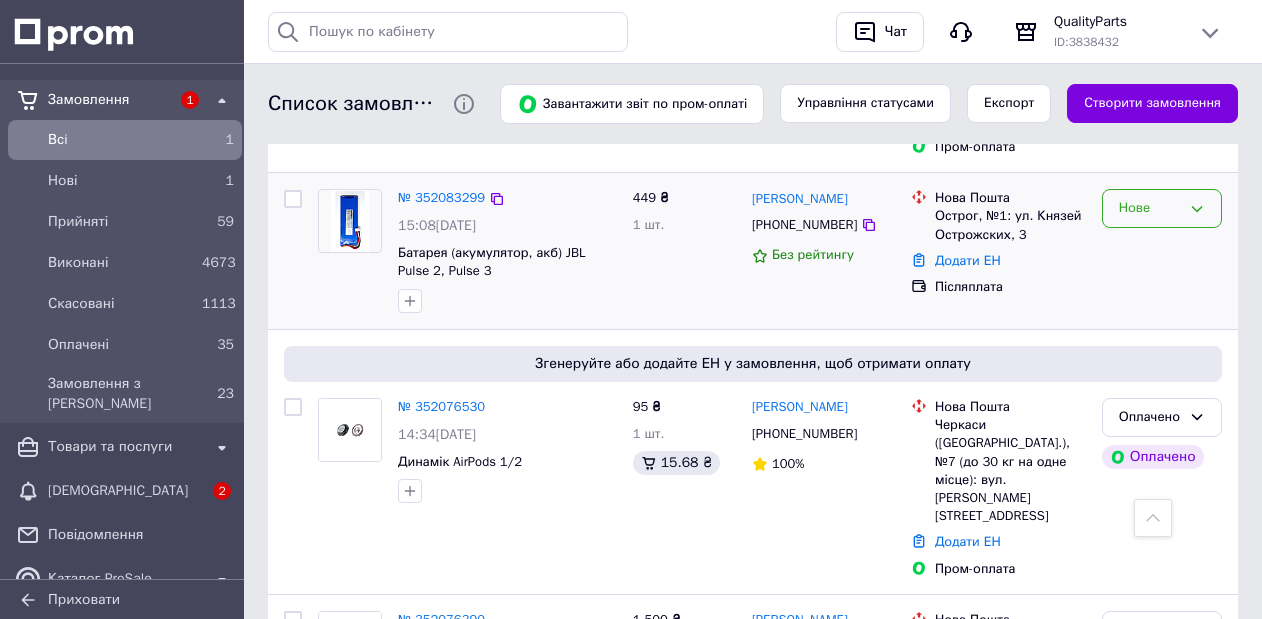 scroll, scrollTop: 227, scrollLeft: 0, axis: vertical 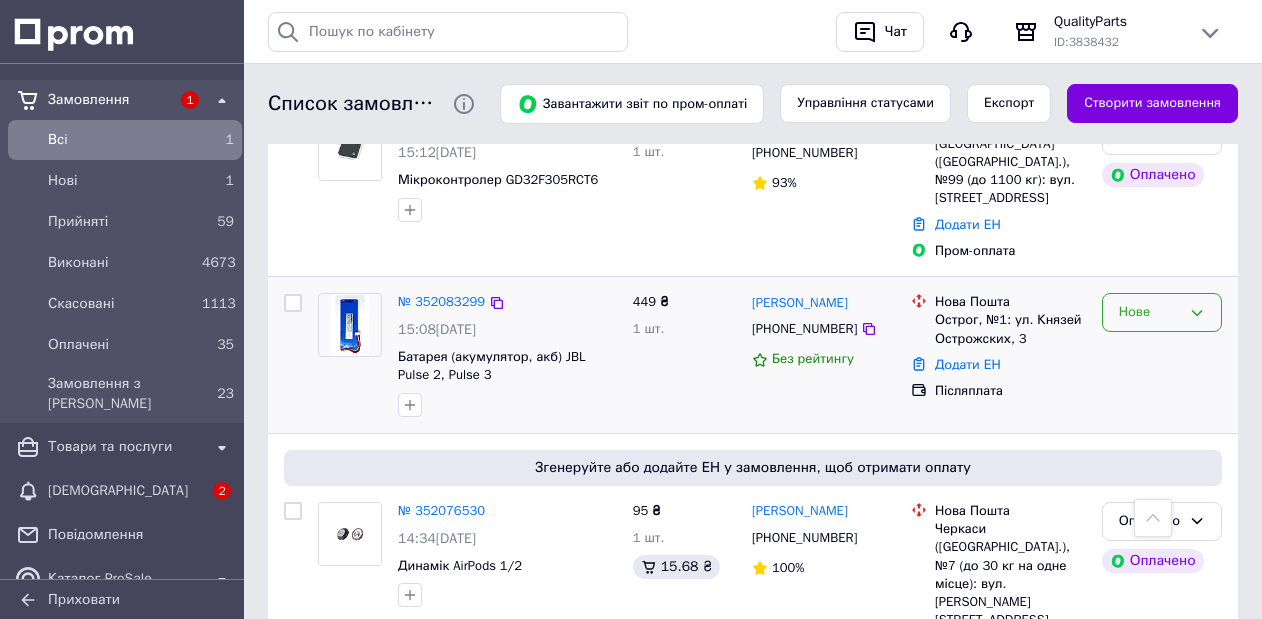 click on "Нове" at bounding box center (1150, 312) 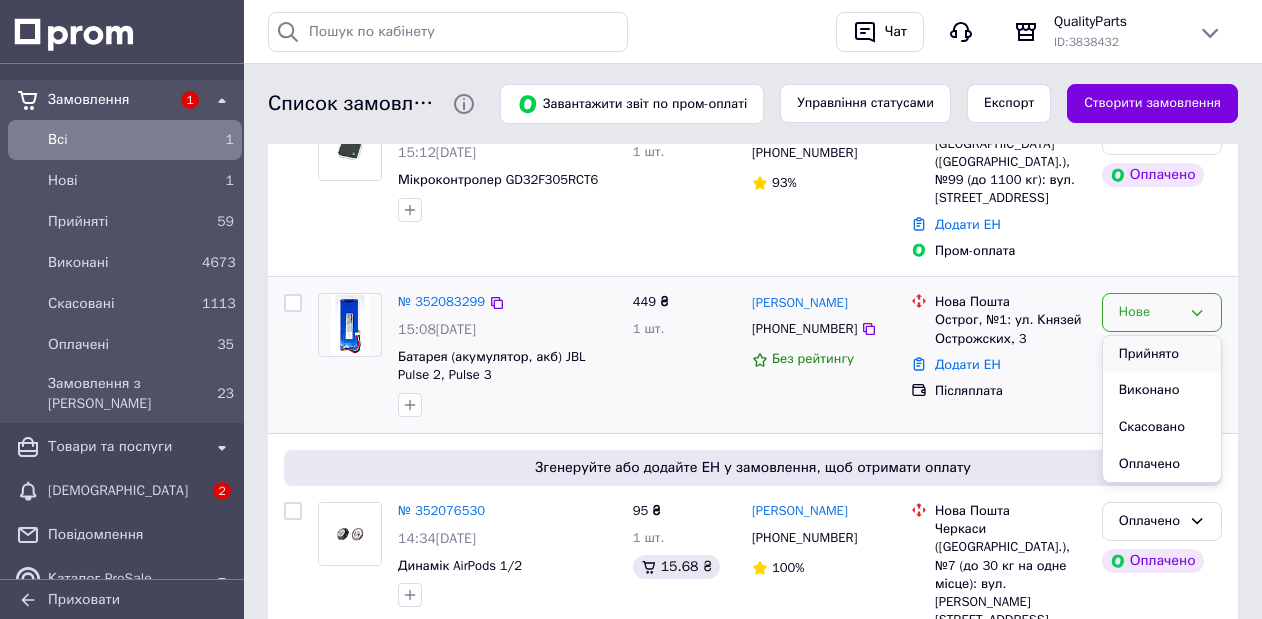 click on "Прийнято" at bounding box center [1162, 354] 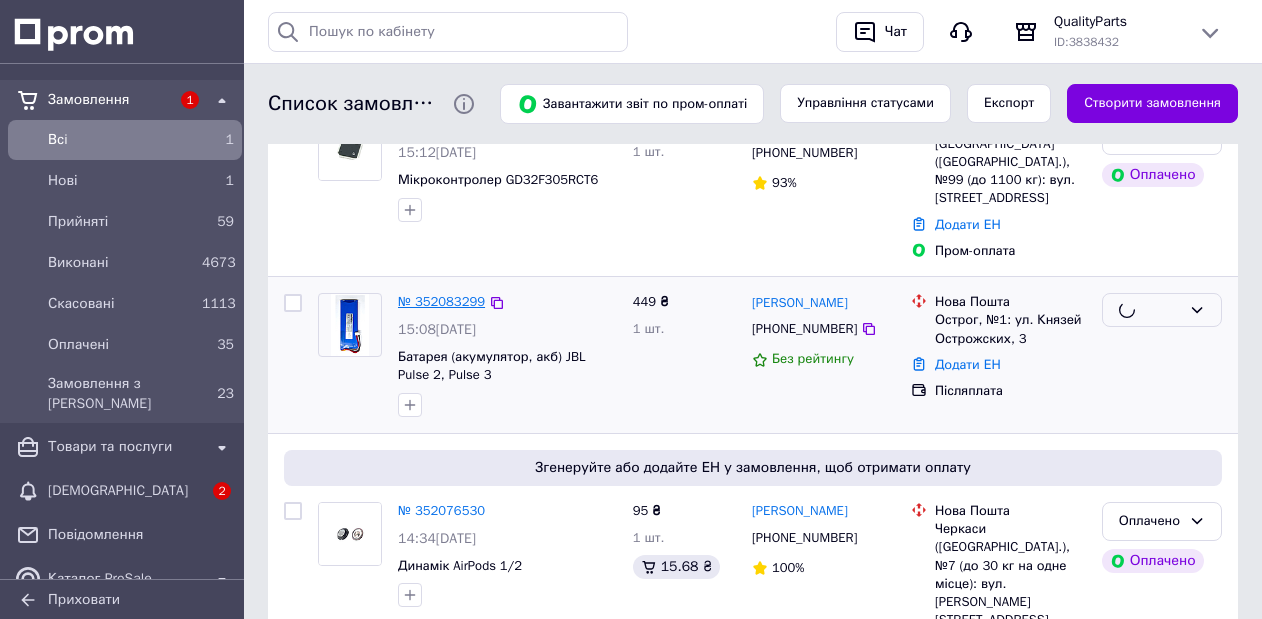 click on "№ 352083299" at bounding box center (441, 301) 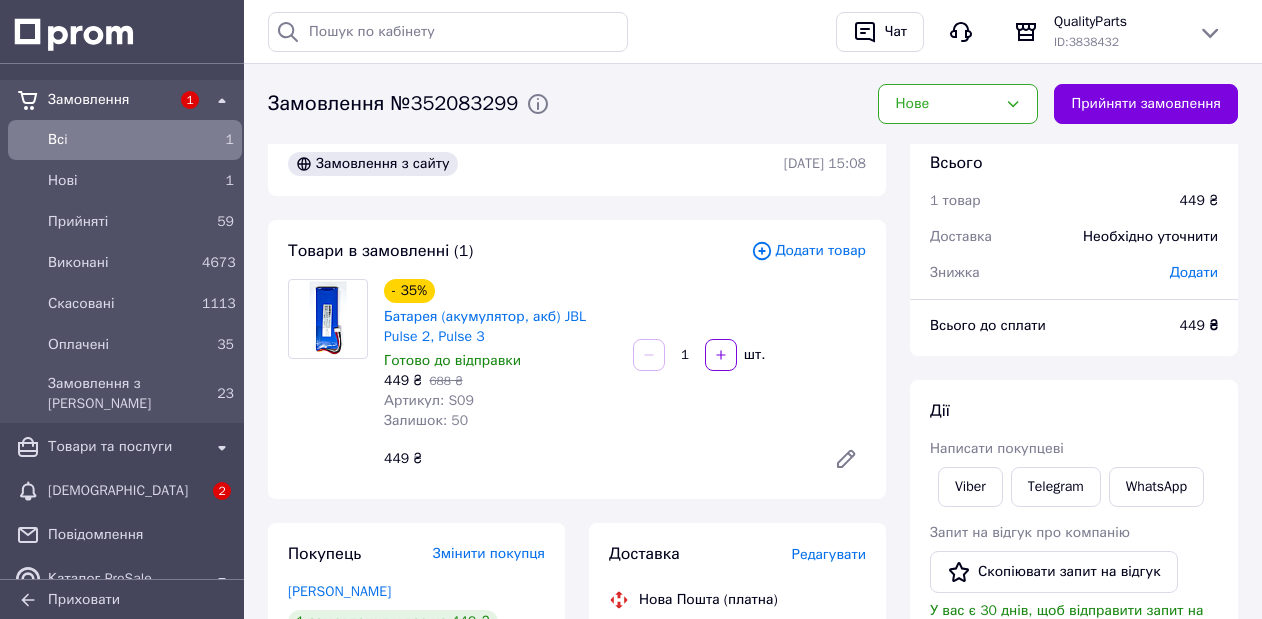 scroll, scrollTop: 72, scrollLeft: 0, axis: vertical 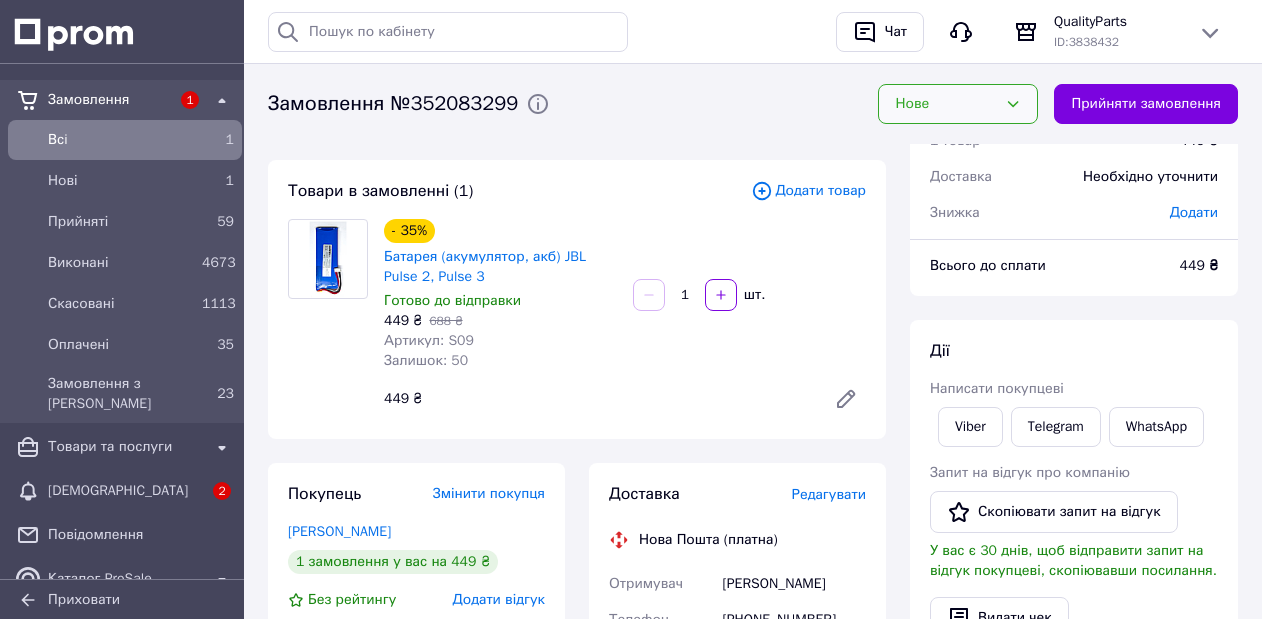 click on "Нове" at bounding box center [958, 104] 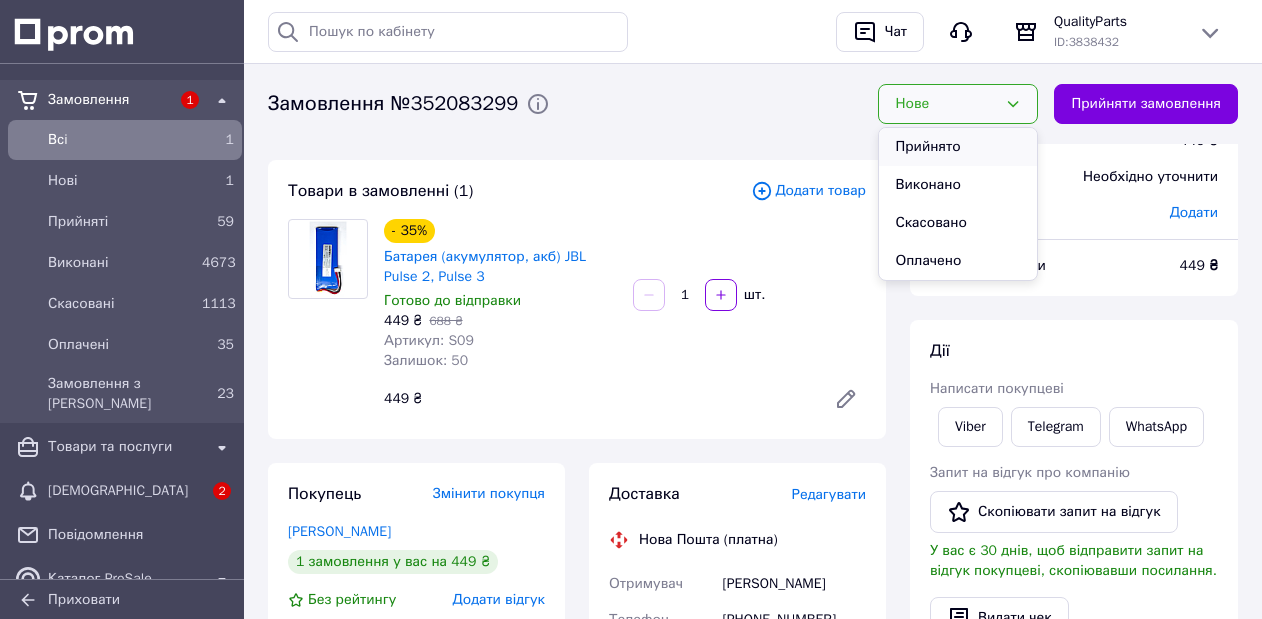 click on "Прийнято" at bounding box center [958, 147] 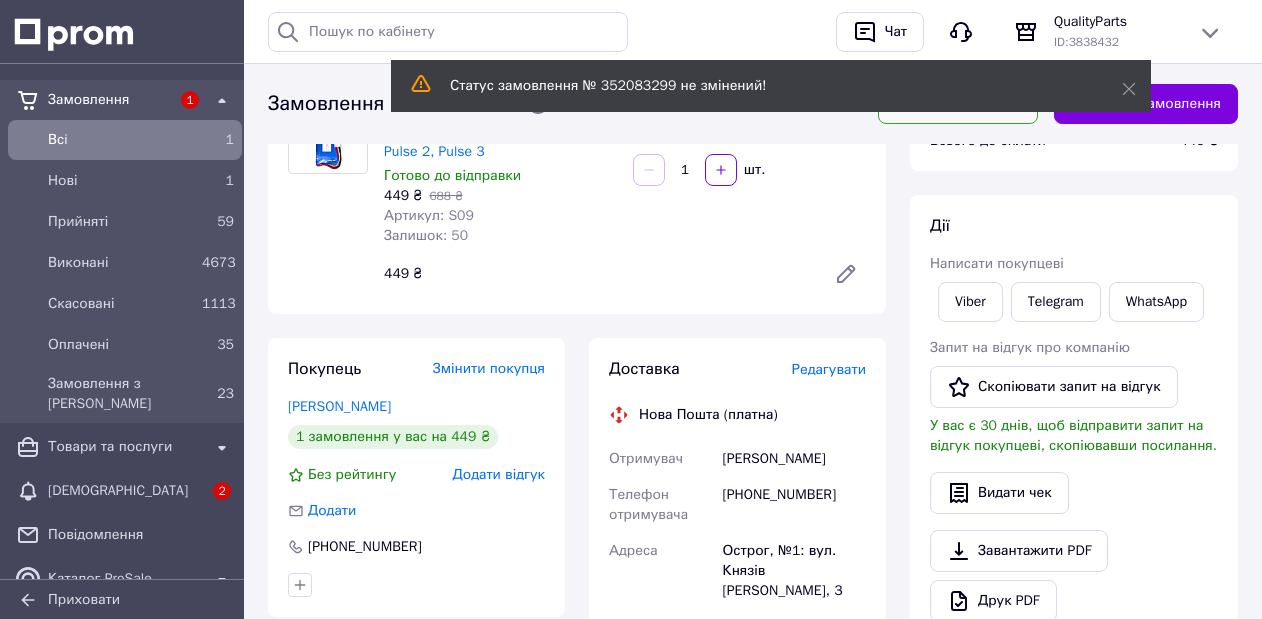 scroll, scrollTop: 201, scrollLeft: 0, axis: vertical 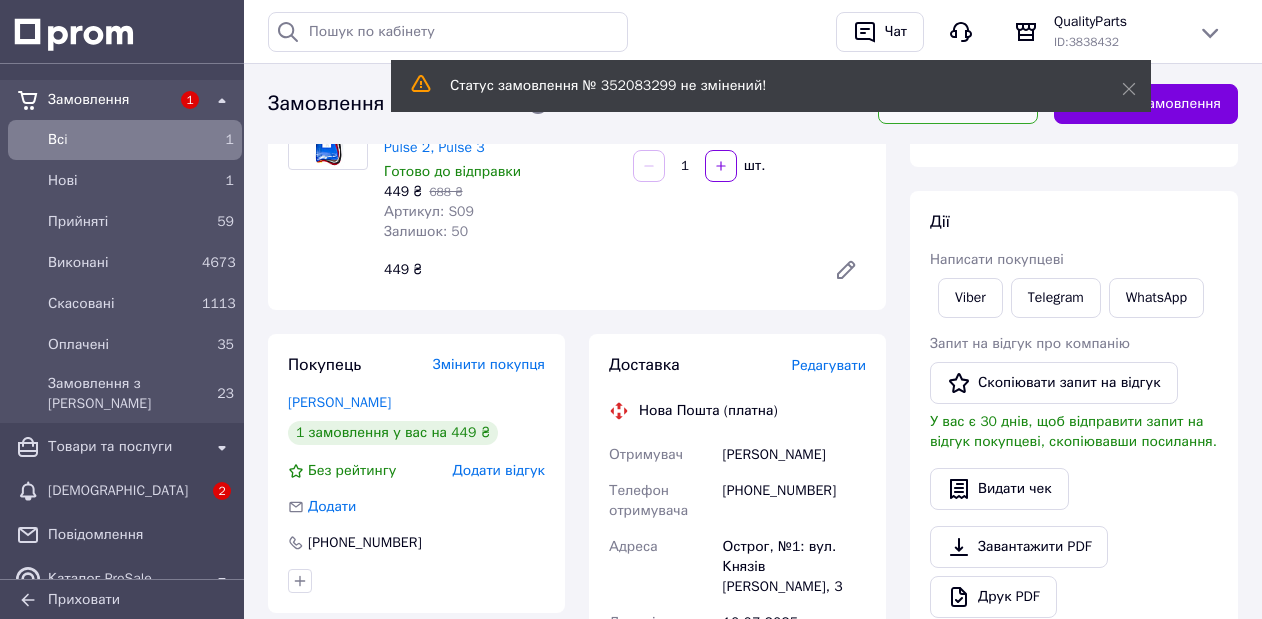 click on "[PHONE_NUMBER]" at bounding box center [794, 501] 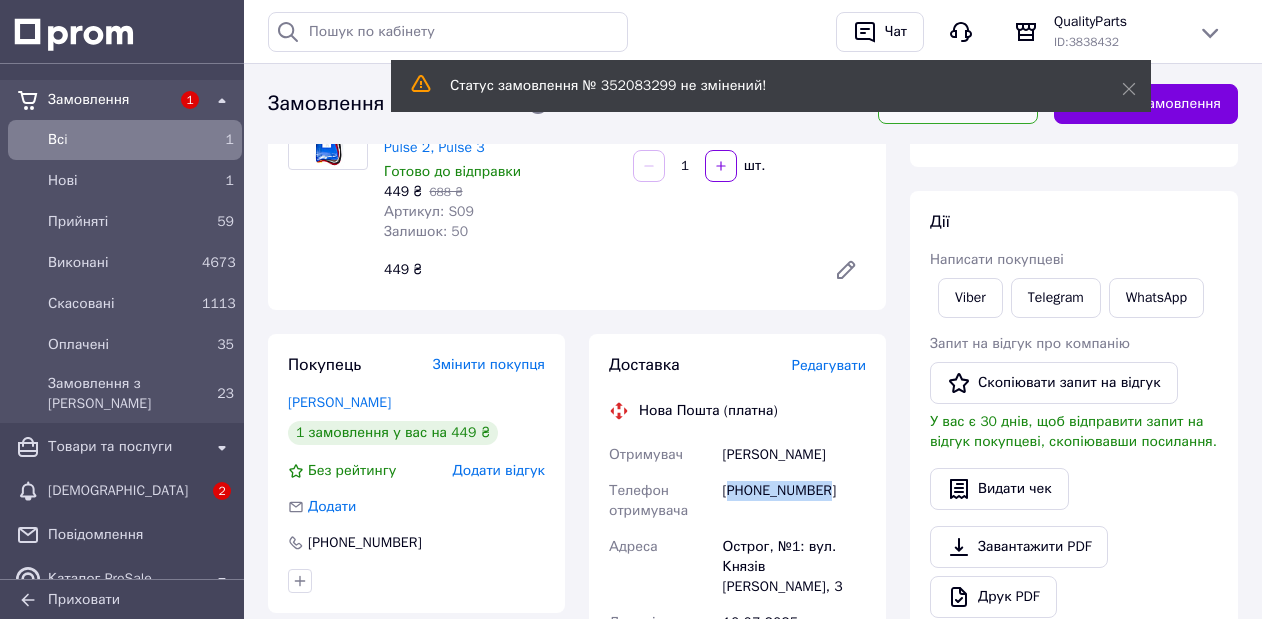 click on "[PHONE_NUMBER]" at bounding box center [794, 501] 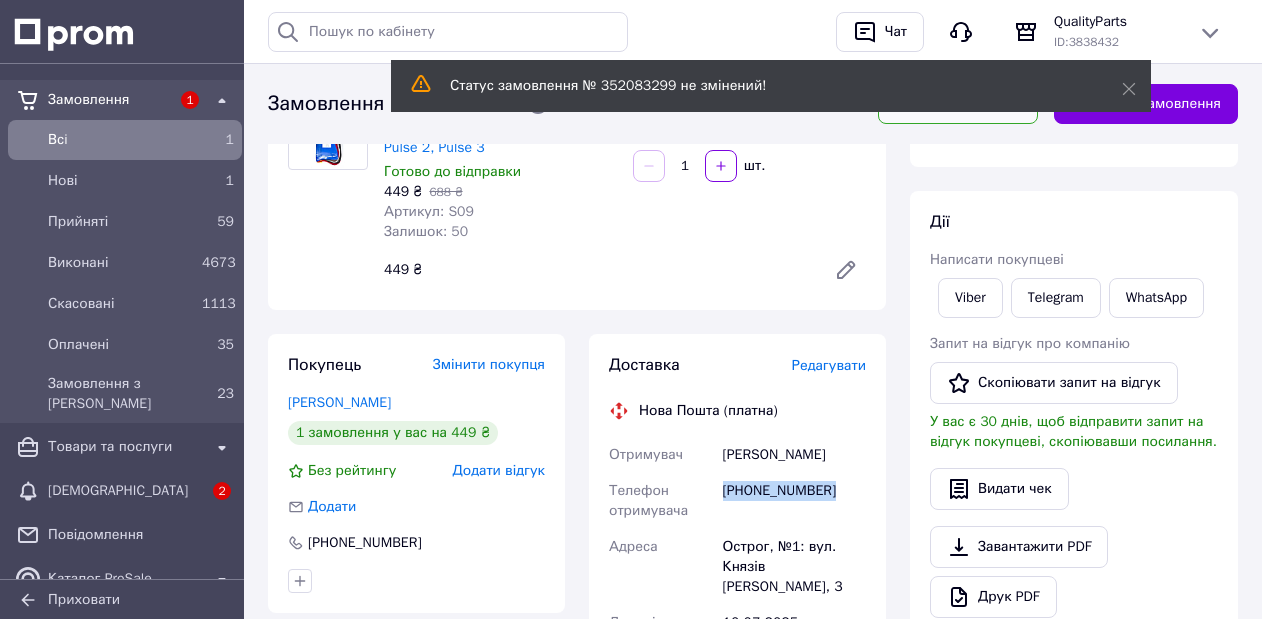 click on "[PHONE_NUMBER]" at bounding box center [794, 501] 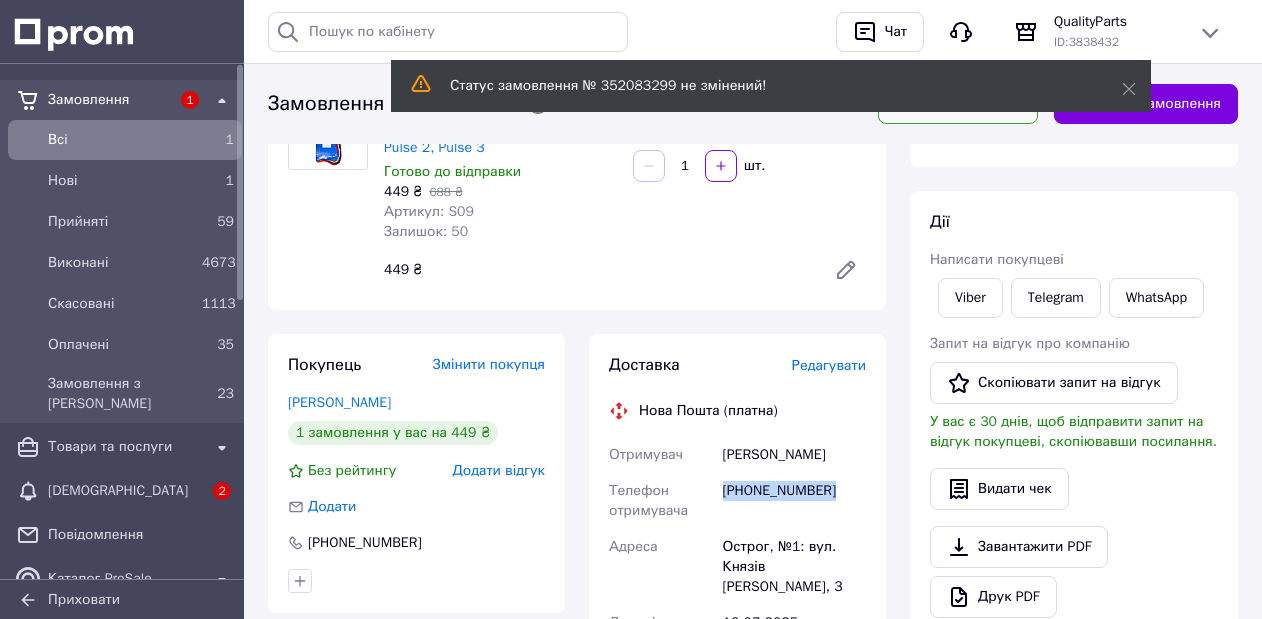 copy on "[PHONE_NUMBER]" 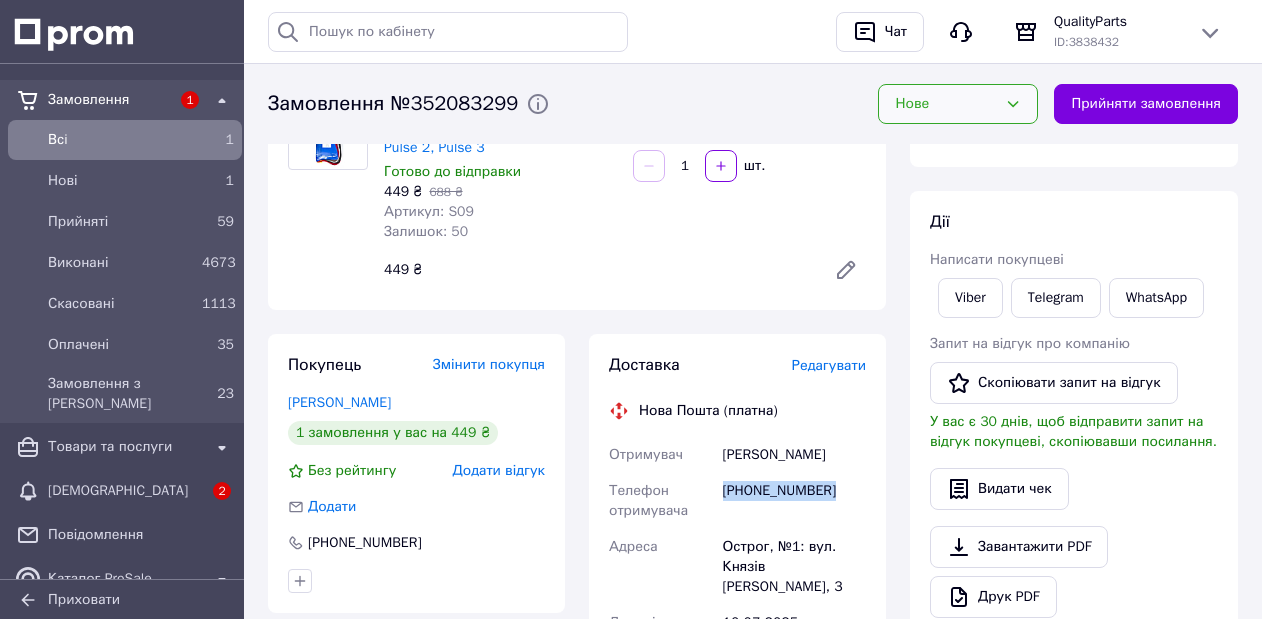 copy on "[PHONE_NUMBER]" 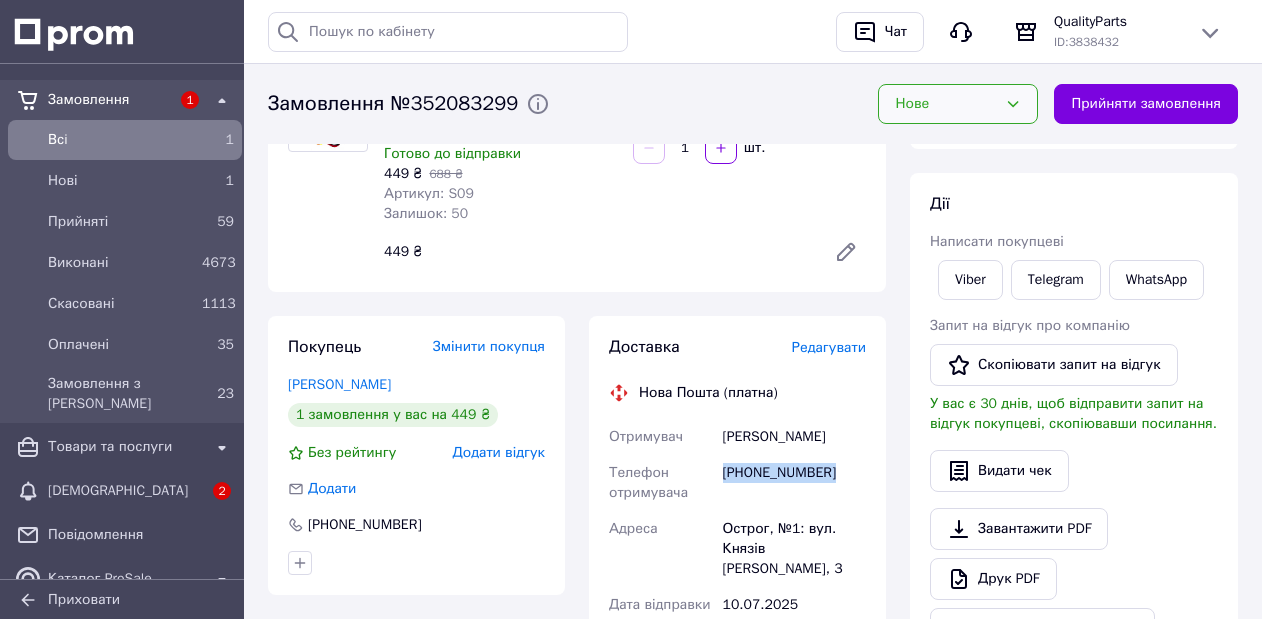 scroll, scrollTop: 316, scrollLeft: 0, axis: vertical 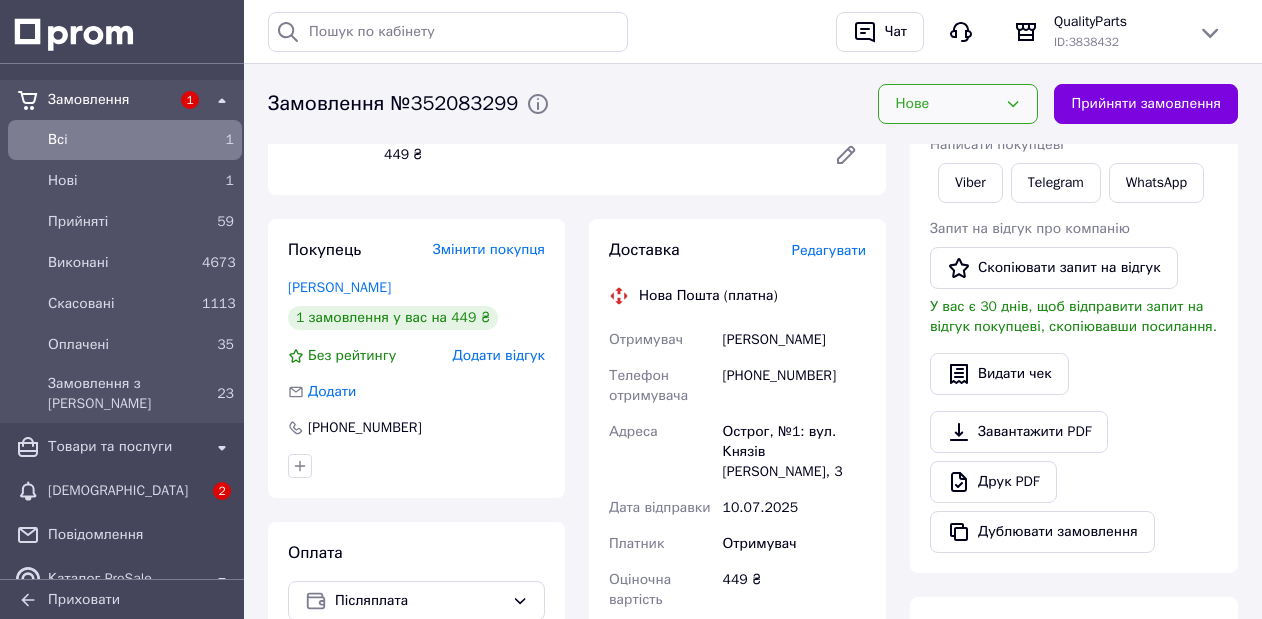 click on "Степанюк Стефан" at bounding box center (794, 340) 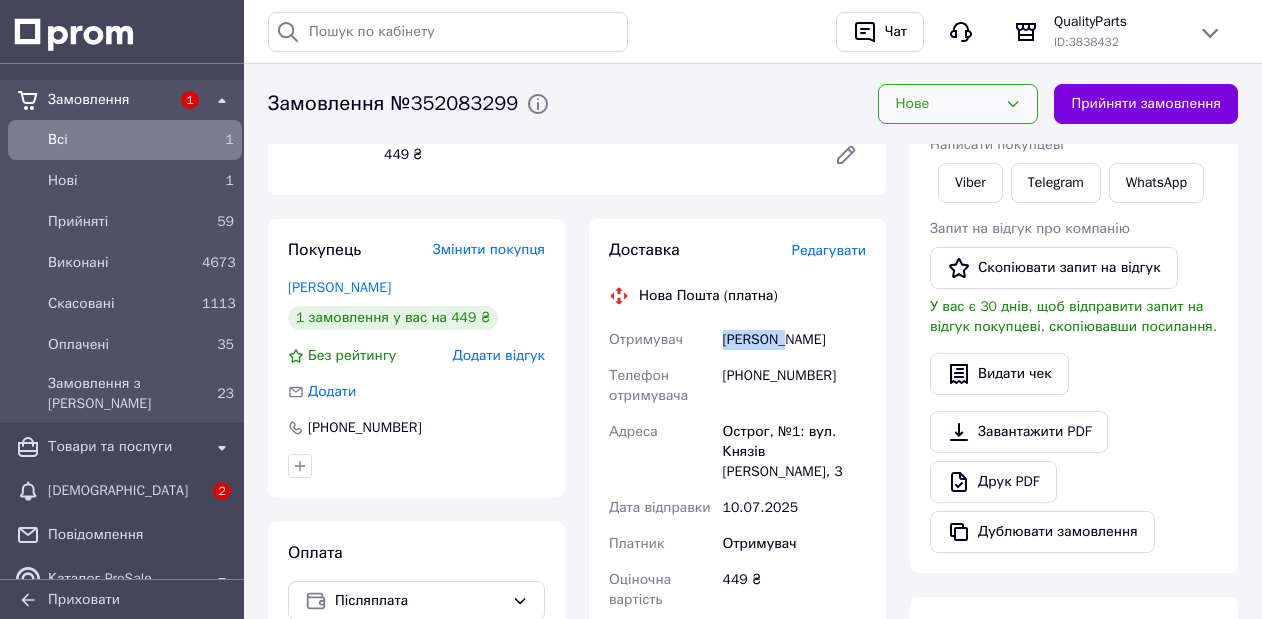 click on "Степанюк Стефан" at bounding box center [794, 340] 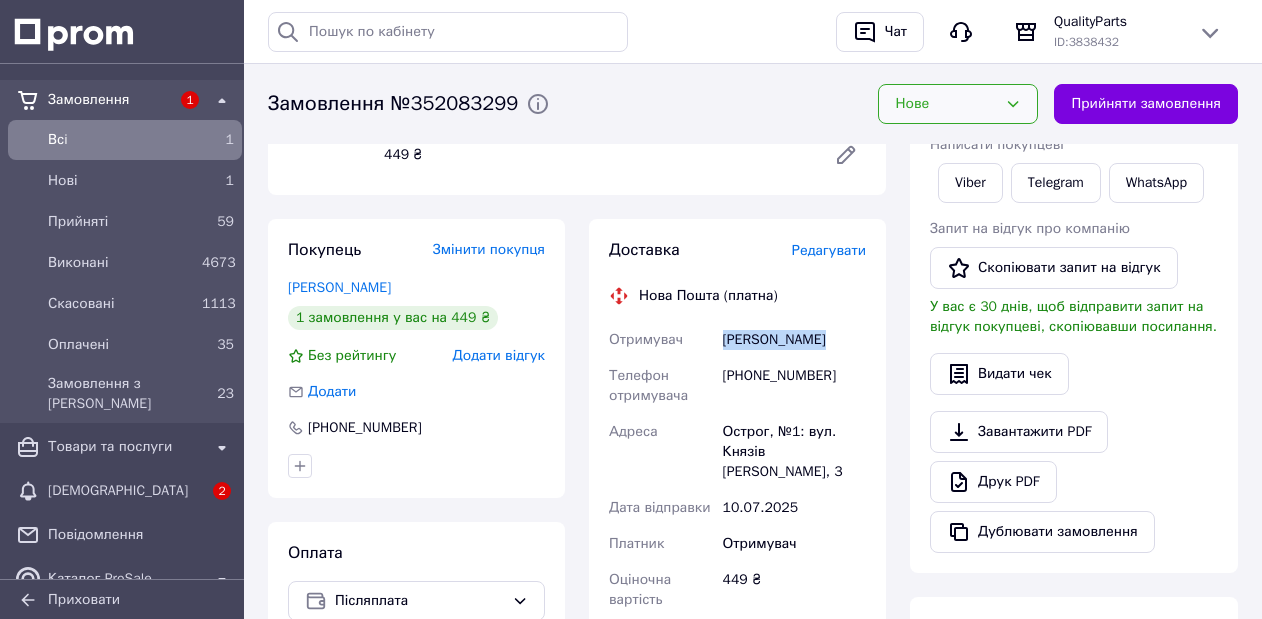 click on "Степанюк Стефан" at bounding box center [794, 340] 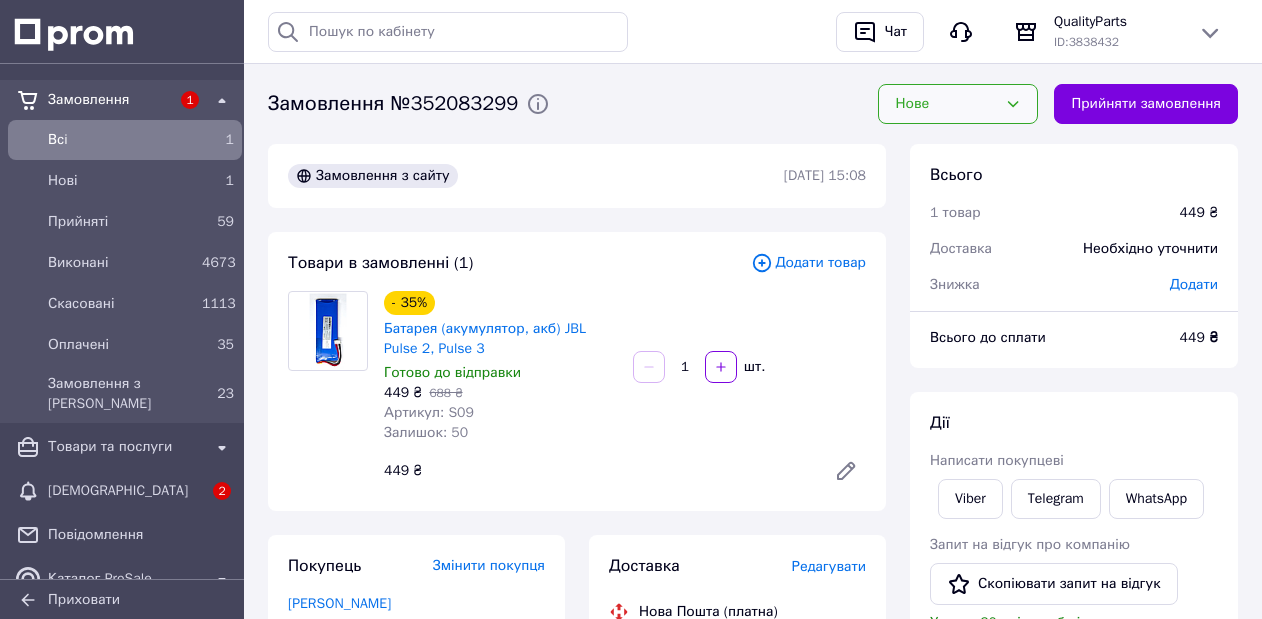 scroll, scrollTop: 293, scrollLeft: 0, axis: vertical 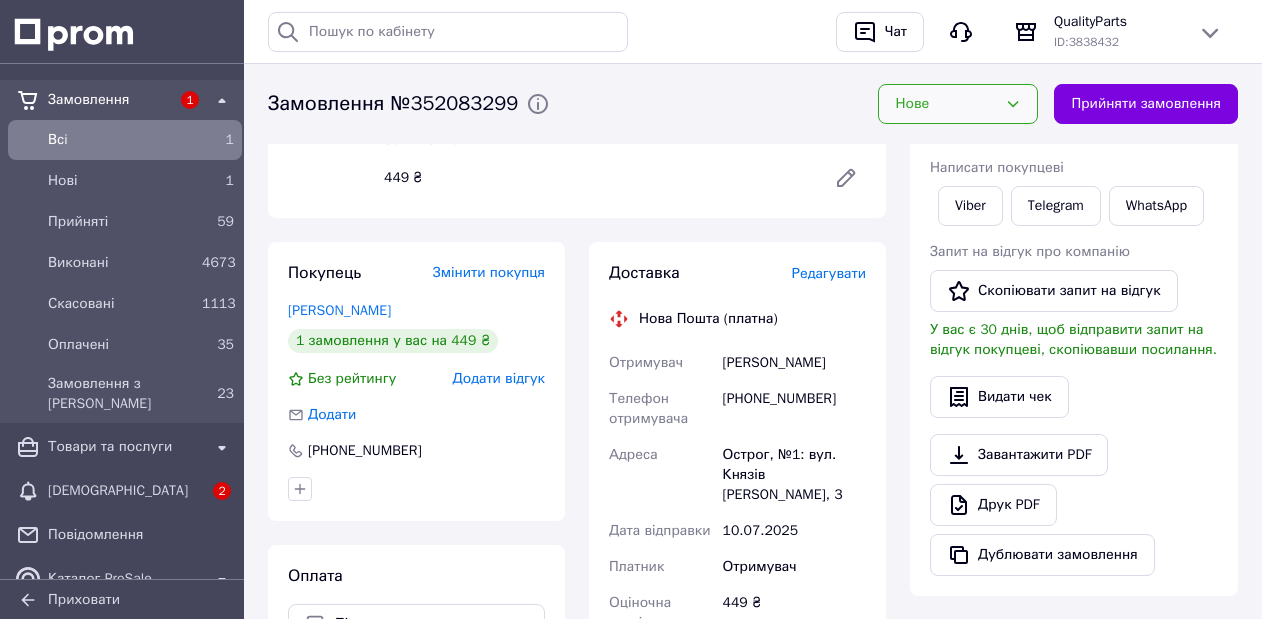 click on "[PHONE_NUMBER]" at bounding box center (794, 409) 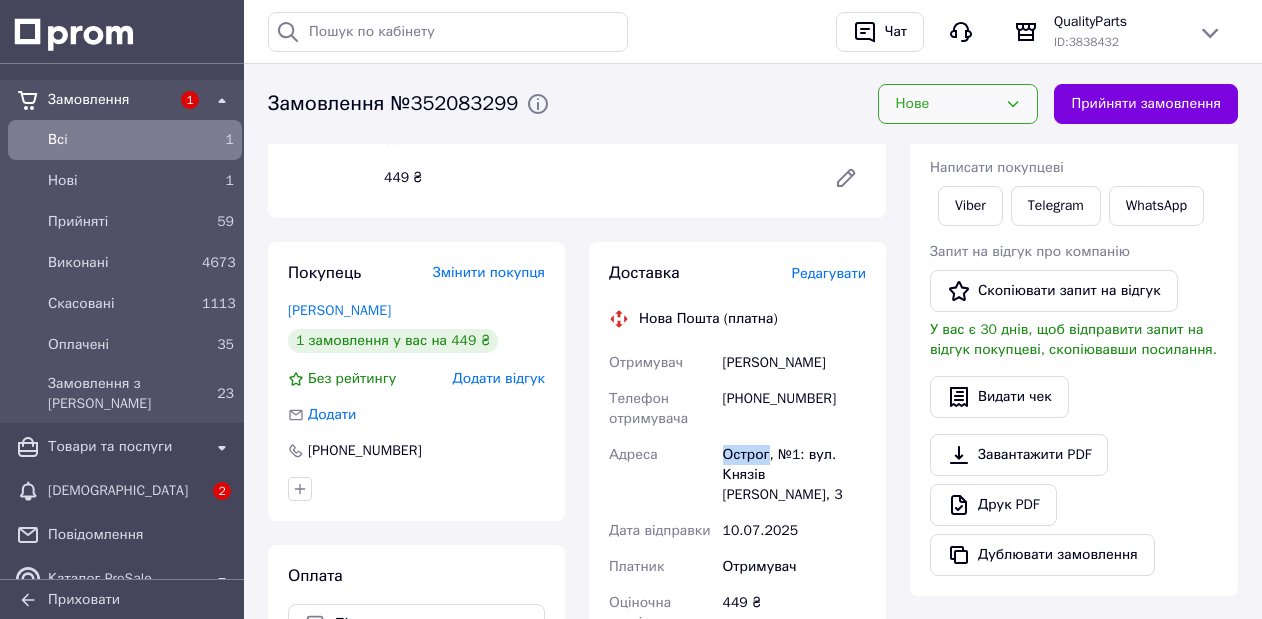 click on "Острог, №1: вул. Князів [PERSON_NAME], 3" at bounding box center (794, 475) 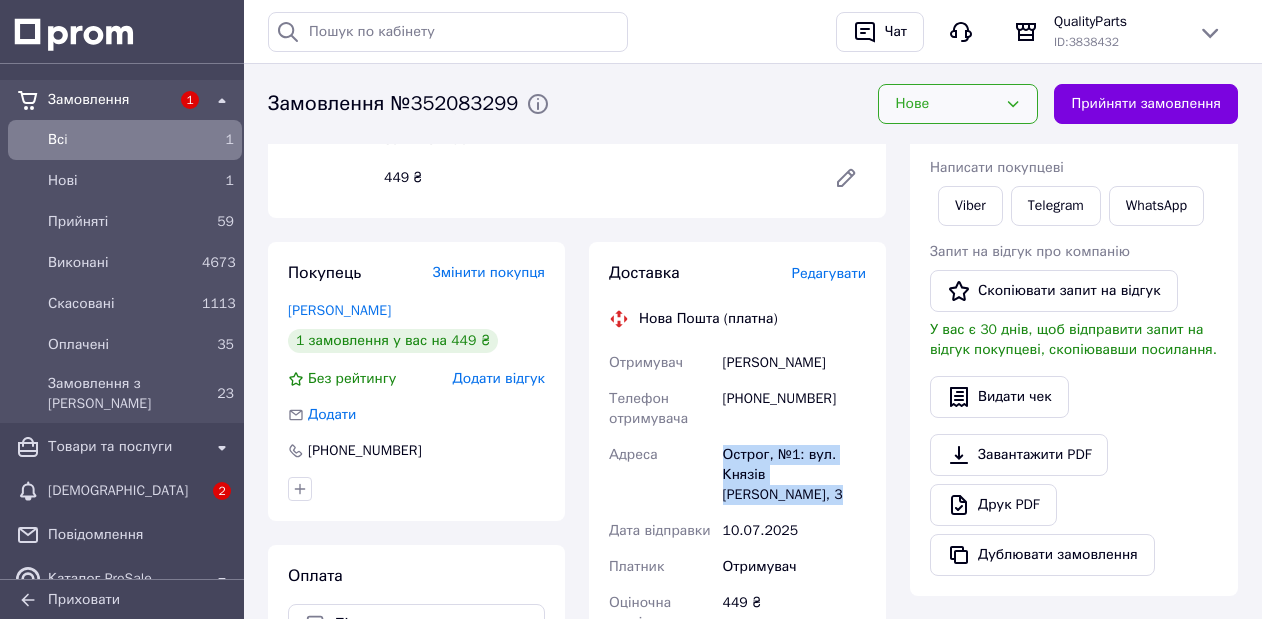 click on "Острог, №1: вул. Князів [PERSON_NAME], 3" at bounding box center (794, 475) 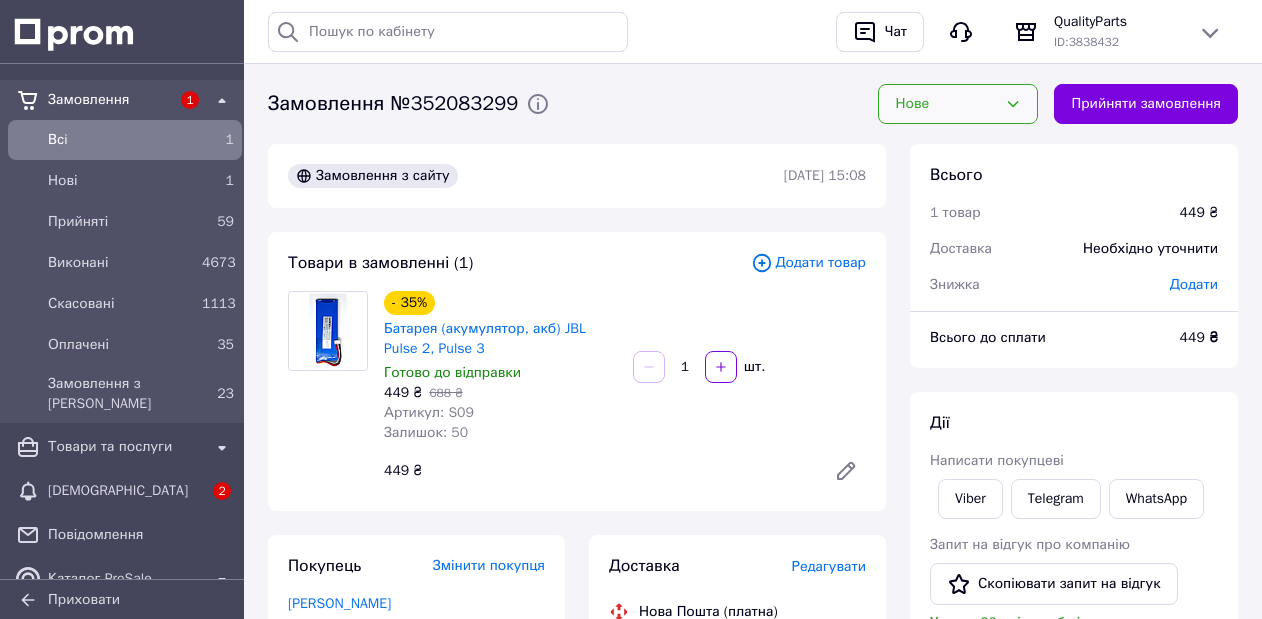click on "Всi" at bounding box center (121, 140) 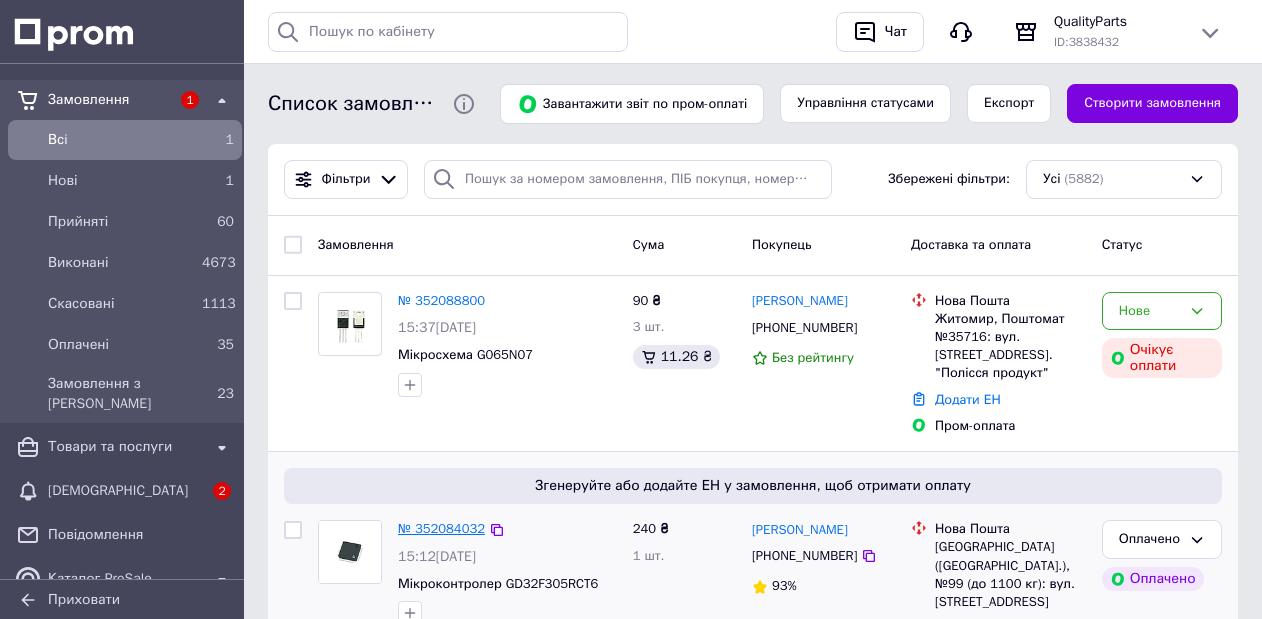 scroll, scrollTop: 52, scrollLeft: 0, axis: vertical 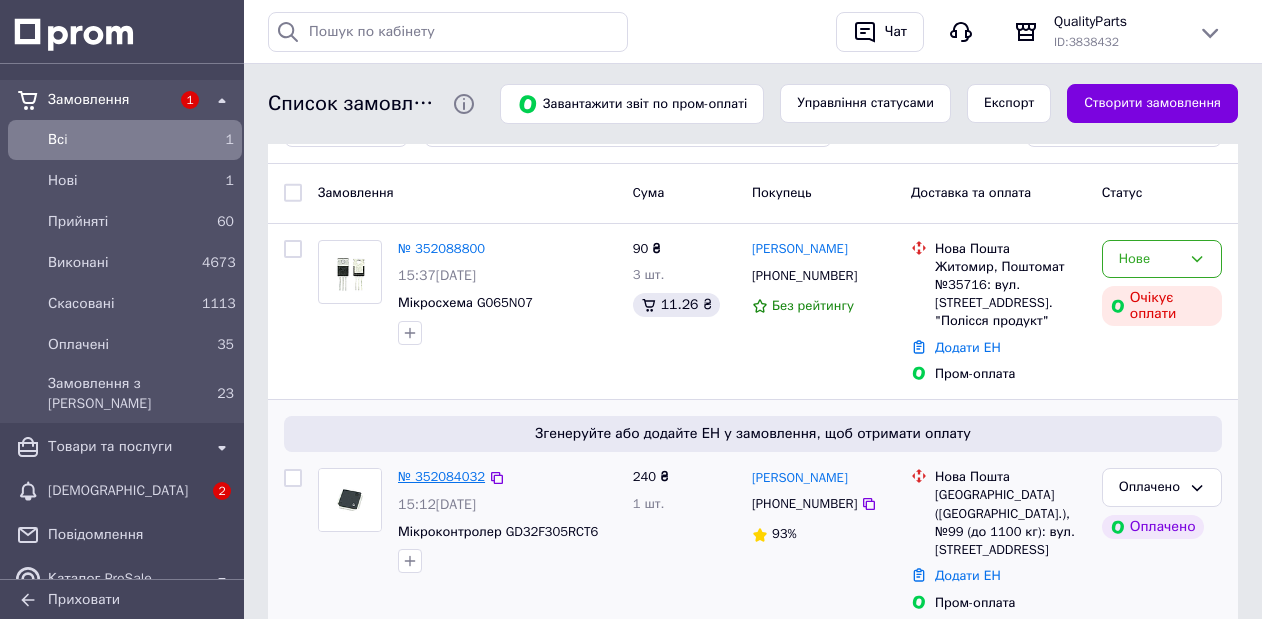 click on "№ 352084032" at bounding box center [441, 476] 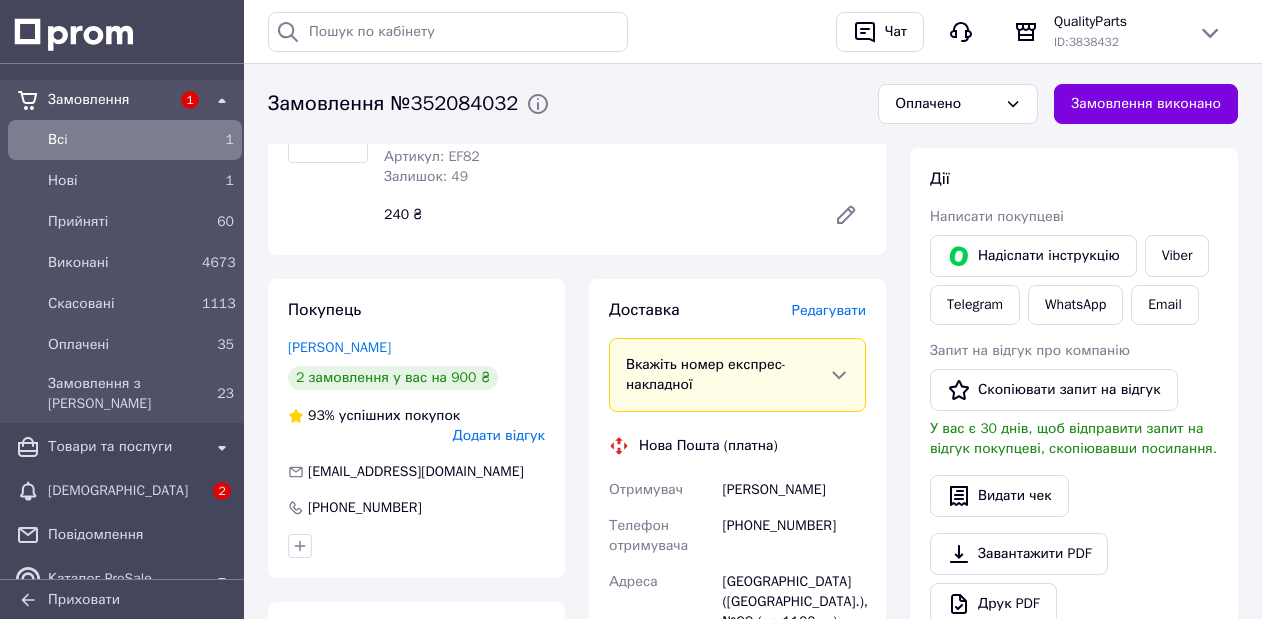 scroll, scrollTop: 378, scrollLeft: 0, axis: vertical 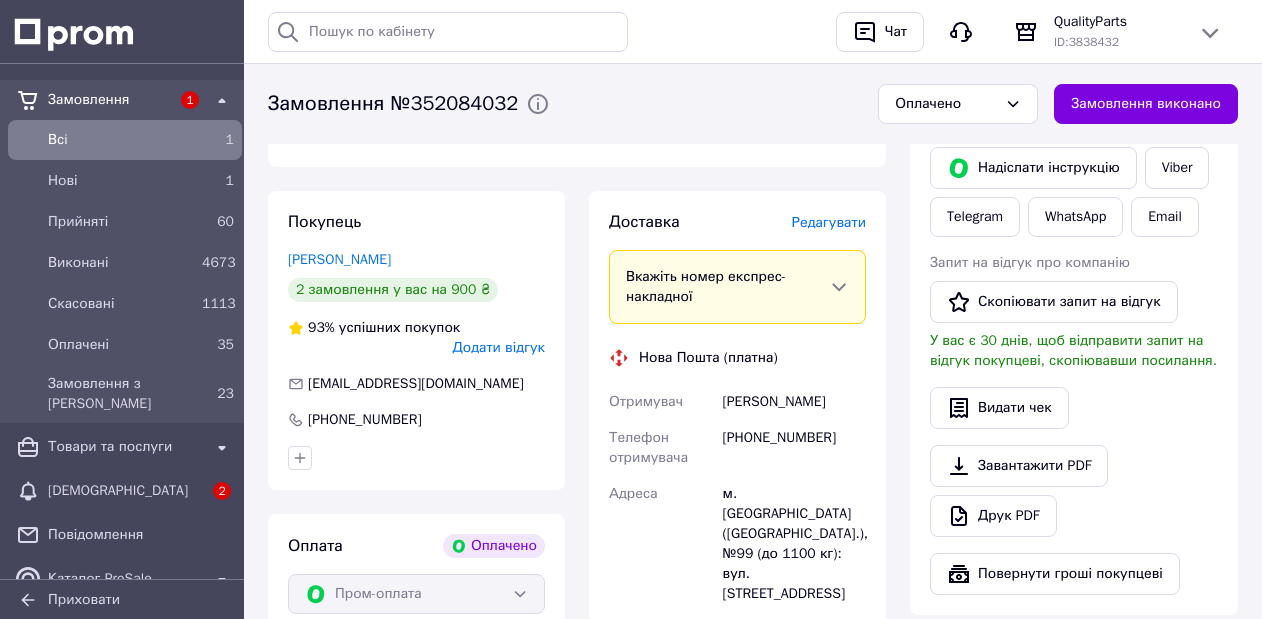 click on "[PHONE_NUMBER]" at bounding box center [794, 448] 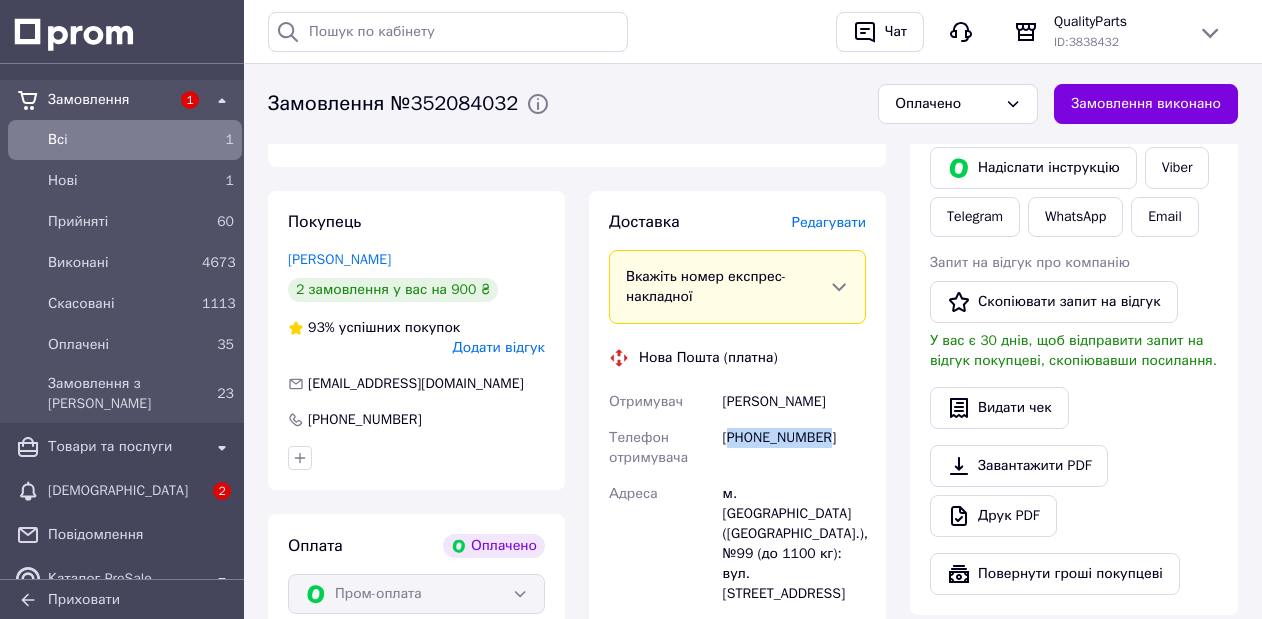 click on "[PHONE_NUMBER]" at bounding box center (794, 448) 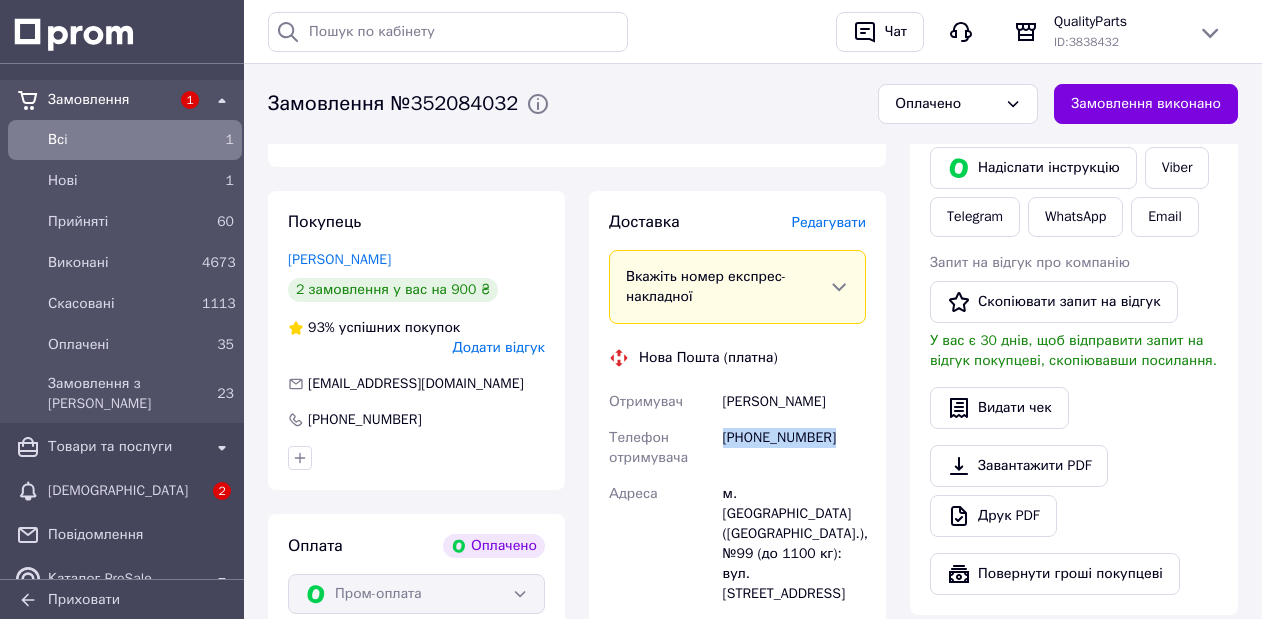 click on "[PHONE_NUMBER]" at bounding box center [794, 448] 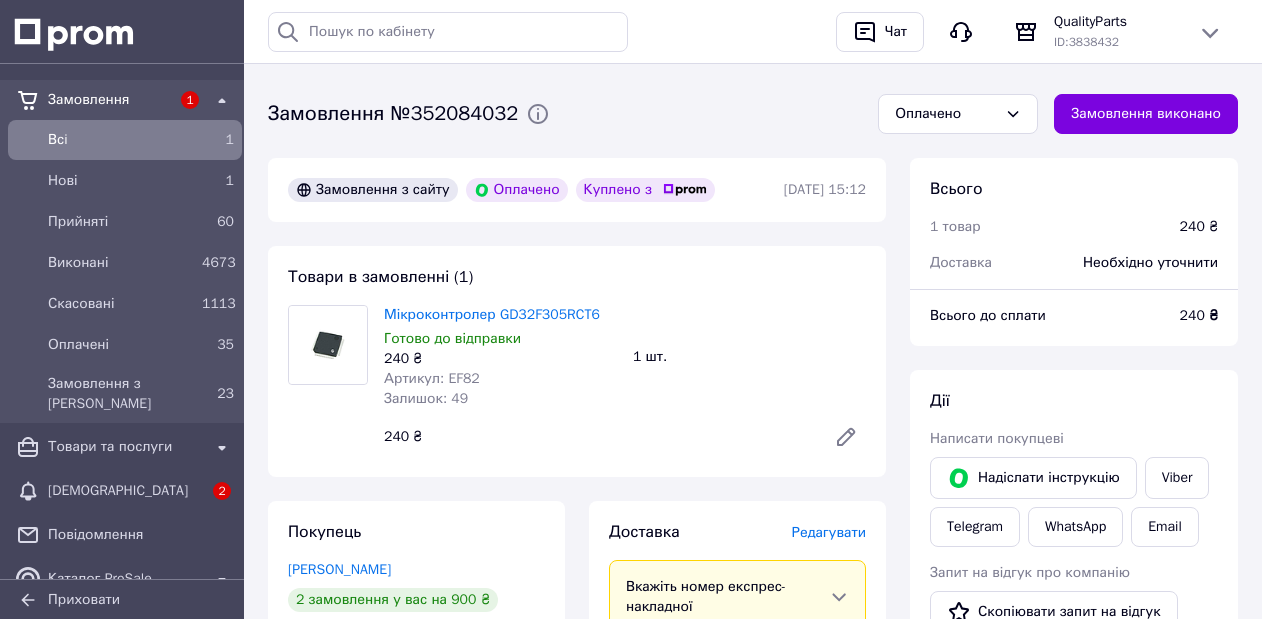 scroll, scrollTop: 0, scrollLeft: 0, axis: both 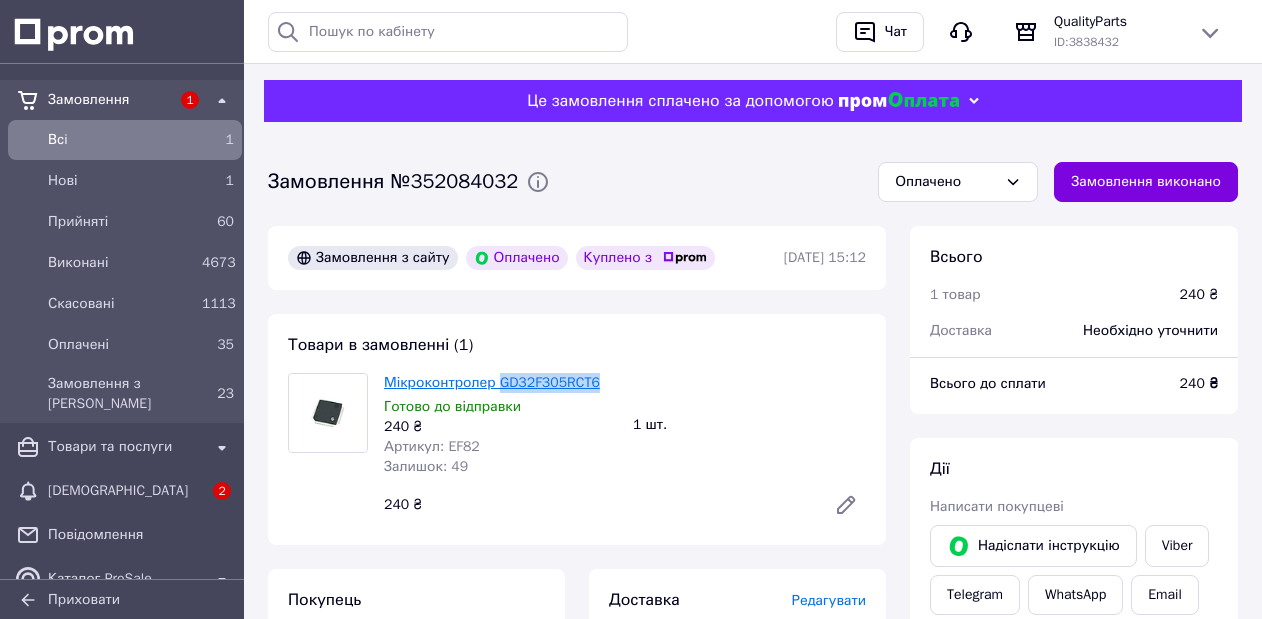 copy on "GD32F305RCT6" 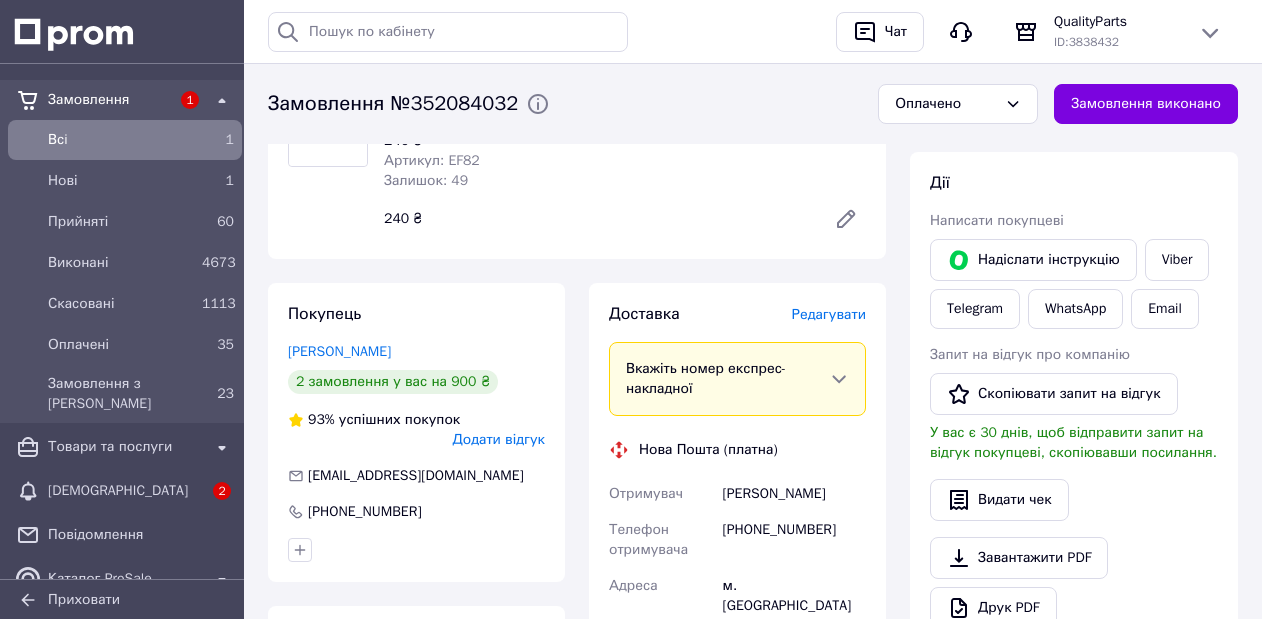 scroll, scrollTop: 289, scrollLeft: 0, axis: vertical 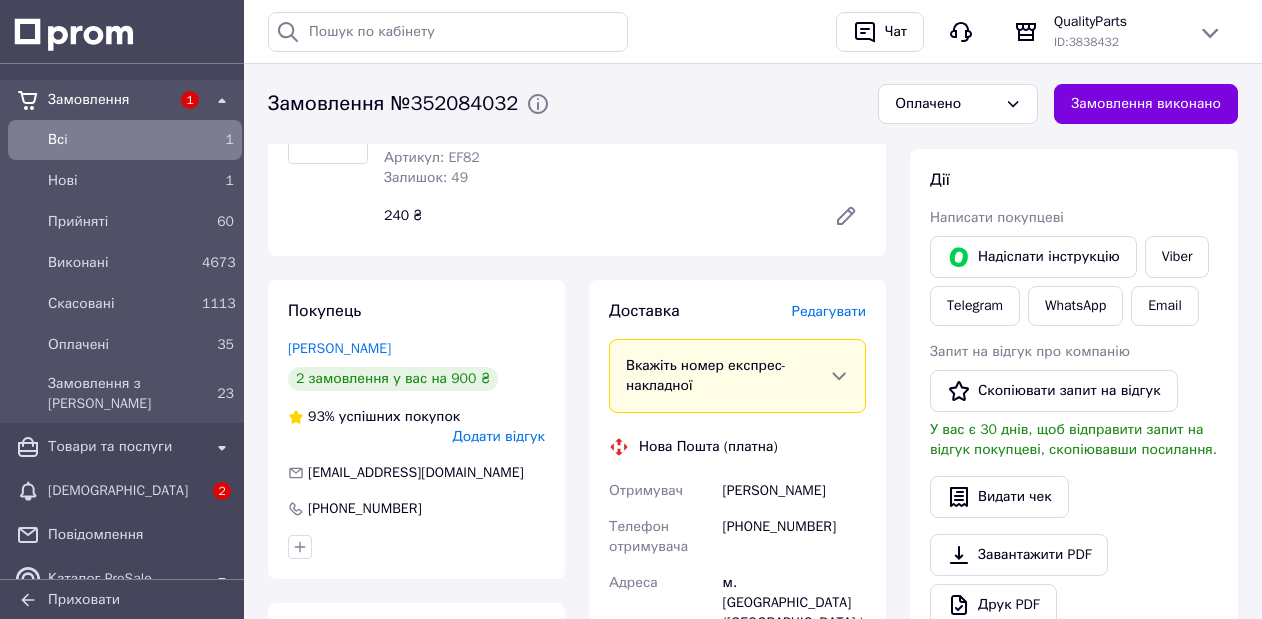 click on "[PHONE_NUMBER]" at bounding box center (794, 537) 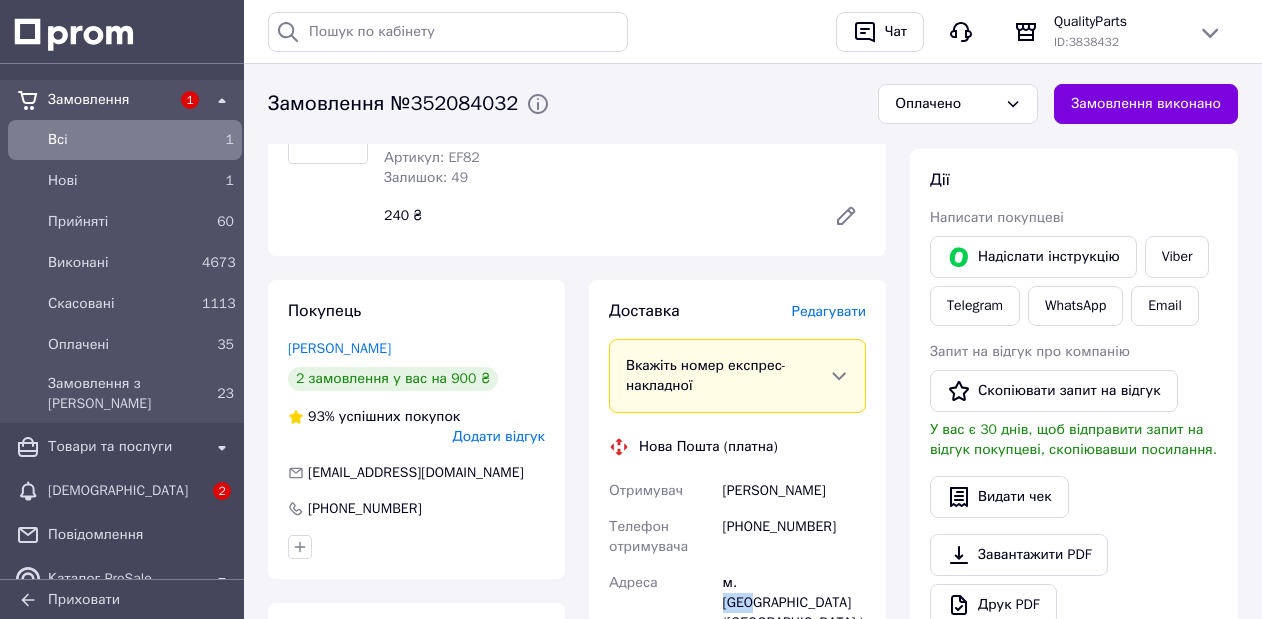 click on "м. [GEOGRAPHIC_DATA] ([GEOGRAPHIC_DATA].), №99 (до 1100 кг): вул. [STREET_ADDRESS]" at bounding box center [794, 633] 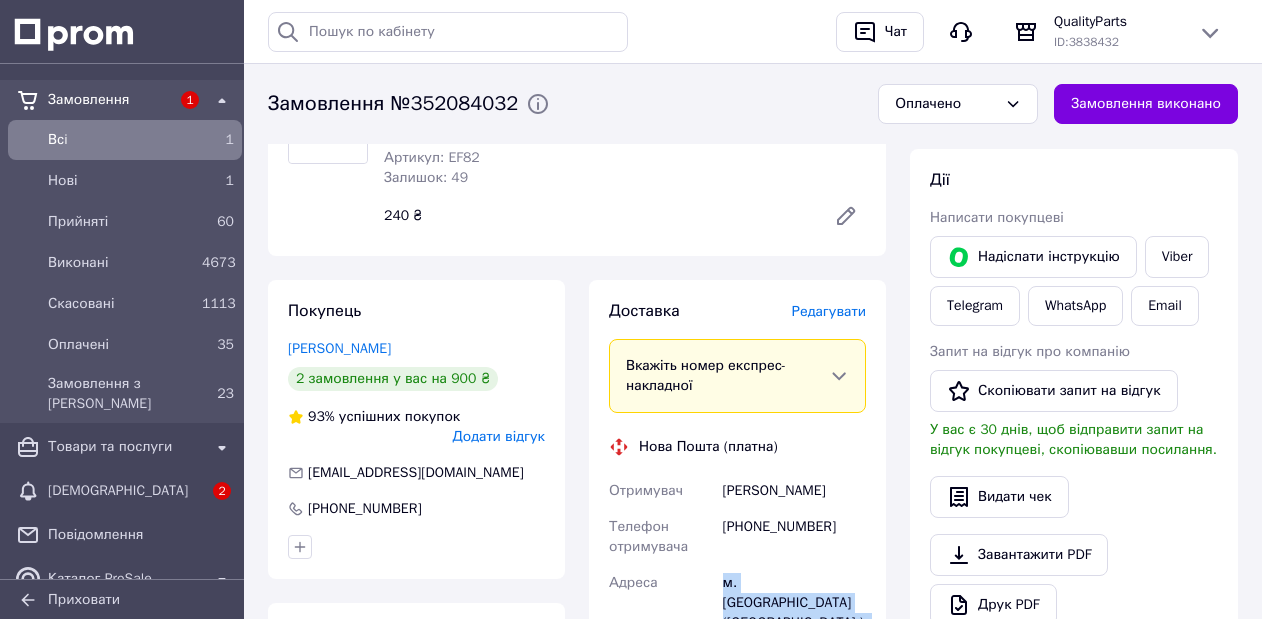 click on "м. [GEOGRAPHIC_DATA] ([GEOGRAPHIC_DATA].), №99 (до 1100 кг): вул. [STREET_ADDRESS]" at bounding box center (794, 633) 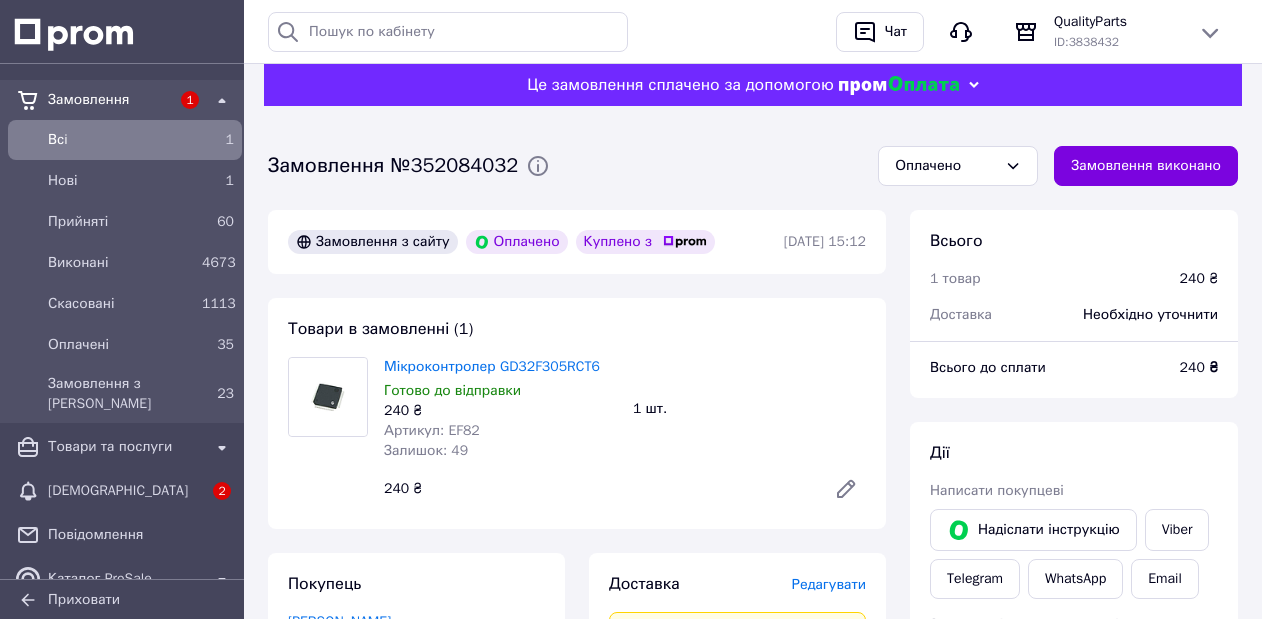 scroll, scrollTop: 0, scrollLeft: 0, axis: both 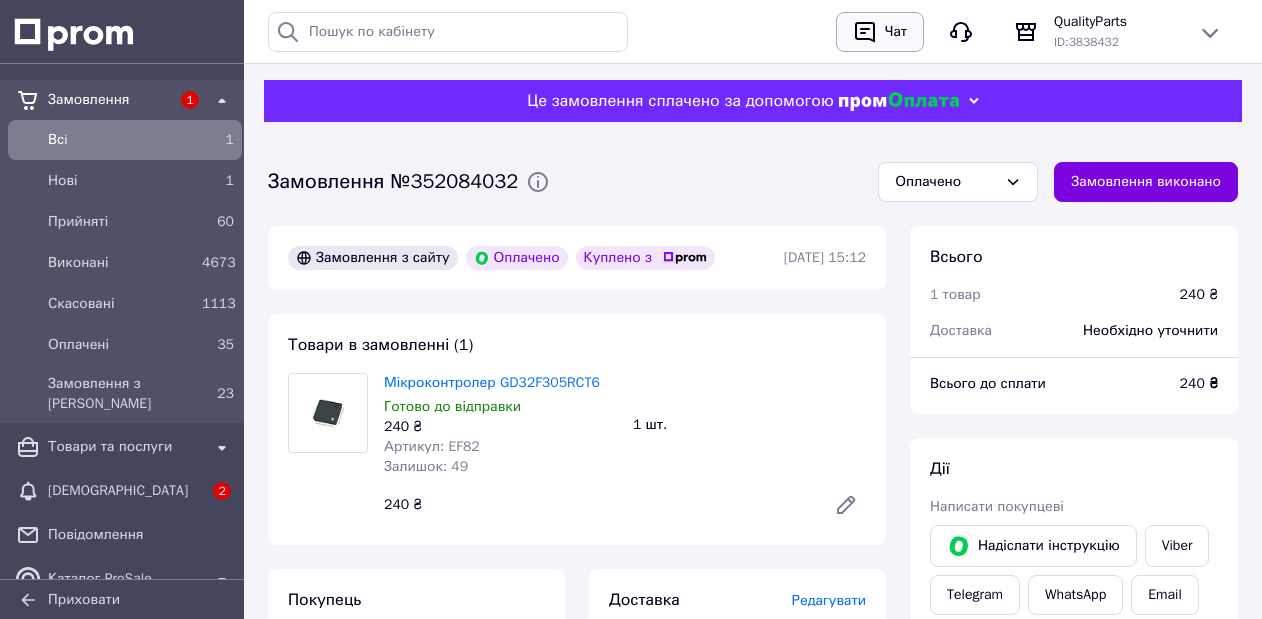 click 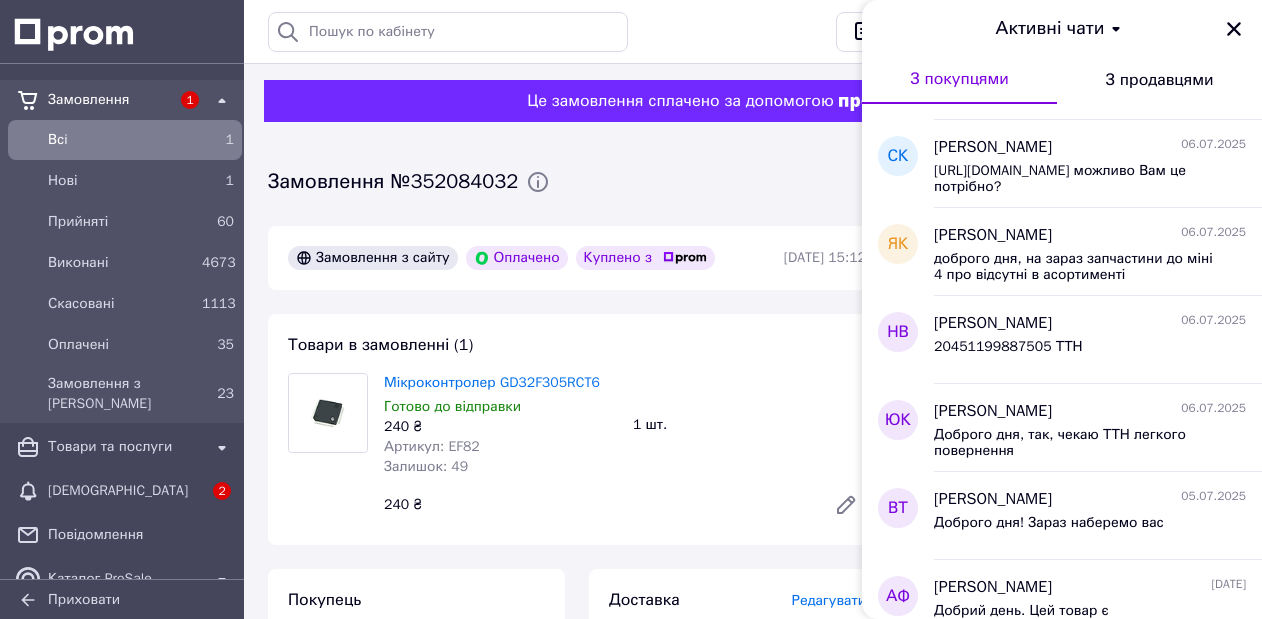 scroll, scrollTop: 611, scrollLeft: 0, axis: vertical 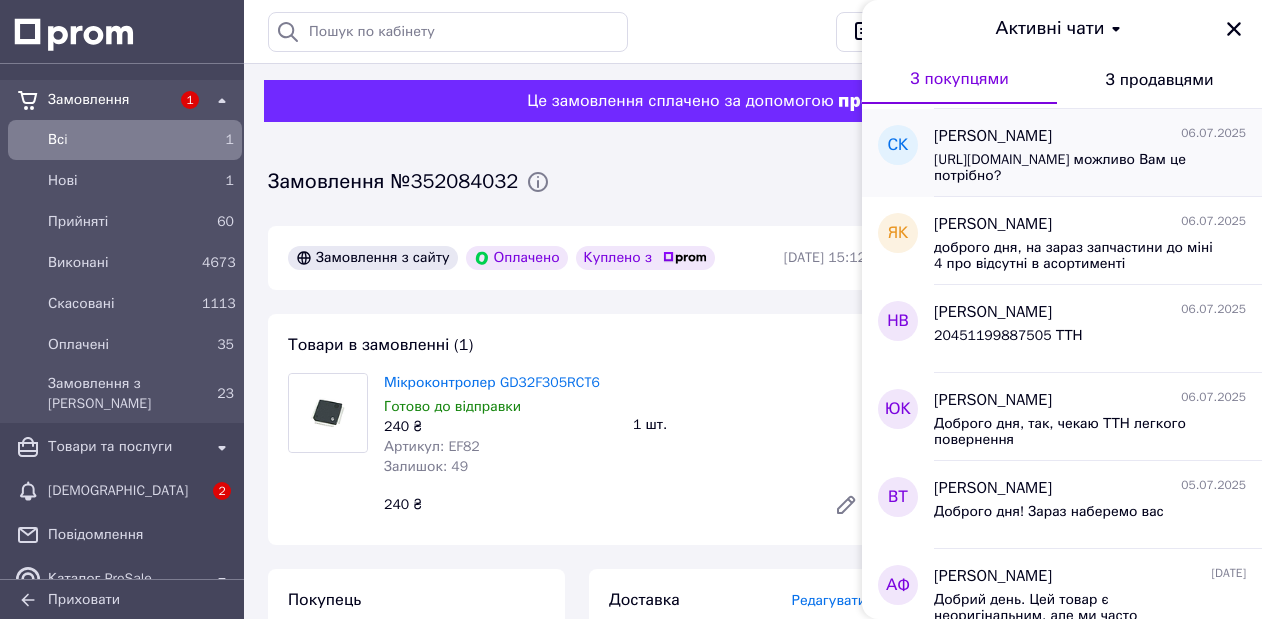 click on "https://quality-parts.com.ua/ua/p2430466485-port-zaryadki-kejsa.html
можливо Вам це потрібно?" at bounding box center [1076, 168] 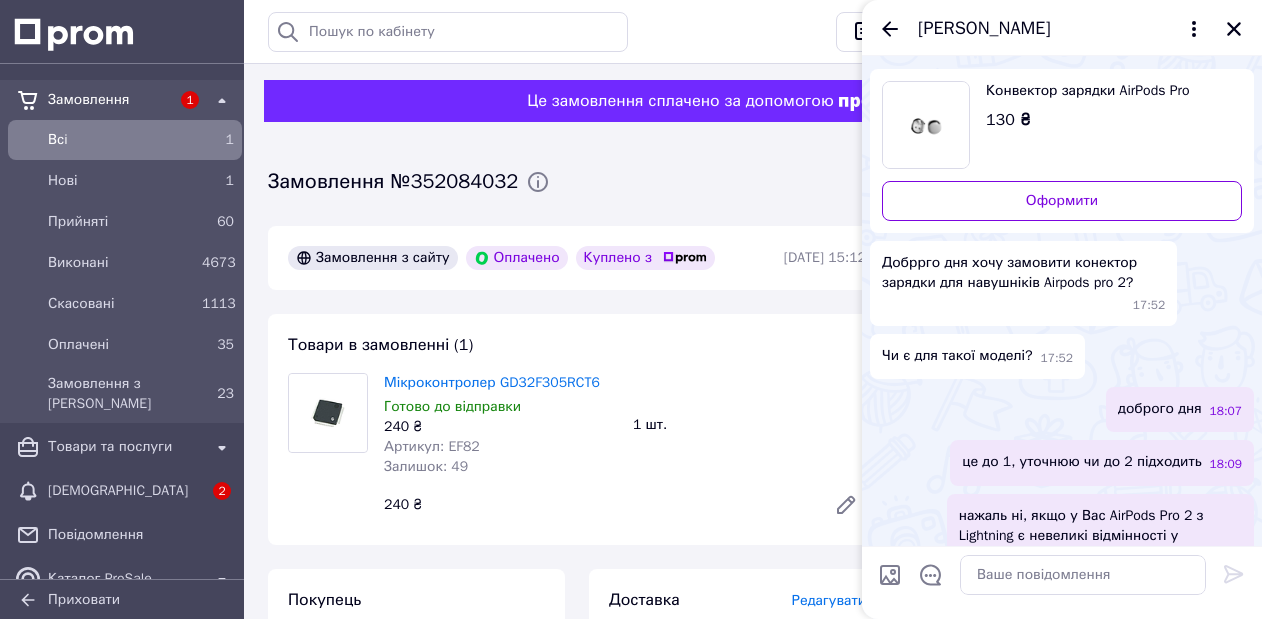 scroll, scrollTop: 39, scrollLeft: 0, axis: vertical 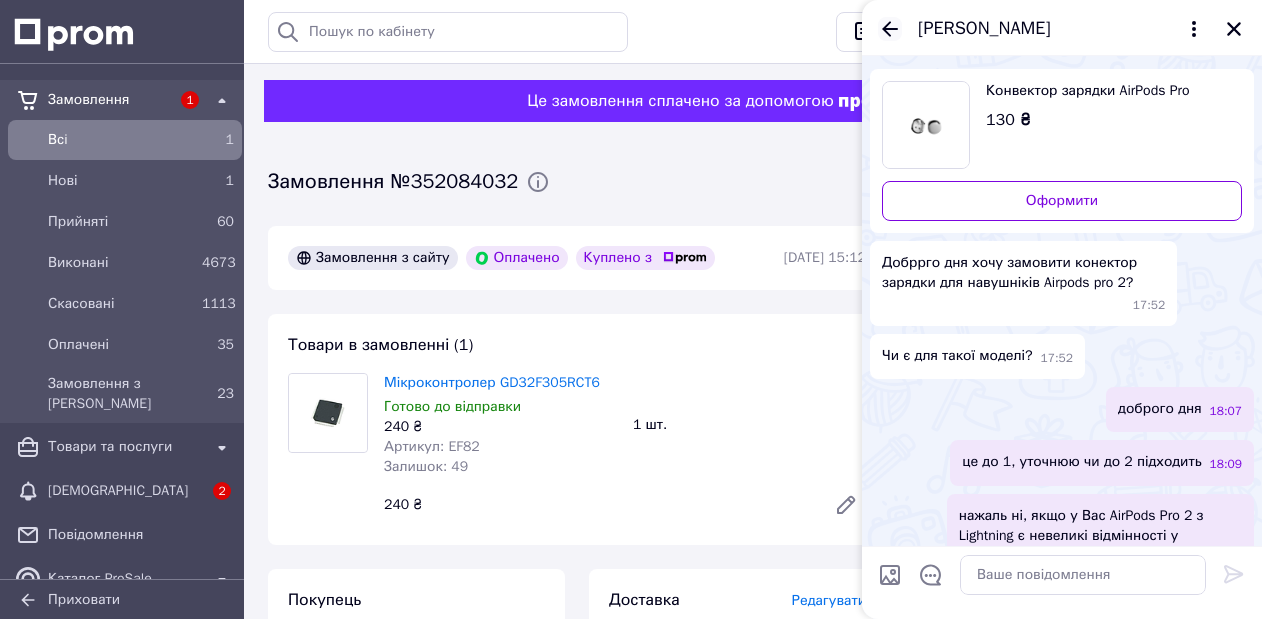 click 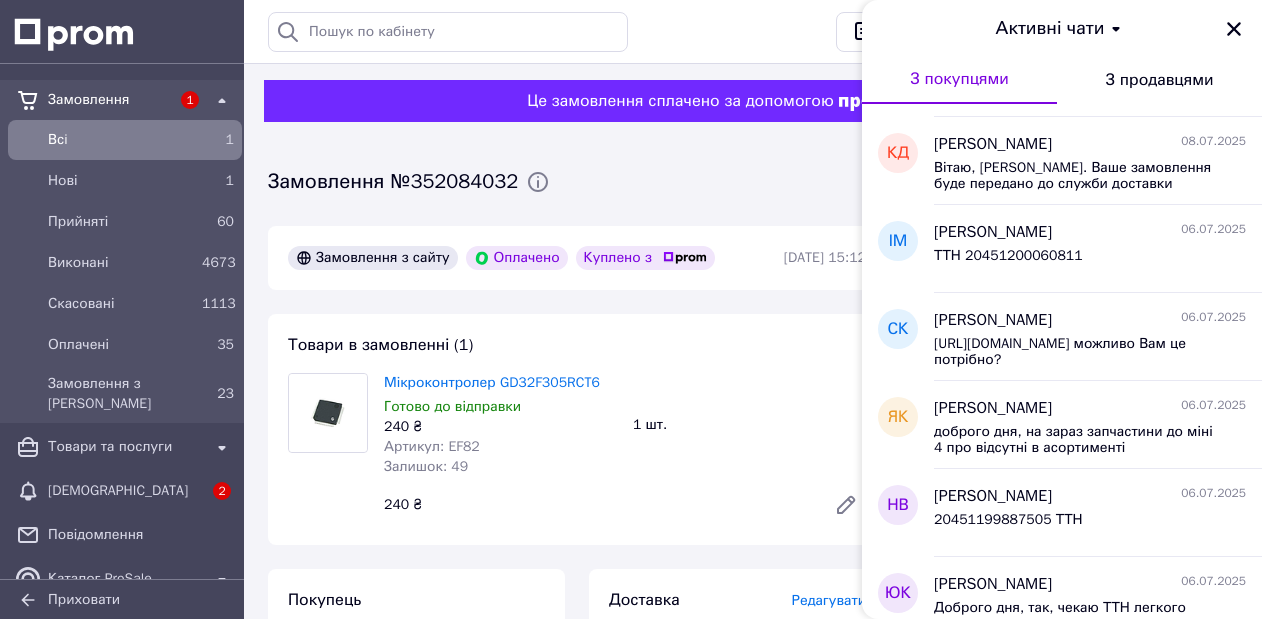 scroll, scrollTop: 0, scrollLeft: 0, axis: both 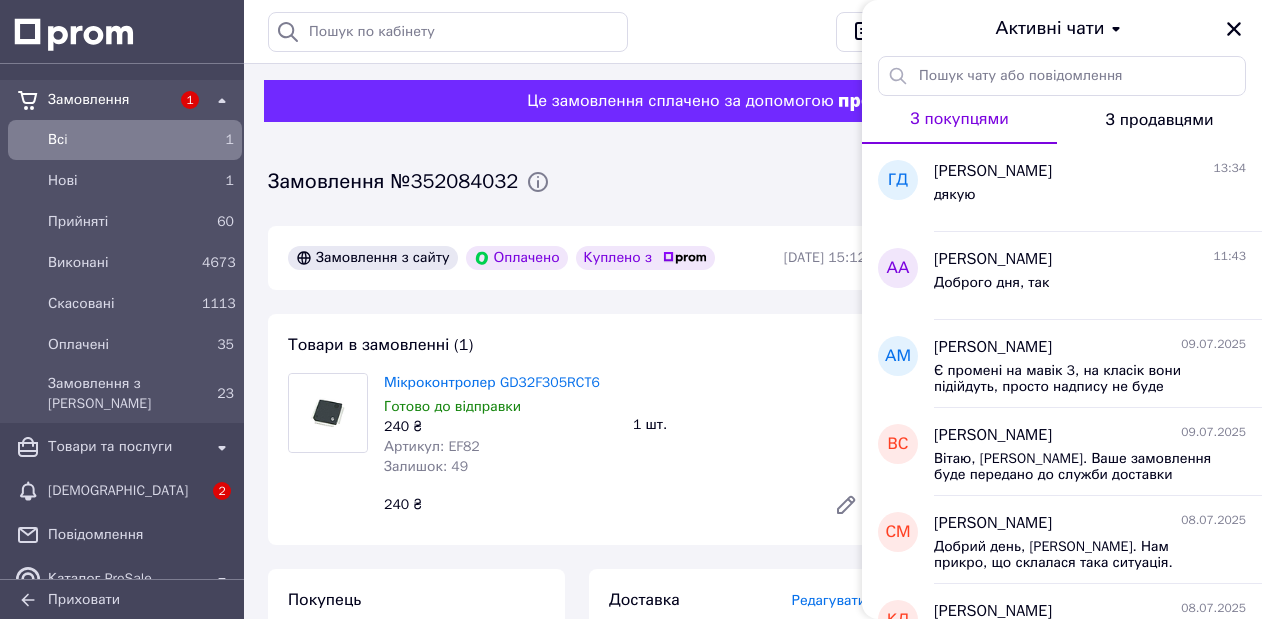 click on "Активні чати" at bounding box center [1062, 28] 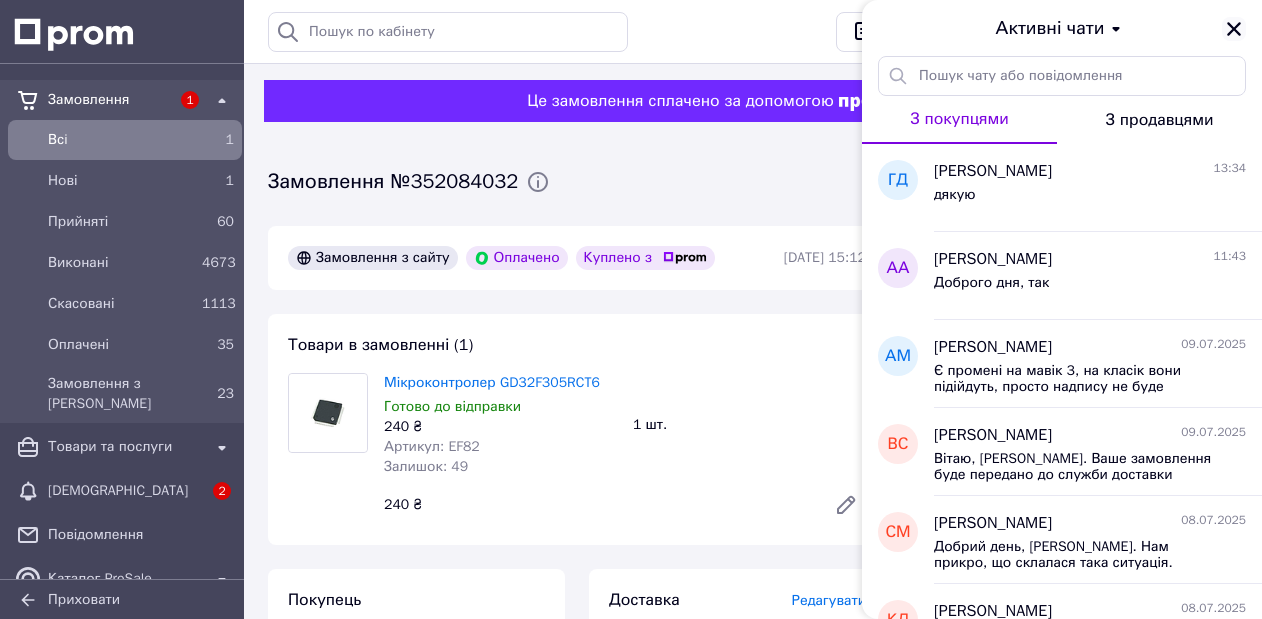 click 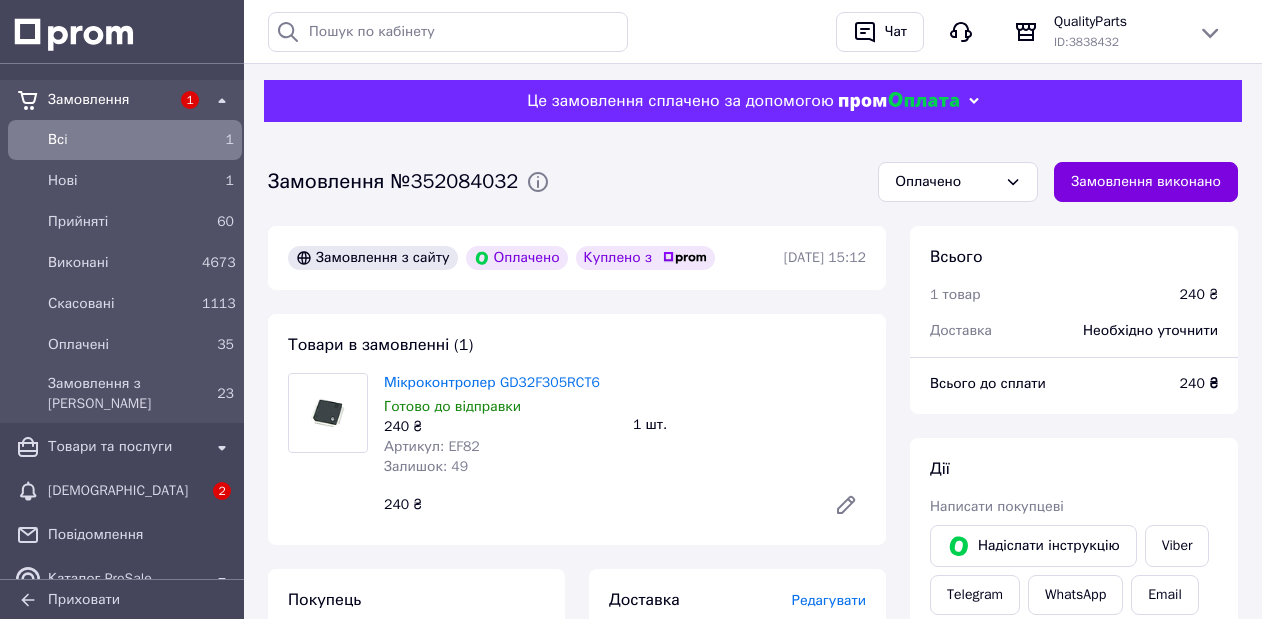 click on "Всi" at bounding box center (121, 140) 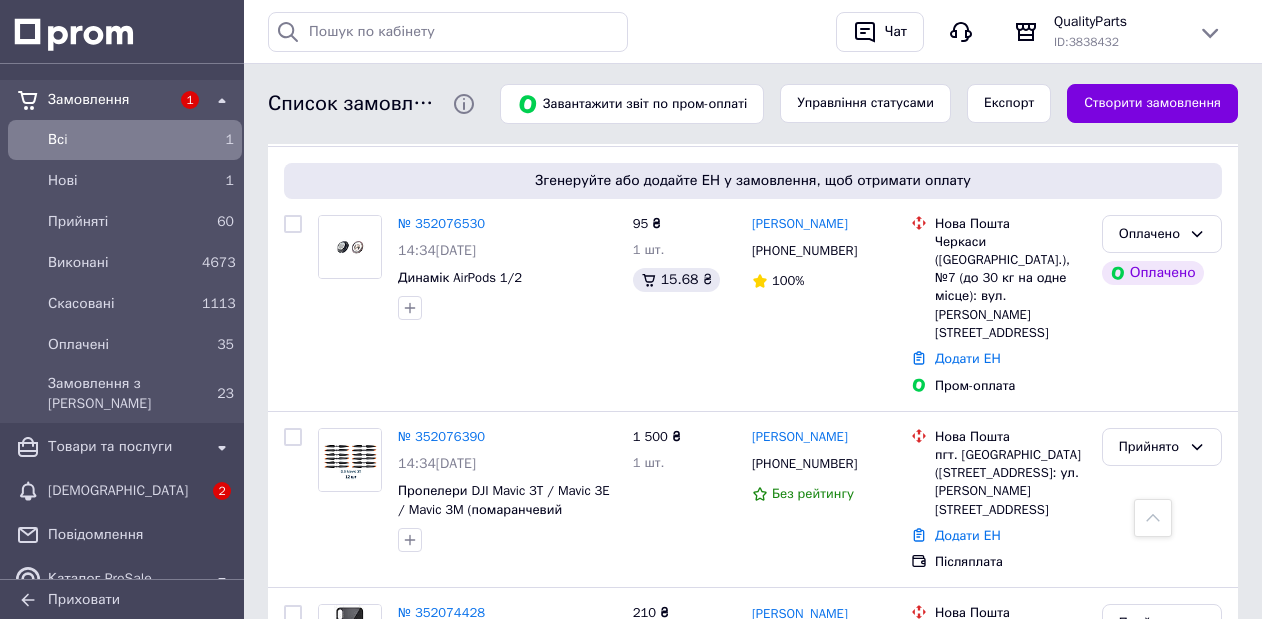 scroll, scrollTop: 727, scrollLeft: 0, axis: vertical 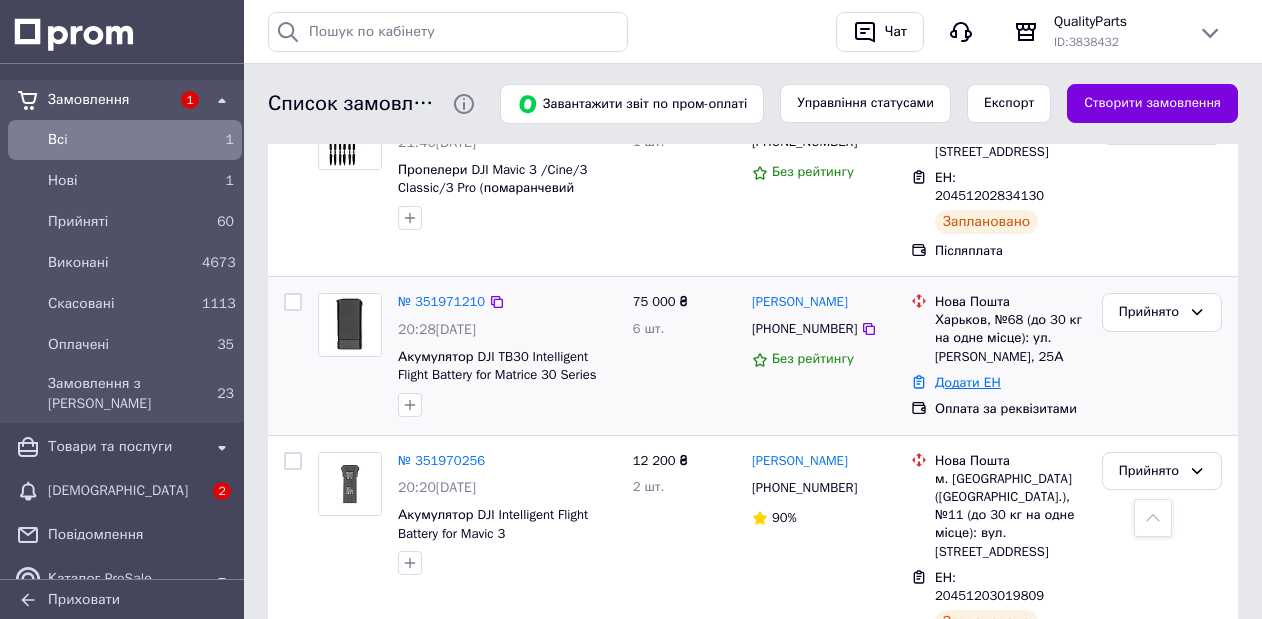 click on "Додати ЕН" at bounding box center (968, 382) 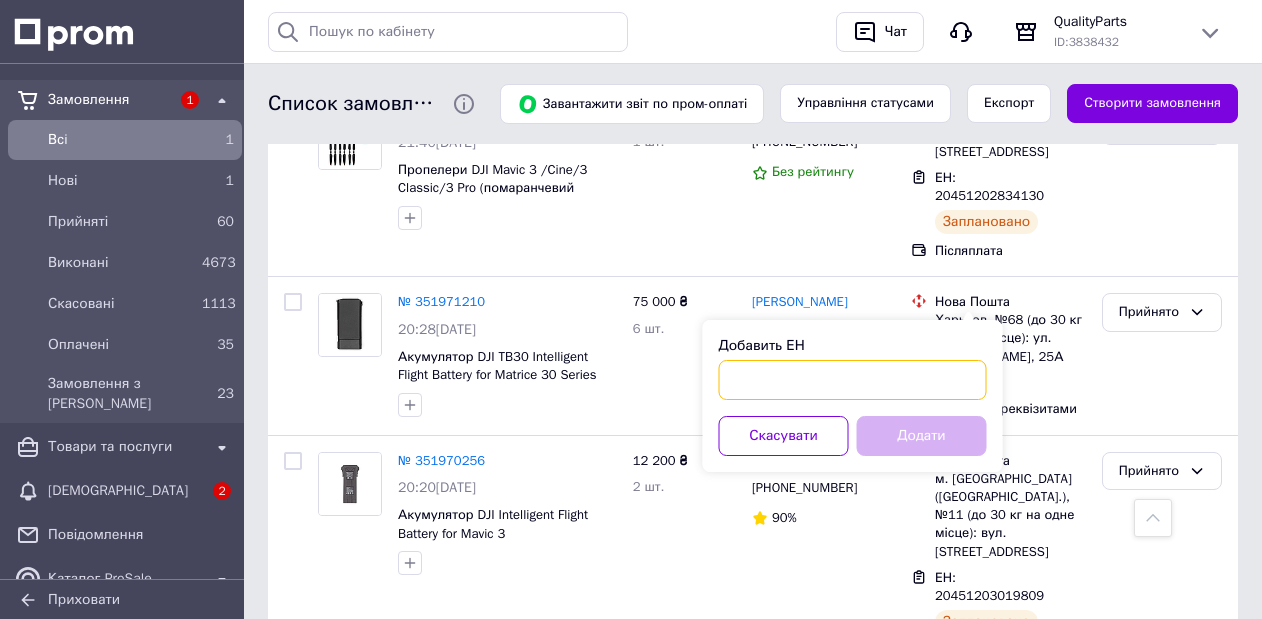 click on "Добавить ЕН" at bounding box center (853, 380) 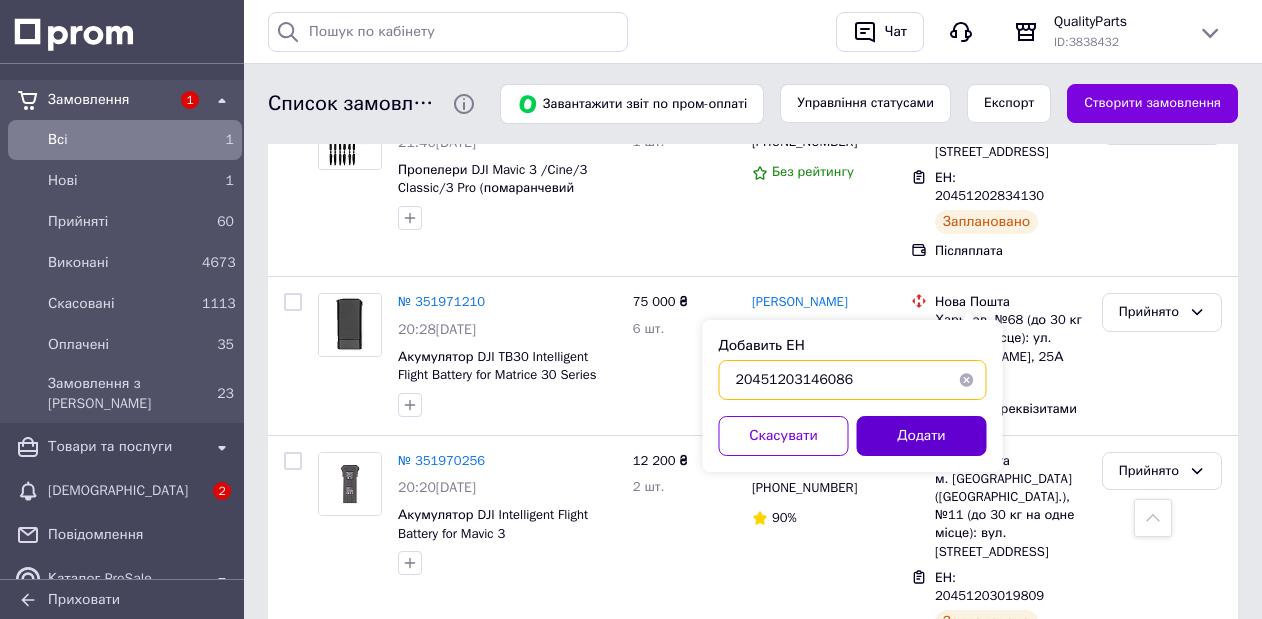 type on "20451203146086" 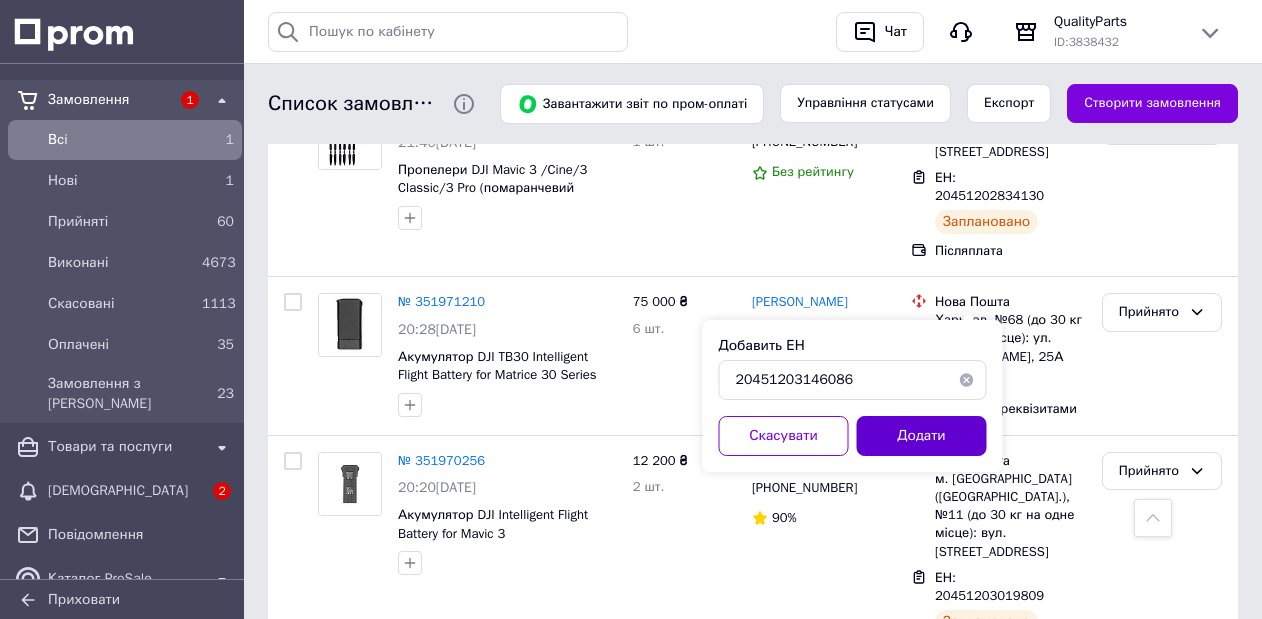 click on "Додати" at bounding box center [922, 436] 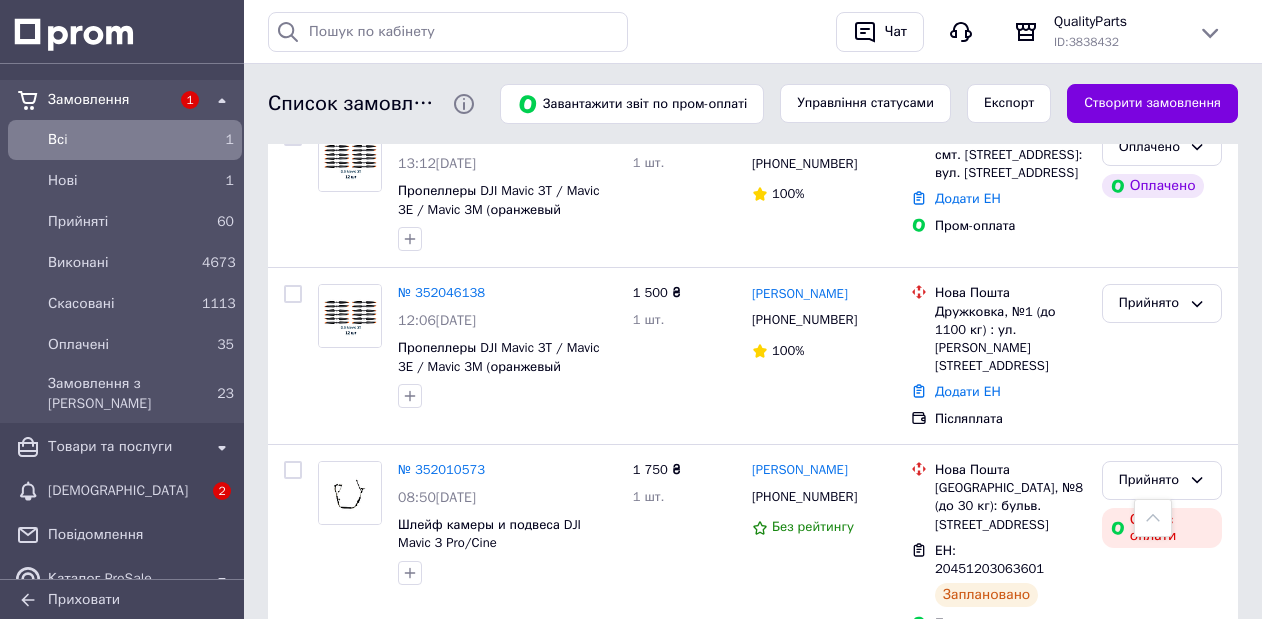scroll, scrollTop: 1694, scrollLeft: 0, axis: vertical 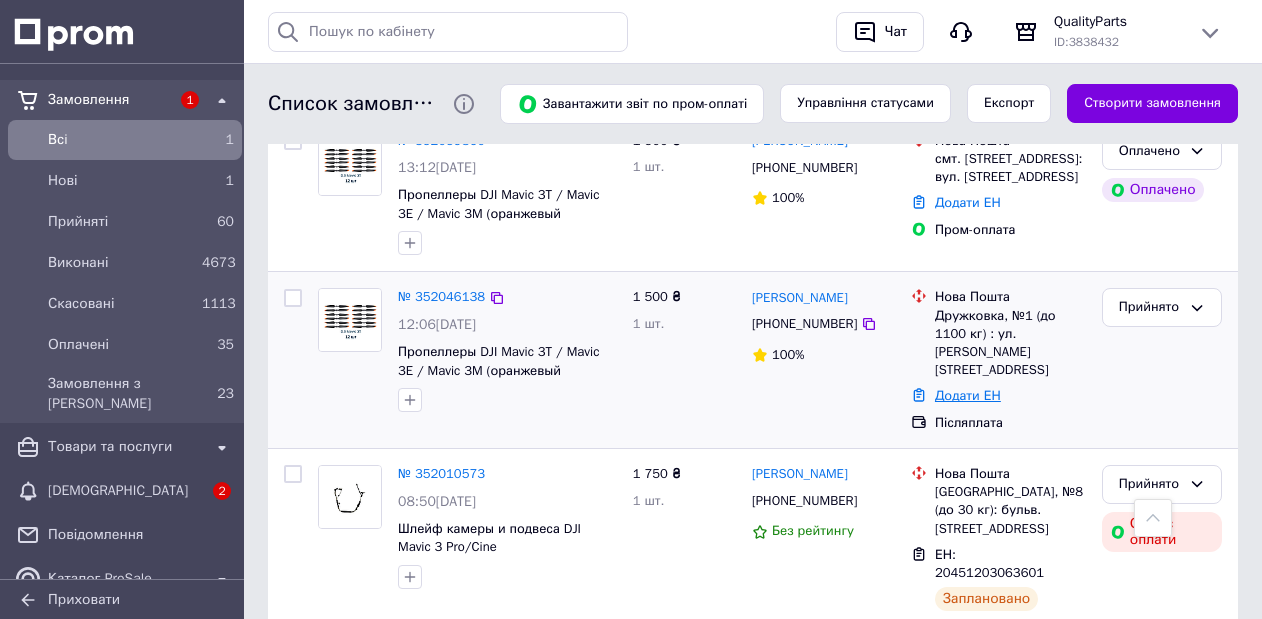 click on "Додати ЕН" at bounding box center [968, 395] 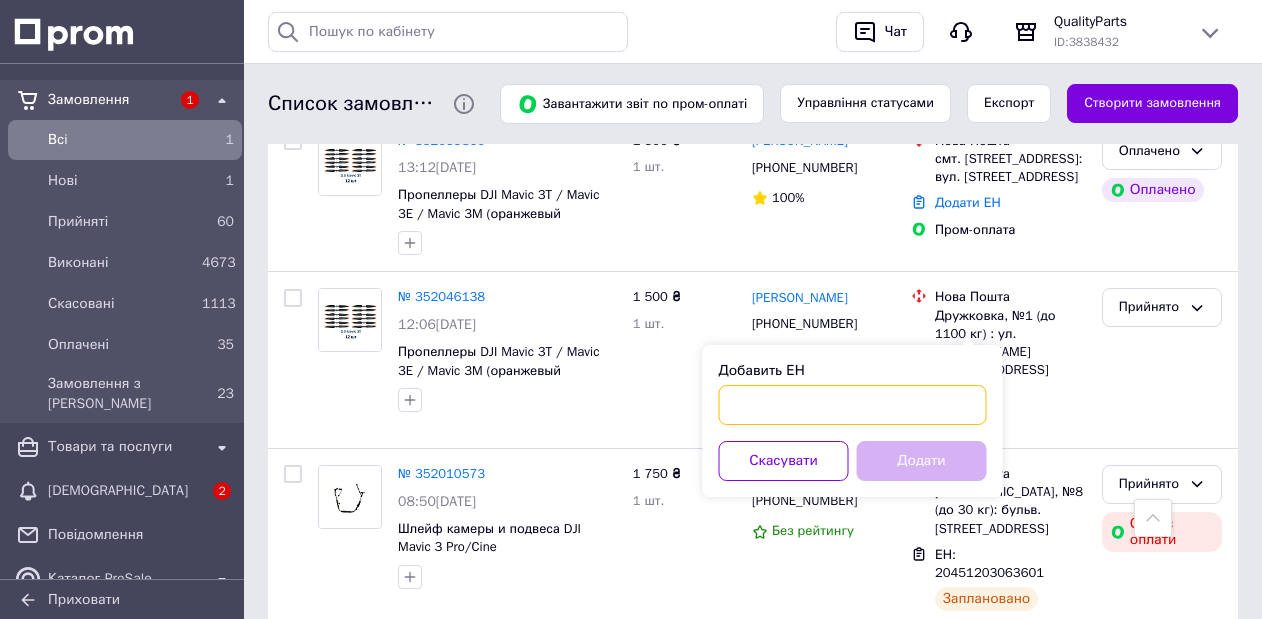 click on "Добавить ЕН" at bounding box center (853, 405) 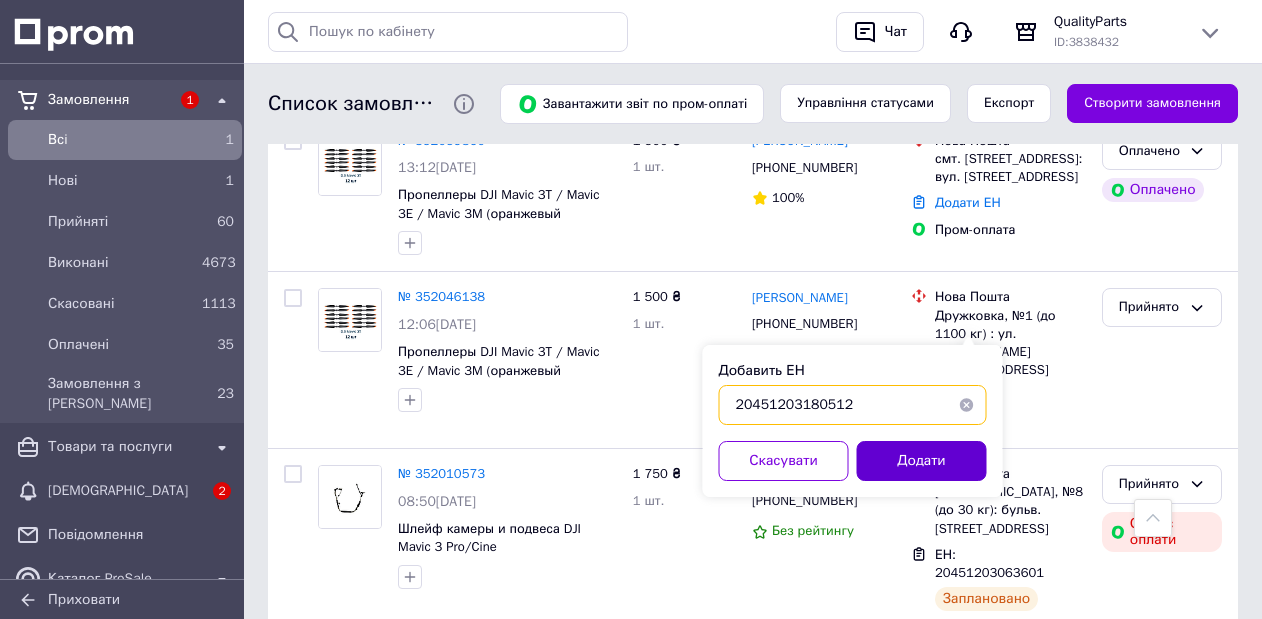 type on "20451203180512" 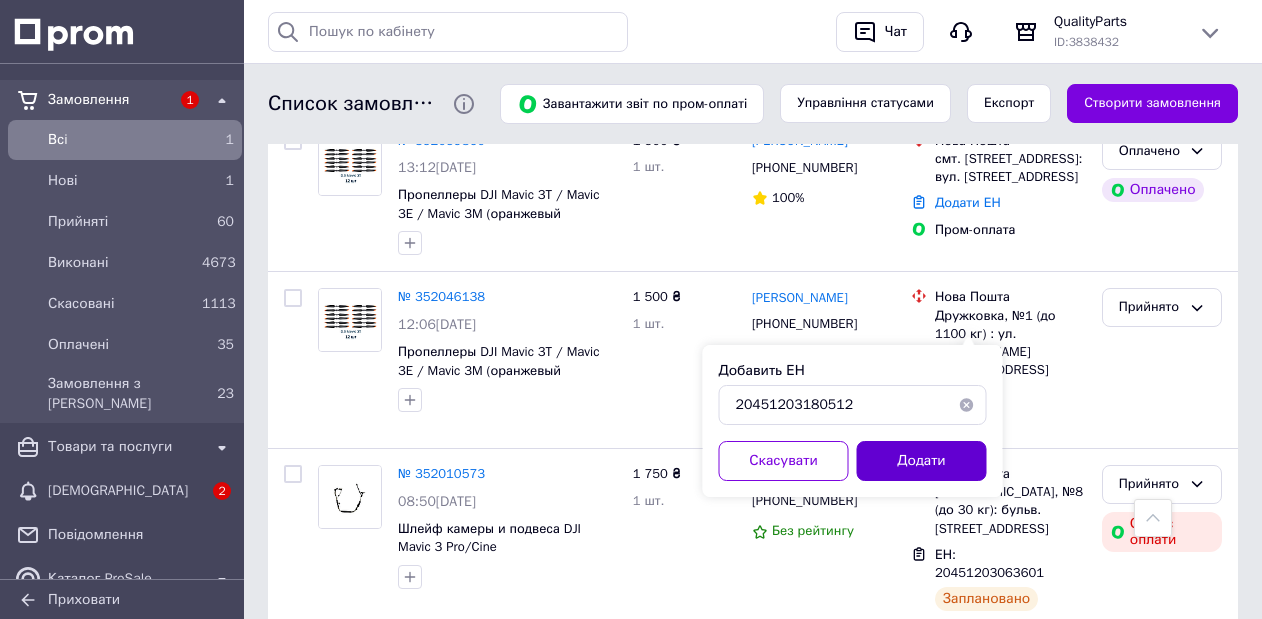 click on "Додати" at bounding box center (922, 461) 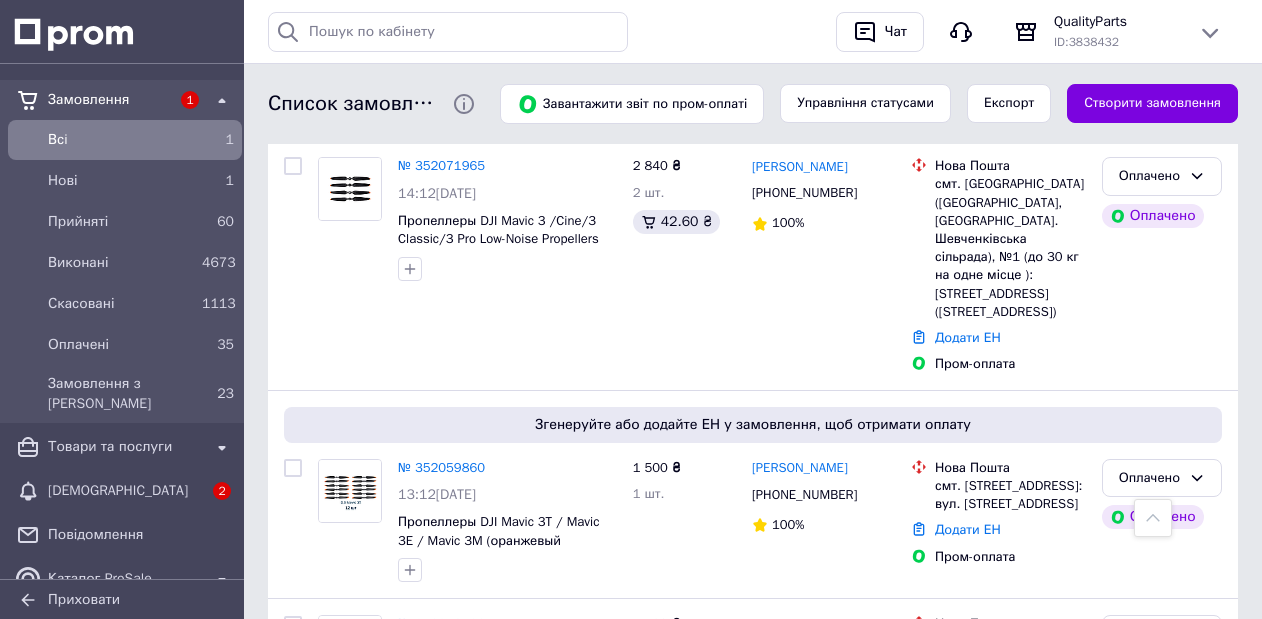 scroll, scrollTop: 1471, scrollLeft: 0, axis: vertical 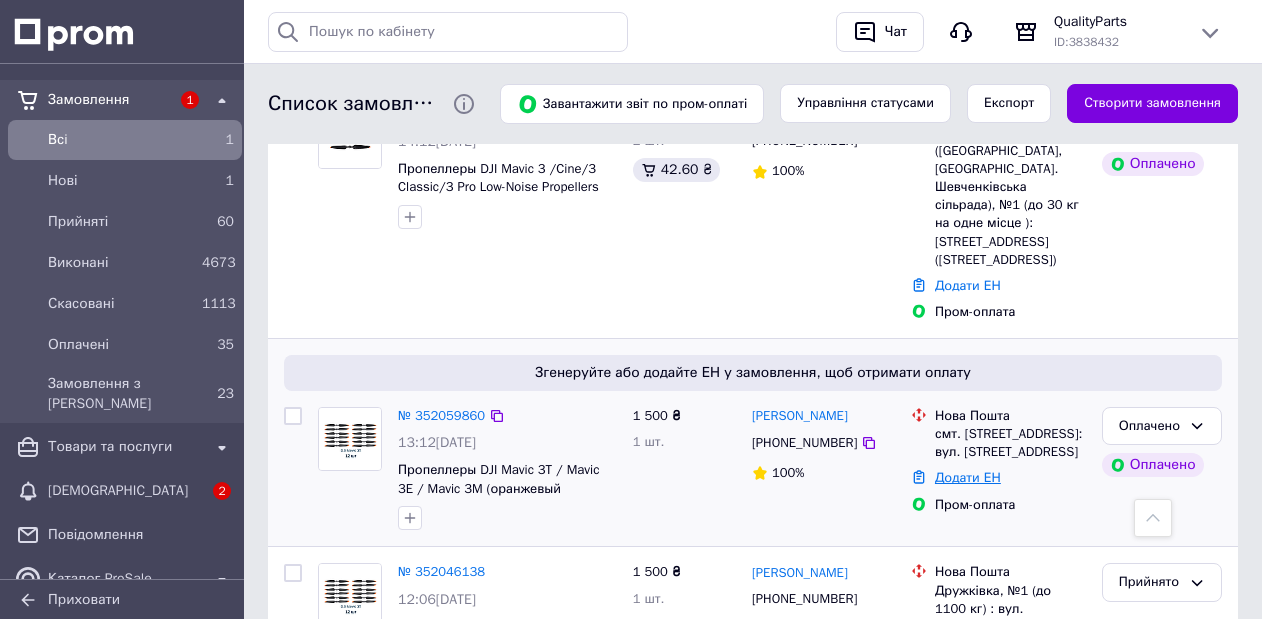 click on "Додати ЕН" at bounding box center (968, 477) 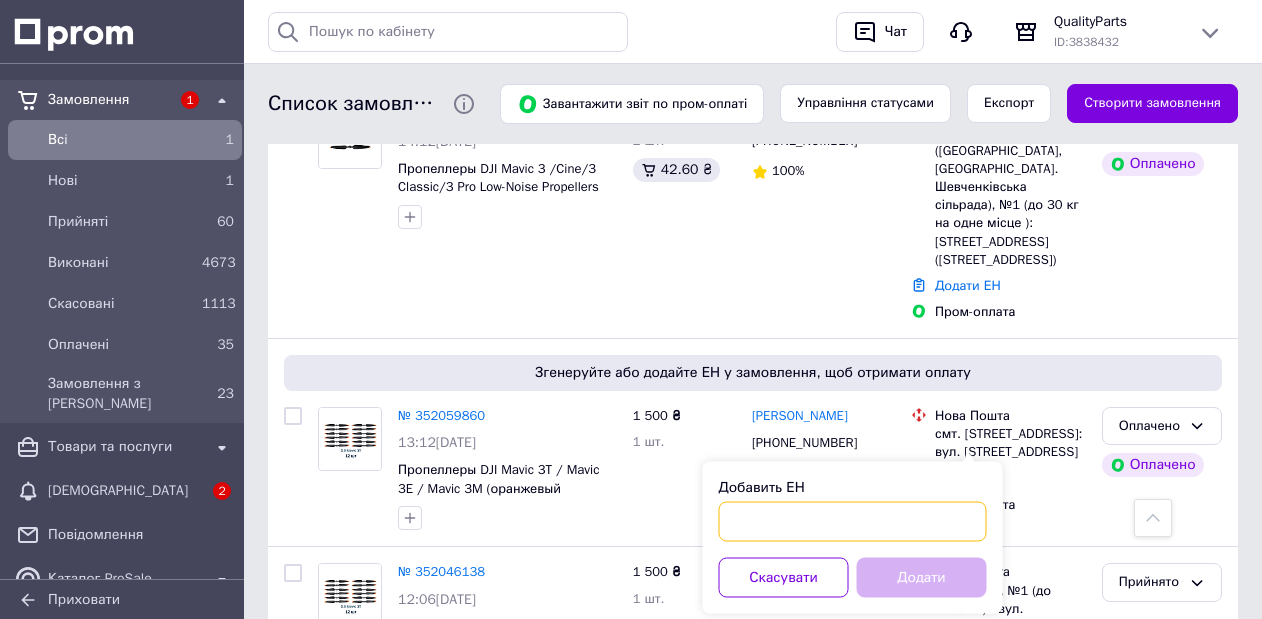 click on "Добавить ЕН" at bounding box center [853, 522] 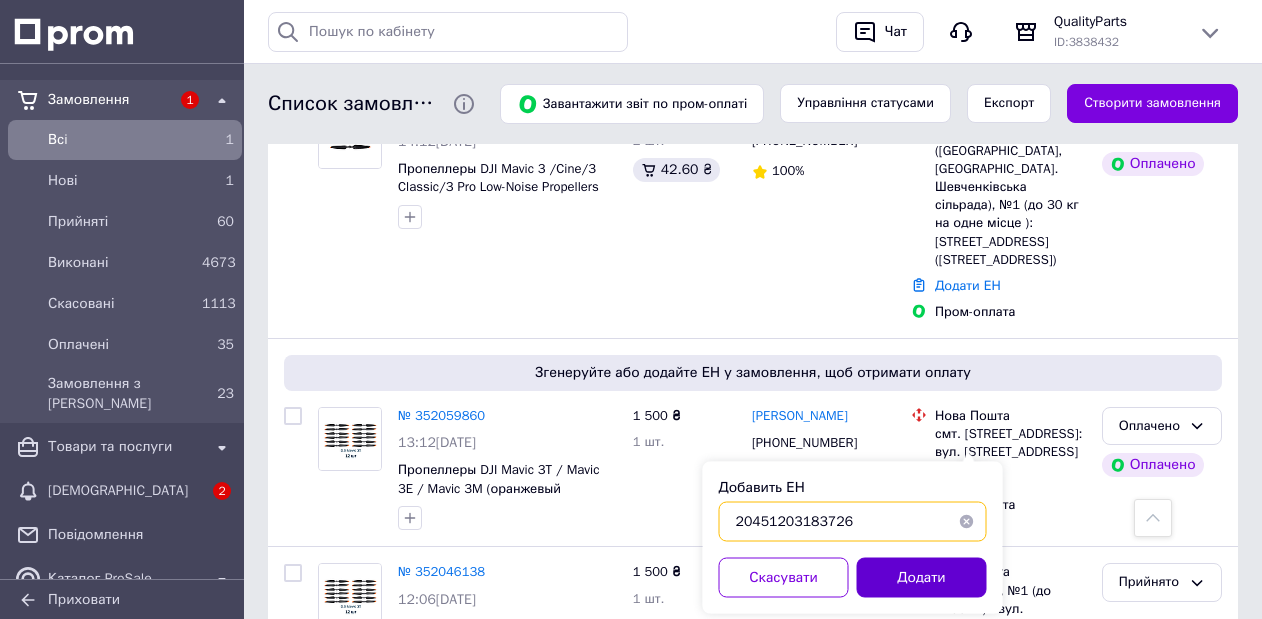 type on "20451203183726" 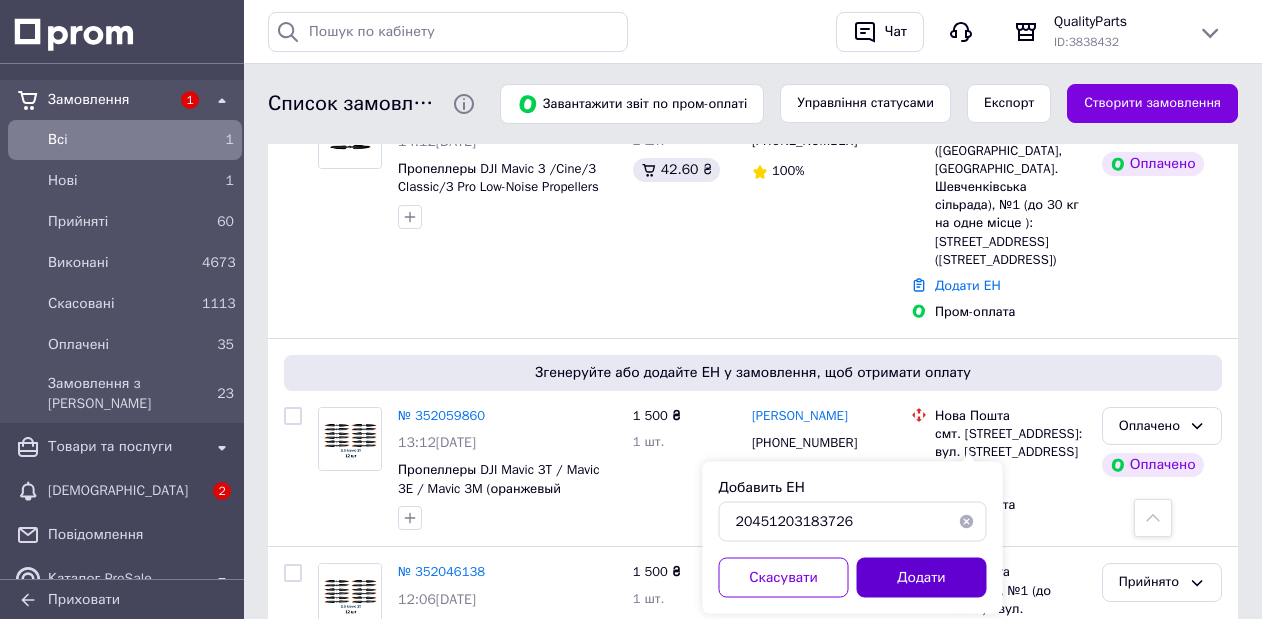 click on "Додати" at bounding box center (922, 578) 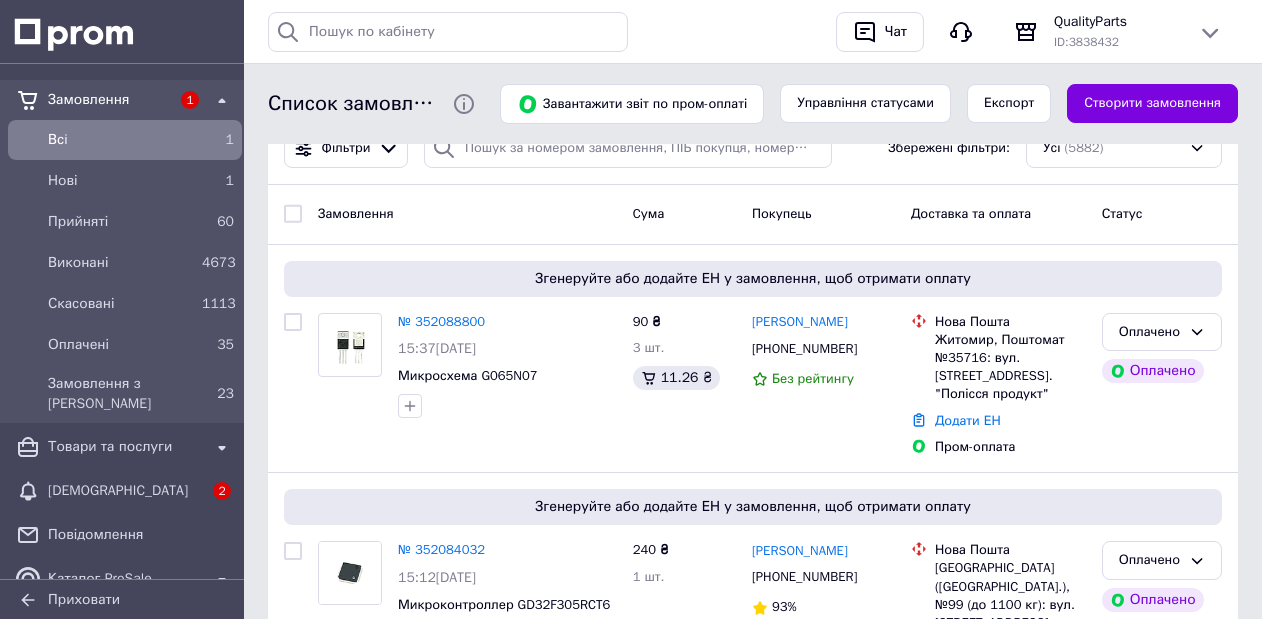scroll, scrollTop: 69, scrollLeft: 0, axis: vertical 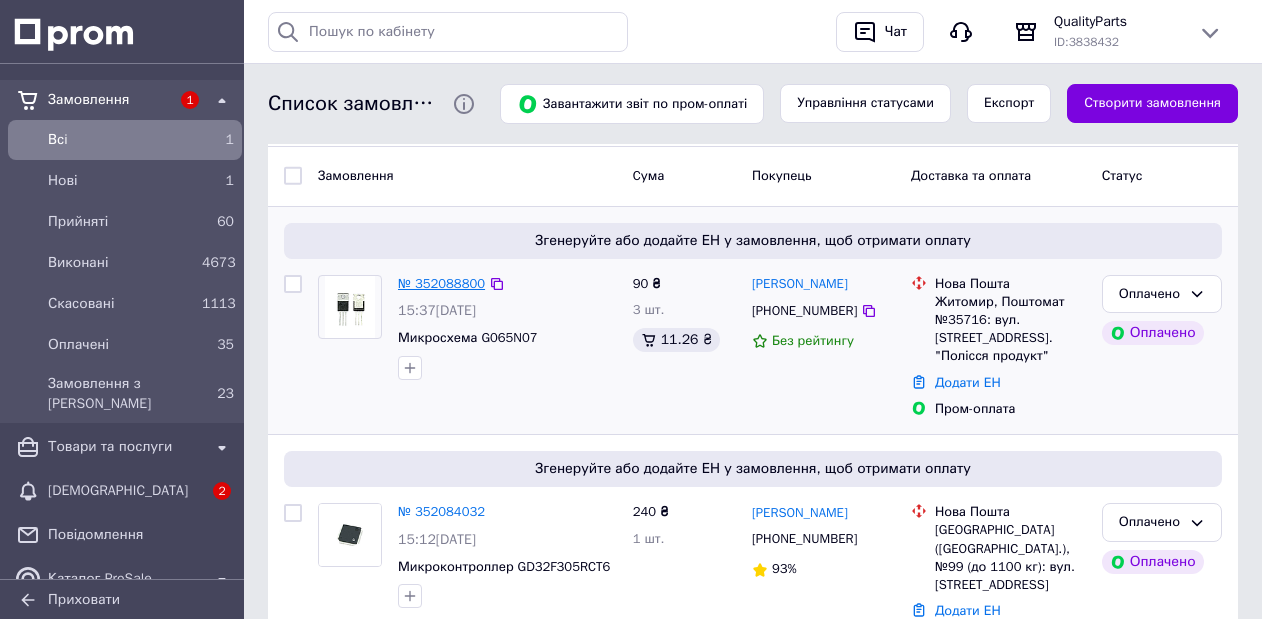click on "№ 352088800" at bounding box center [441, 283] 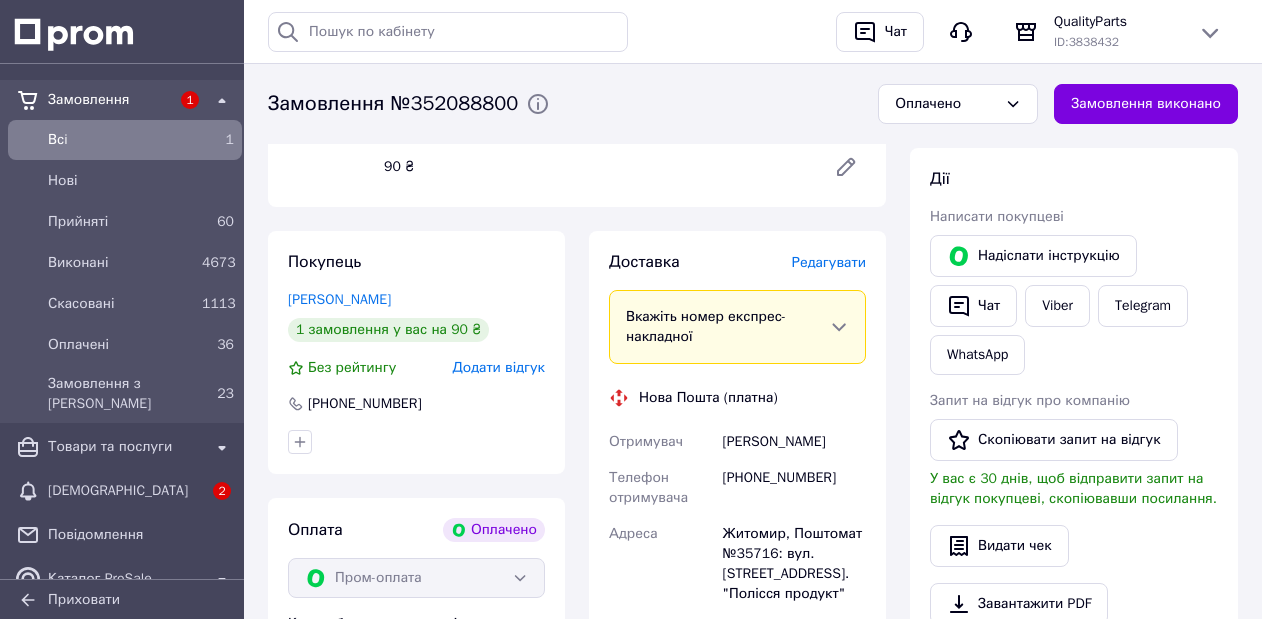 scroll, scrollTop: 507, scrollLeft: 0, axis: vertical 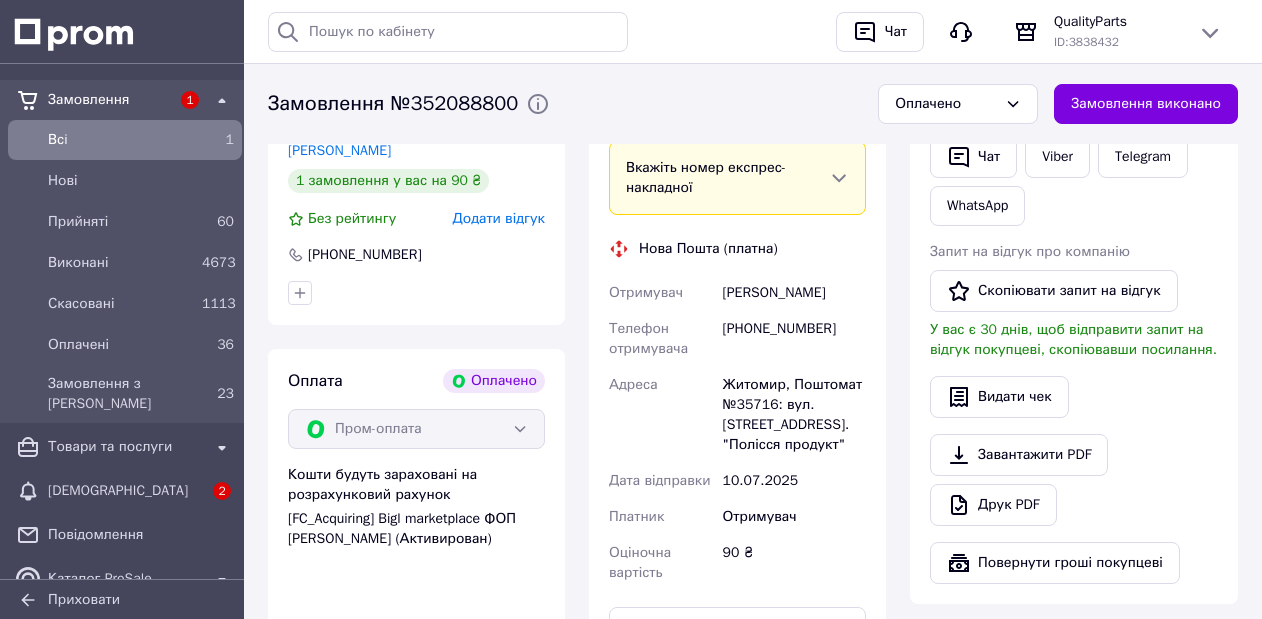 click on "[PHONE_NUMBER]" at bounding box center [794, 339] 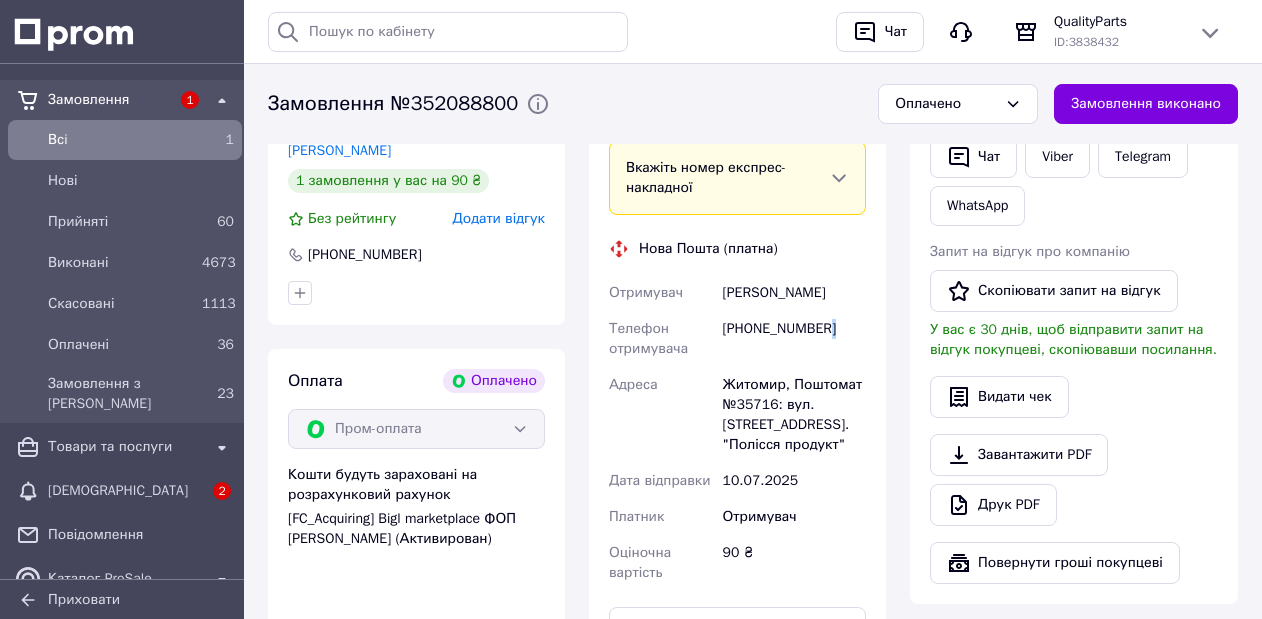 click on "[PHONE_NUMBER]" at bounding box center (794, 339) 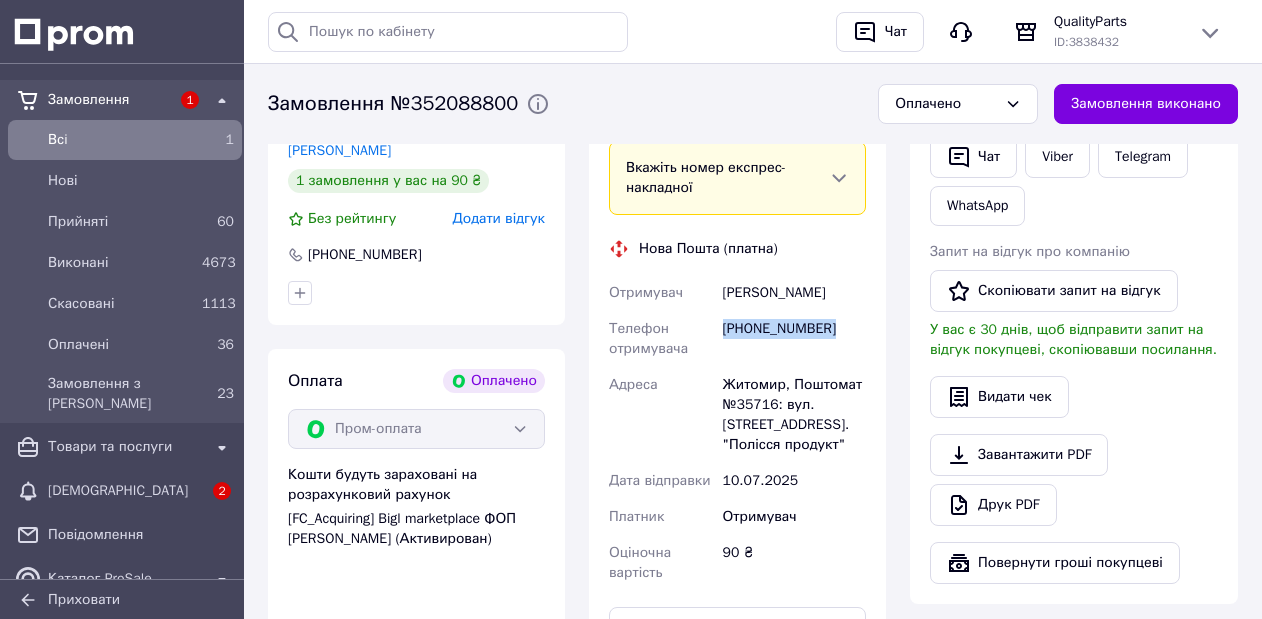 click on "[PHONE_NUMBER]" at bounding box center (794, 339) 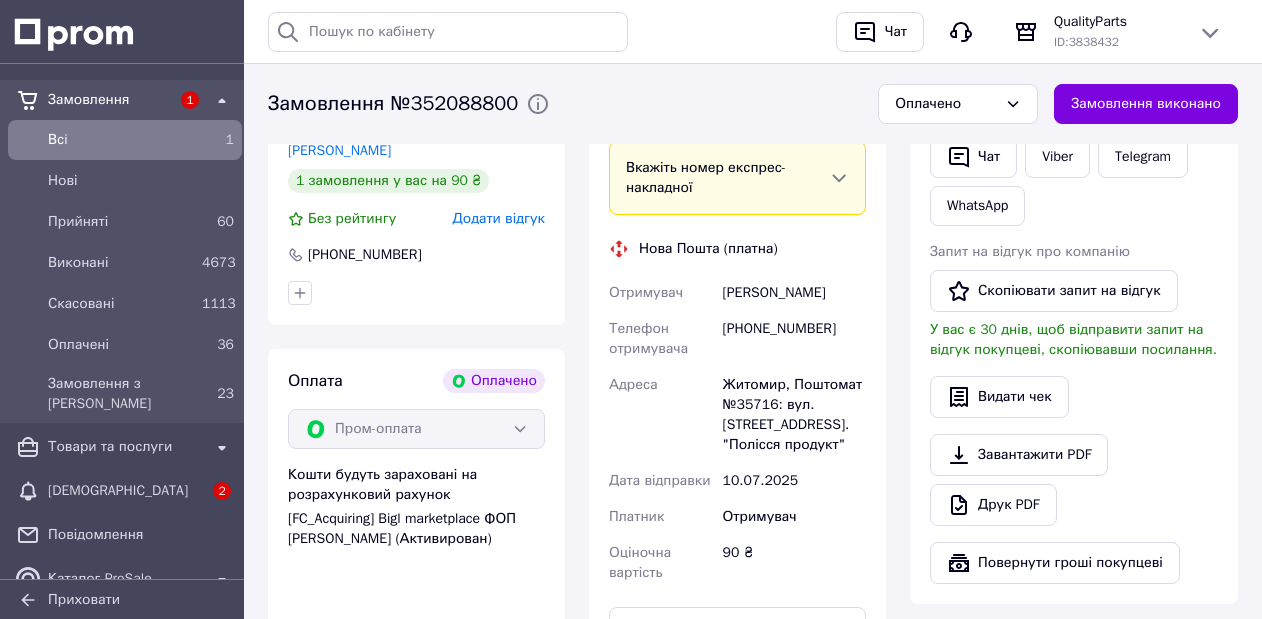 click on "Єрош Микола" at bounding box center [794, 293] 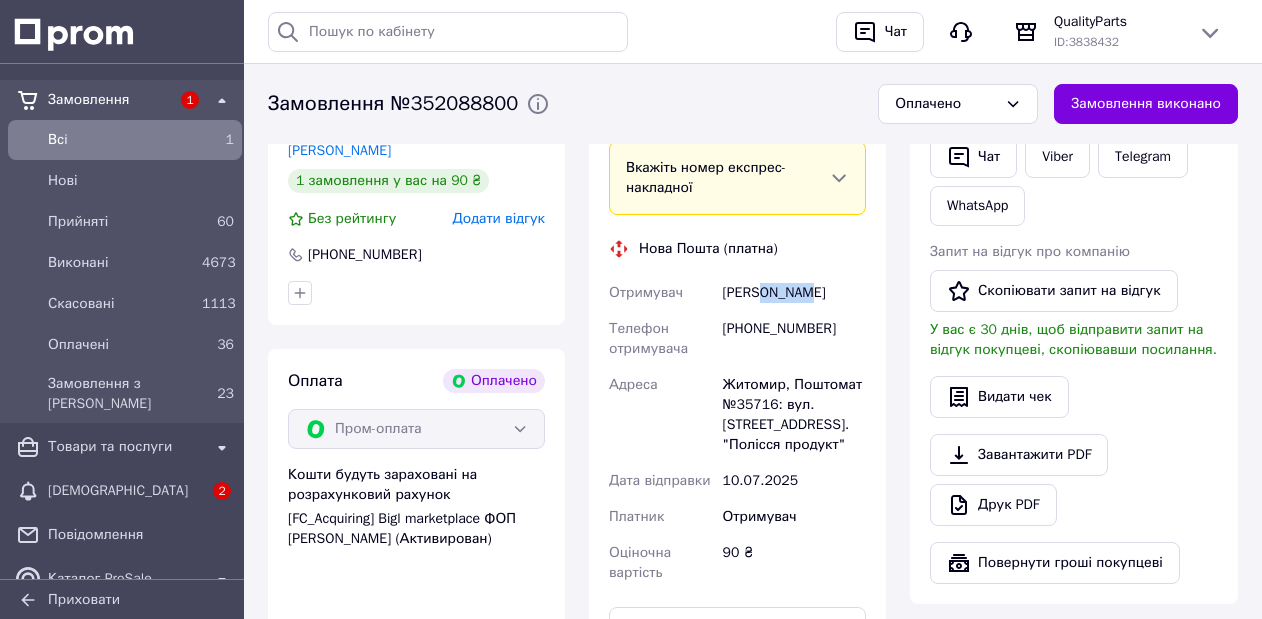 click on "Єрош Микола" at bounding box center (794, 293) 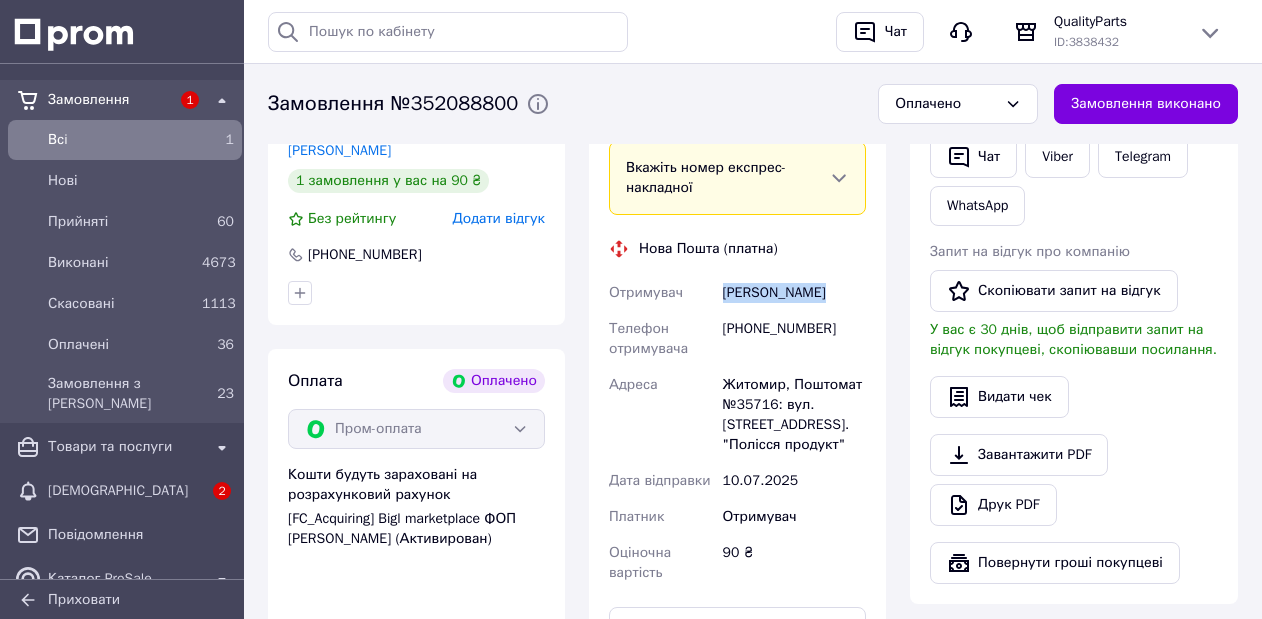 click on "Єрош Микола" at bounding box center (794, 293) 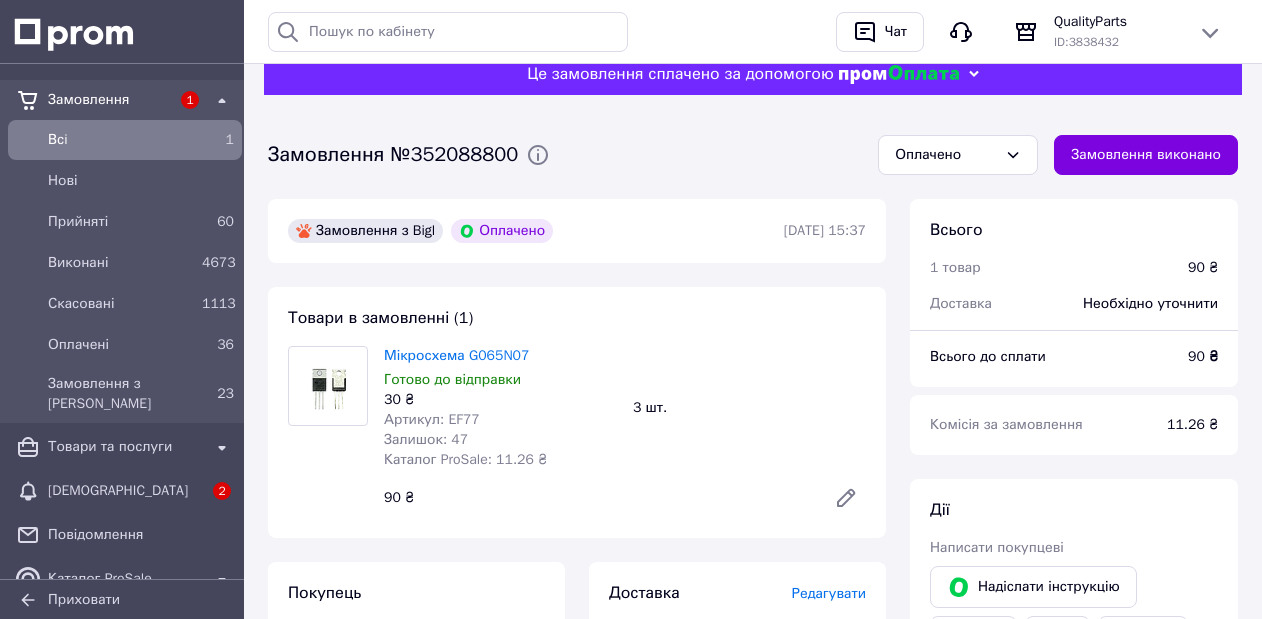 scroll, scrollTop: 26, scrollLeft: 0, axis: vertical 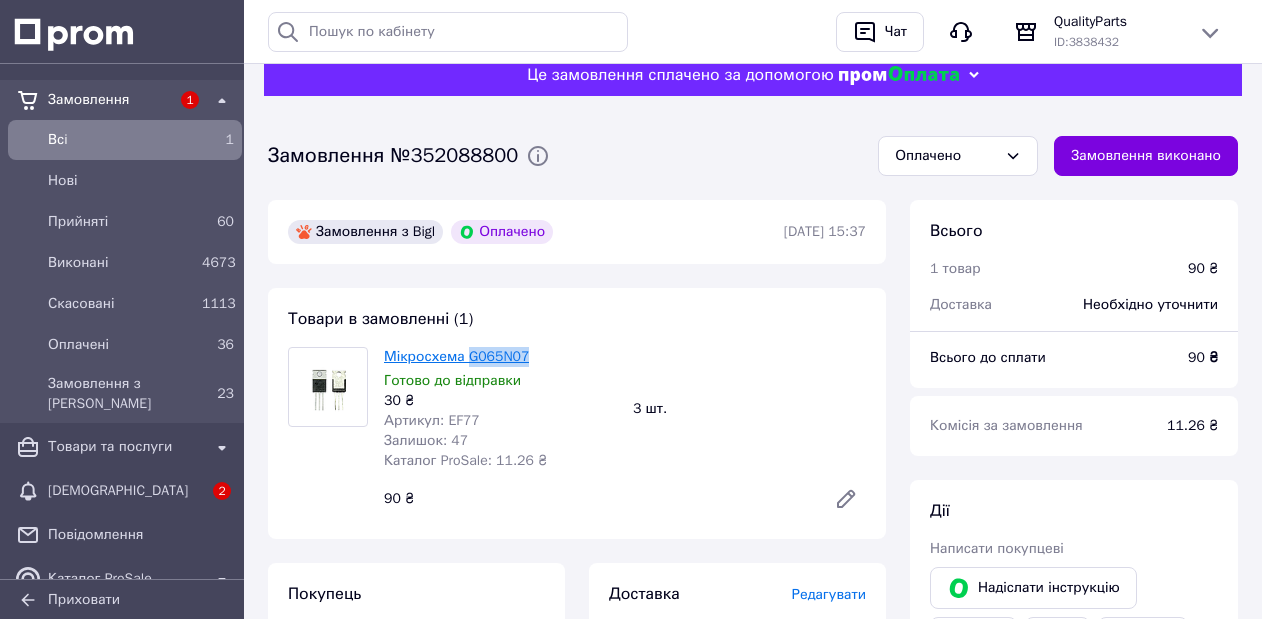 drag, startPoint x: 534, startPoint y: 353, endPoint x: 468, endPoint y: 358, distance: 66.189125 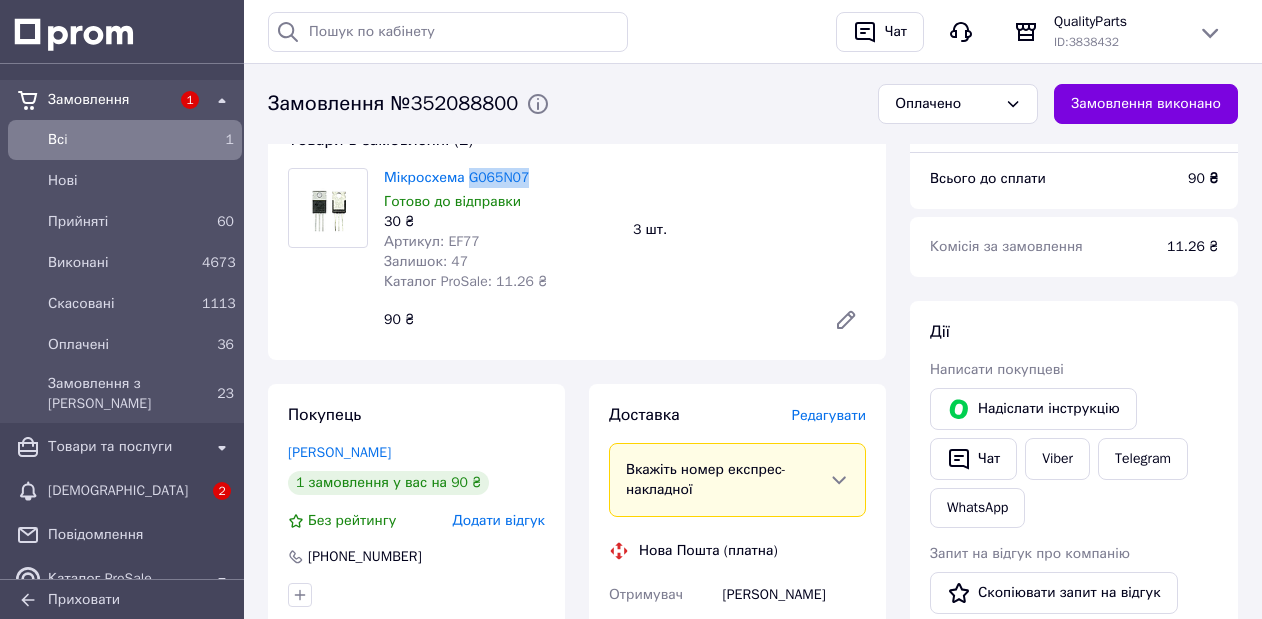 scroll, scrollTop: 488, scrollLeft: 0, axis: vertical 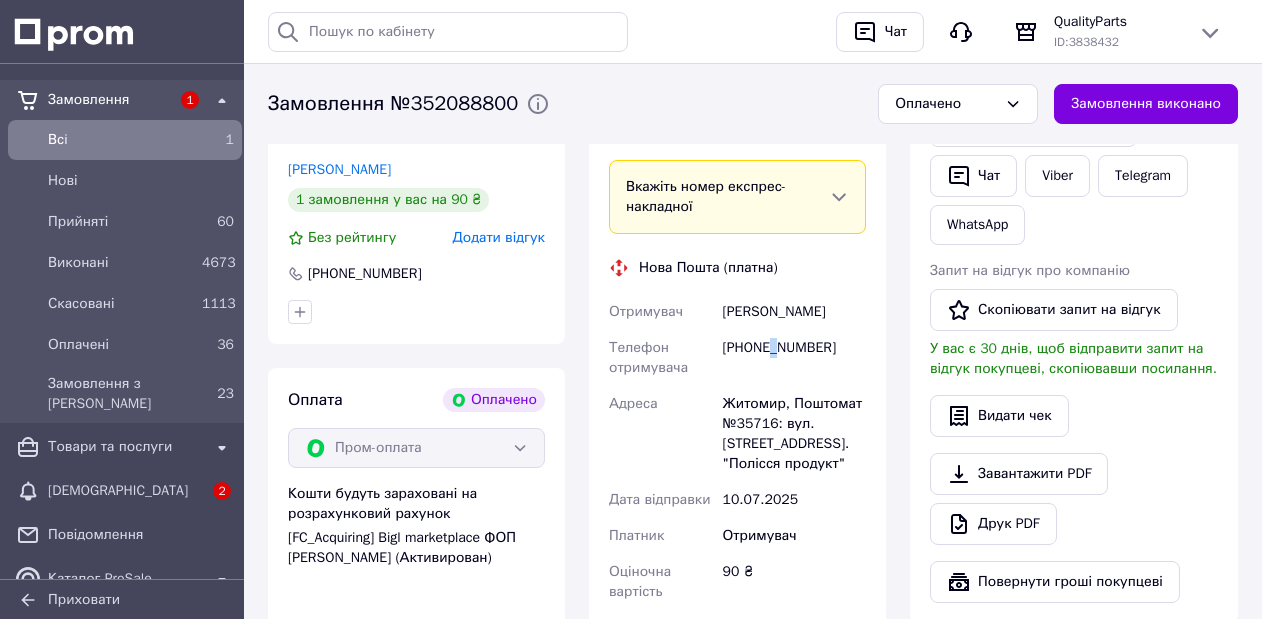 click on "[PHONE_NUMBER]" at bounding box center [794, 358] 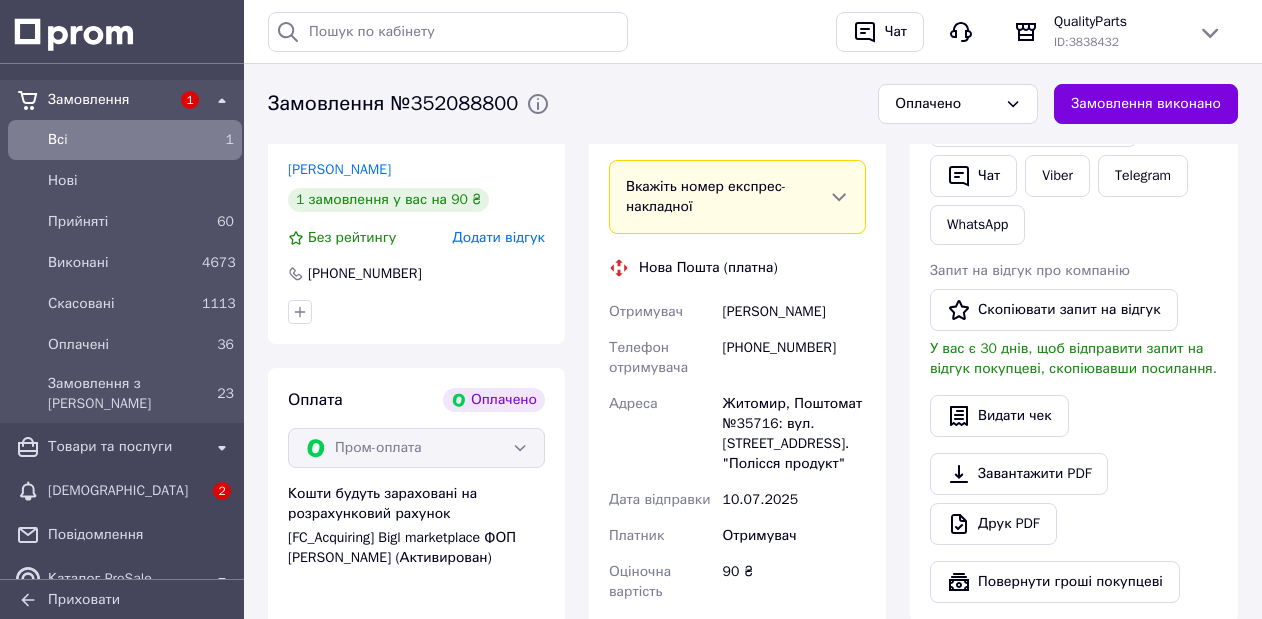 click on "[PHONE_NUMBER]" at bounding box center (794, 358) 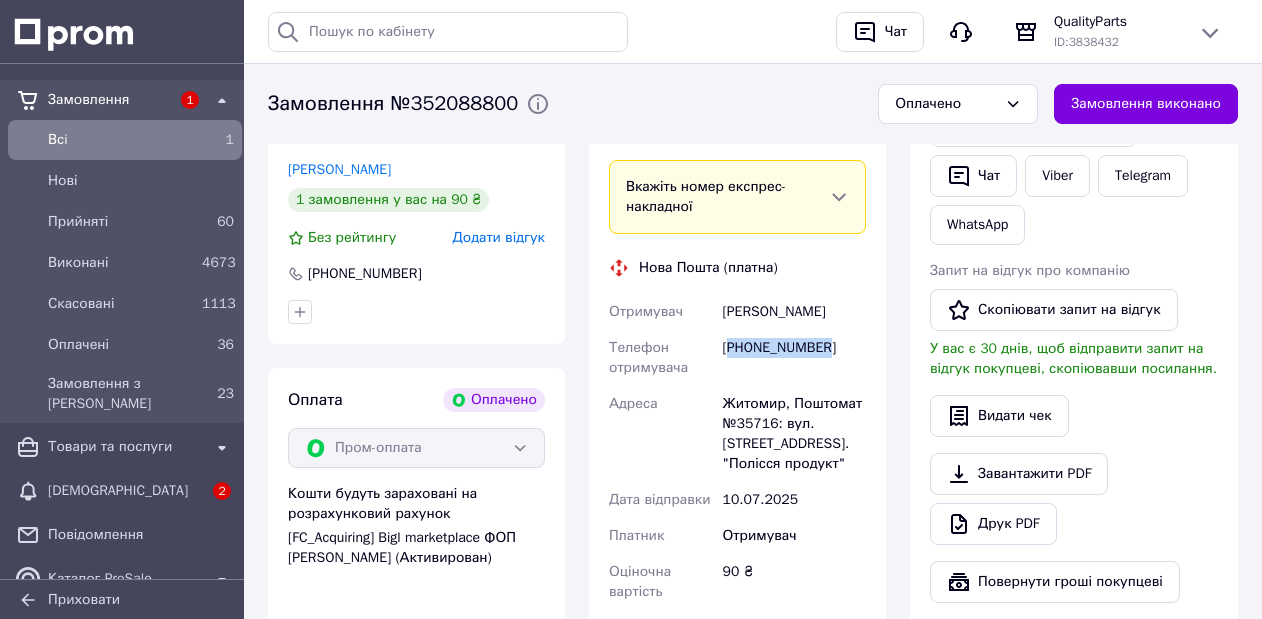 click on "[PHONE_NUMBER]" at bounding box center (794, 358) 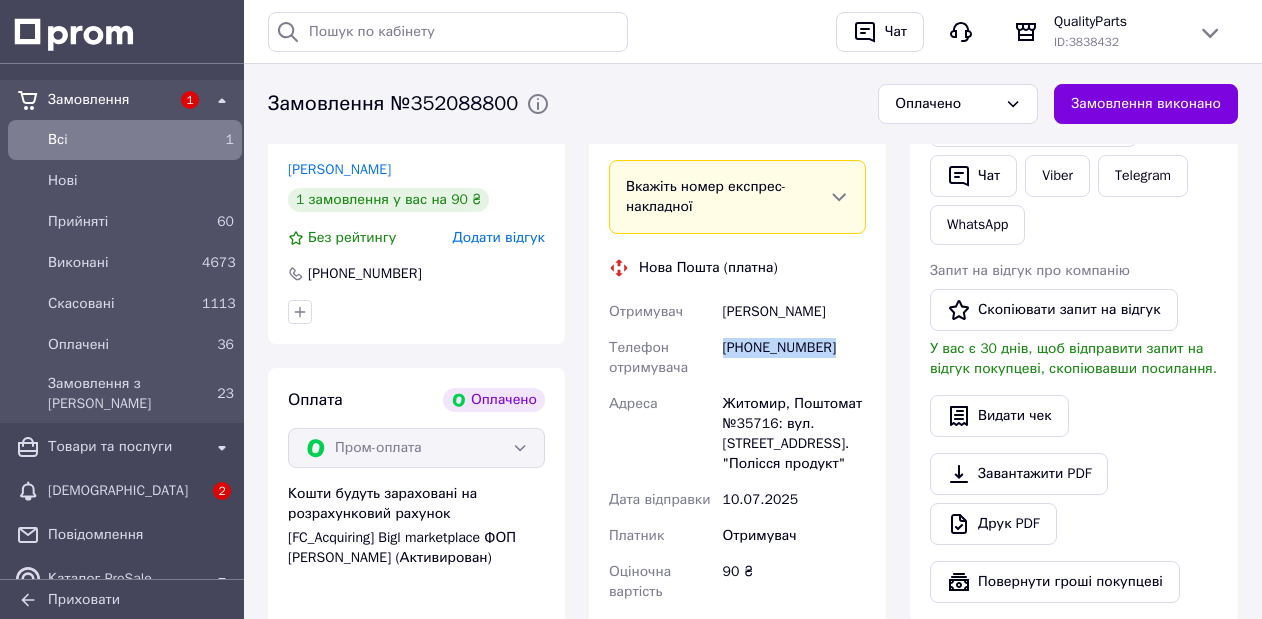 click on "[PHONE_NUMBER]" at bounding box center (794, 358) 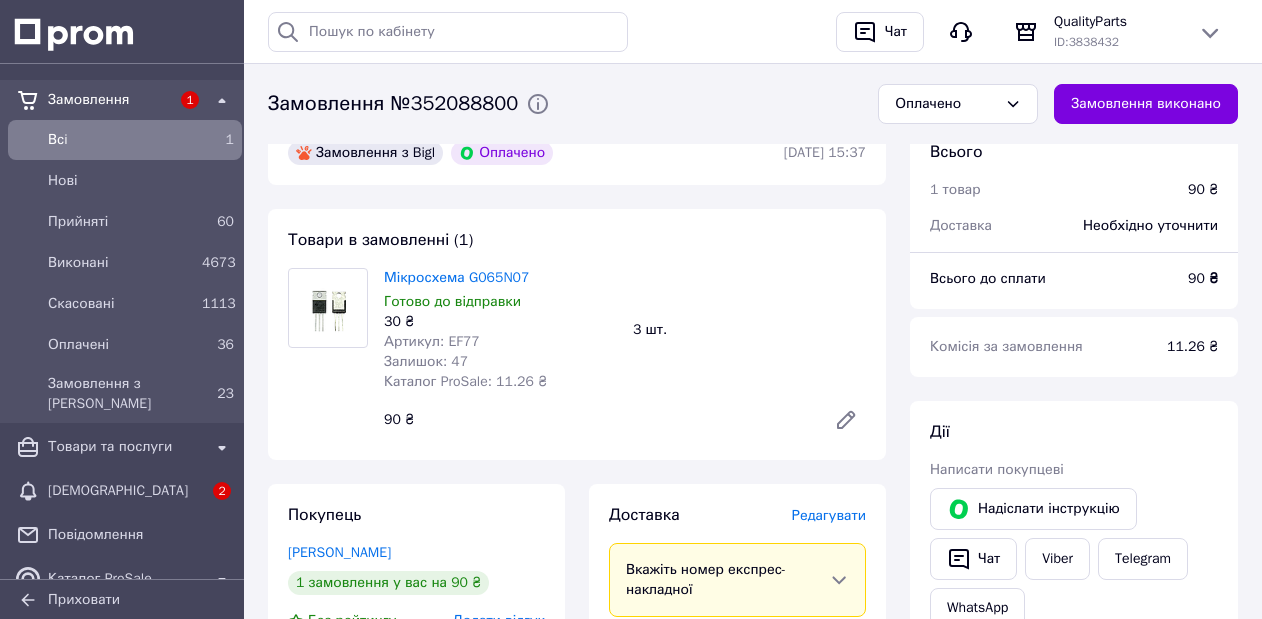 scroll, scrollTop: 107, scrollLeft: 0, axis: vertical 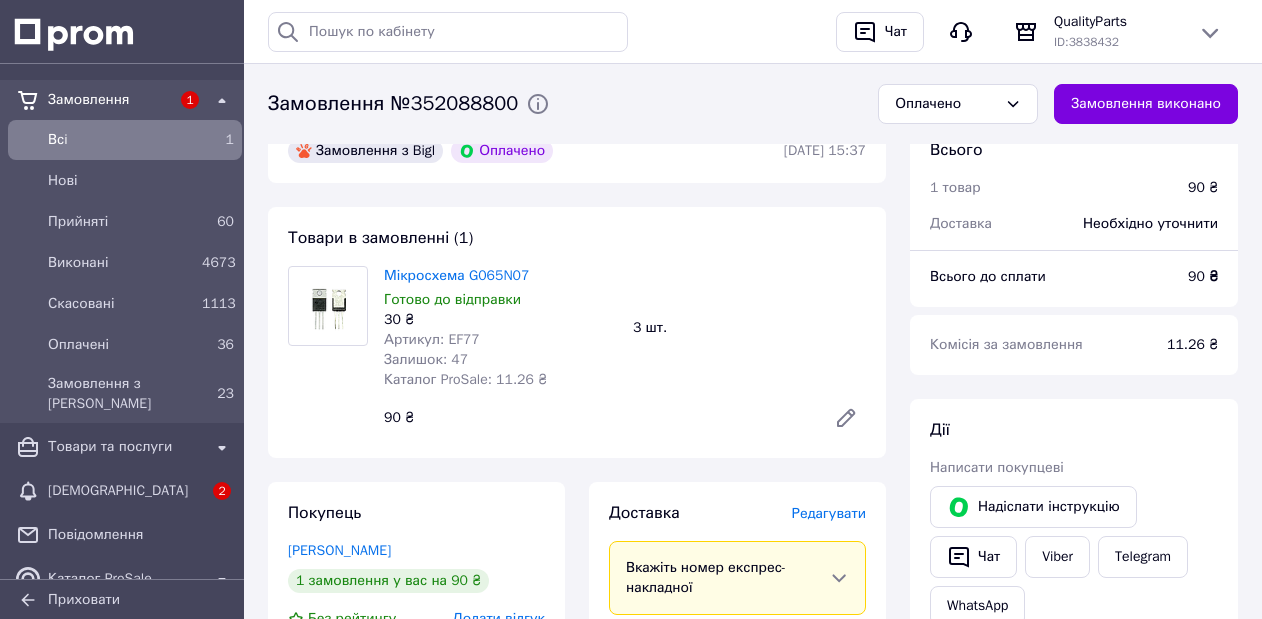 click on "Всi" at bounding box center (121, 140) 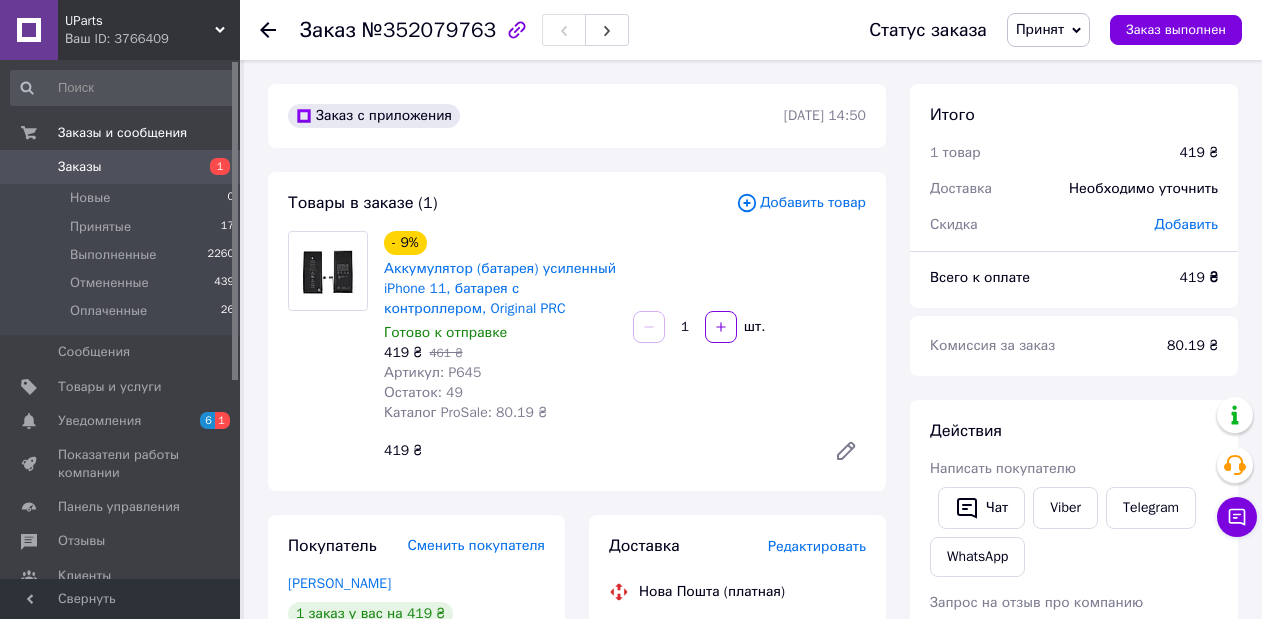 click on "[PHONE_NUMBER]" at bounding box center (794, 682) 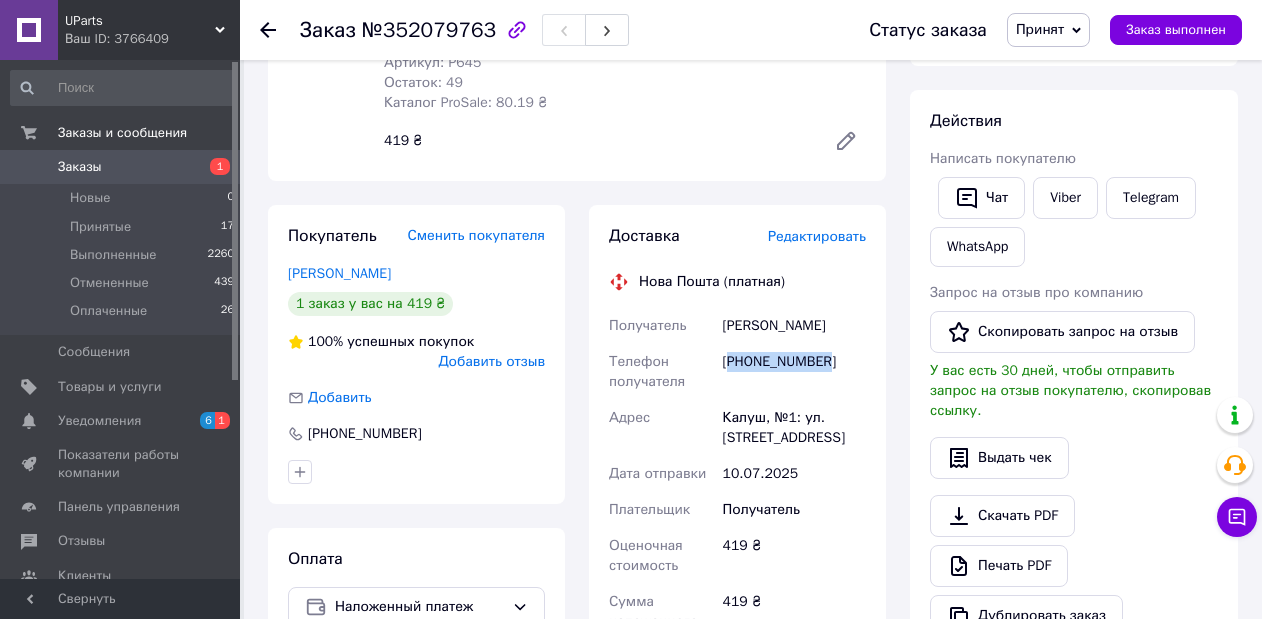 click on "[PHONE_NUMBER]" at bounding box center (794, 372) 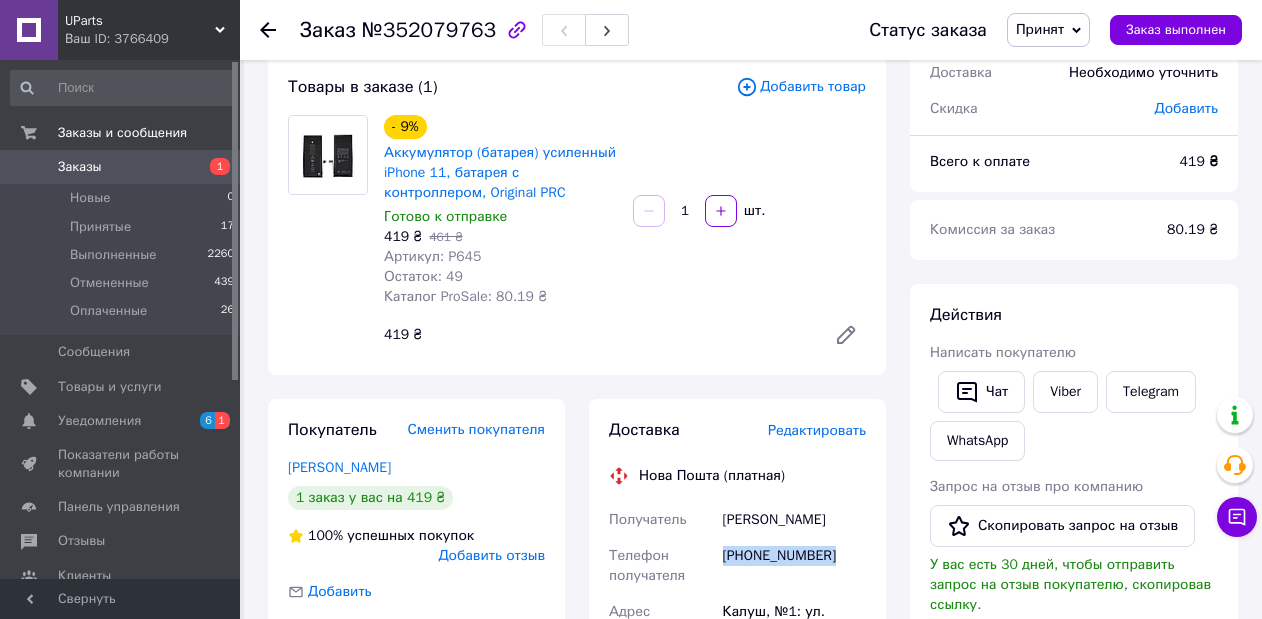 scroll, scrollTop: 0, scrollLeft: 0, axis: both 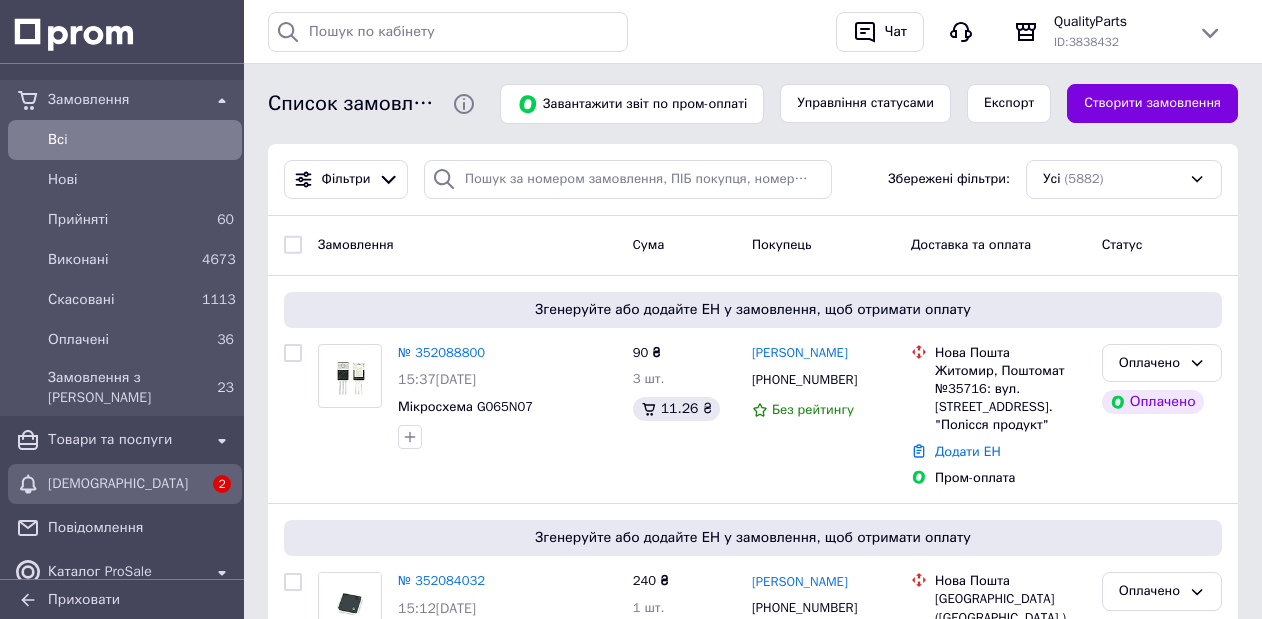 click on "[DEMOGRAPHIC_DATA]" at bounding box center [125, 484] 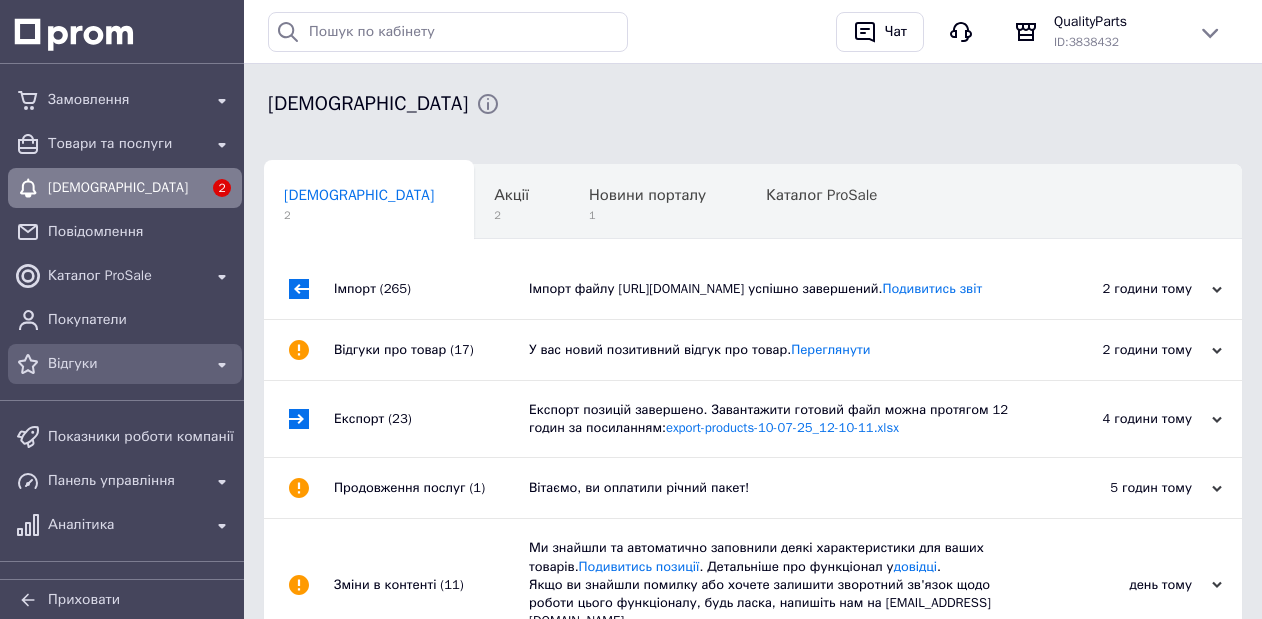 click on "Відгуки" at bounding box center [125, 364] 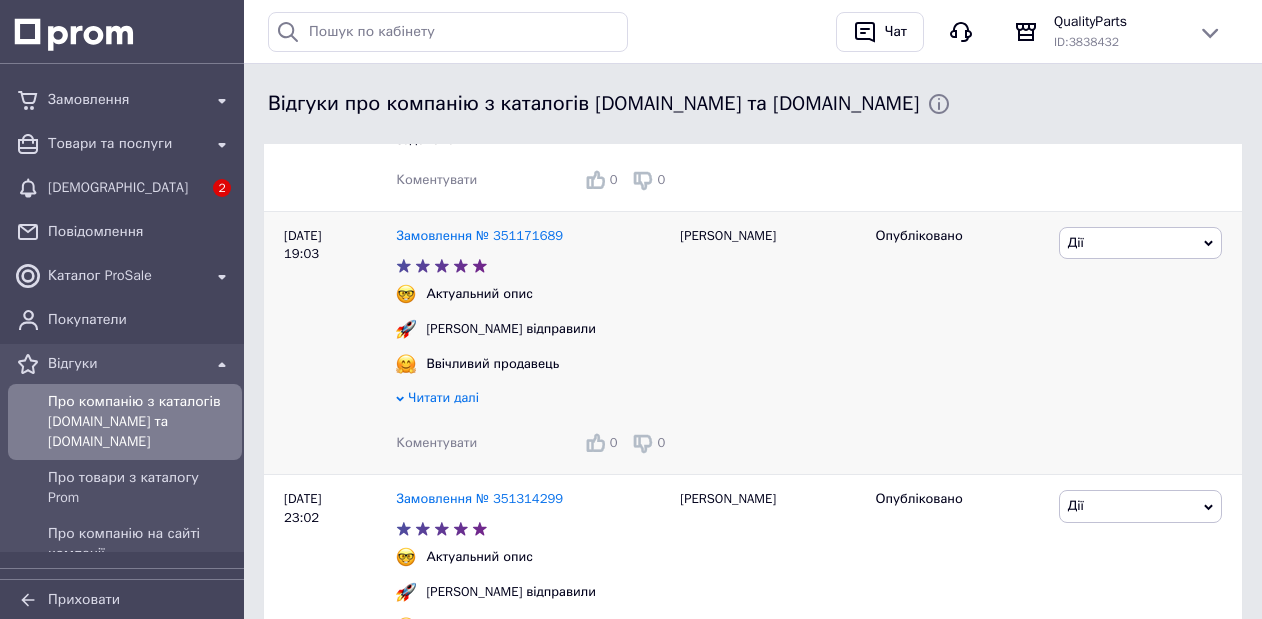 scroll, scrollTop: 0, scrollLeft: 0, axis: both 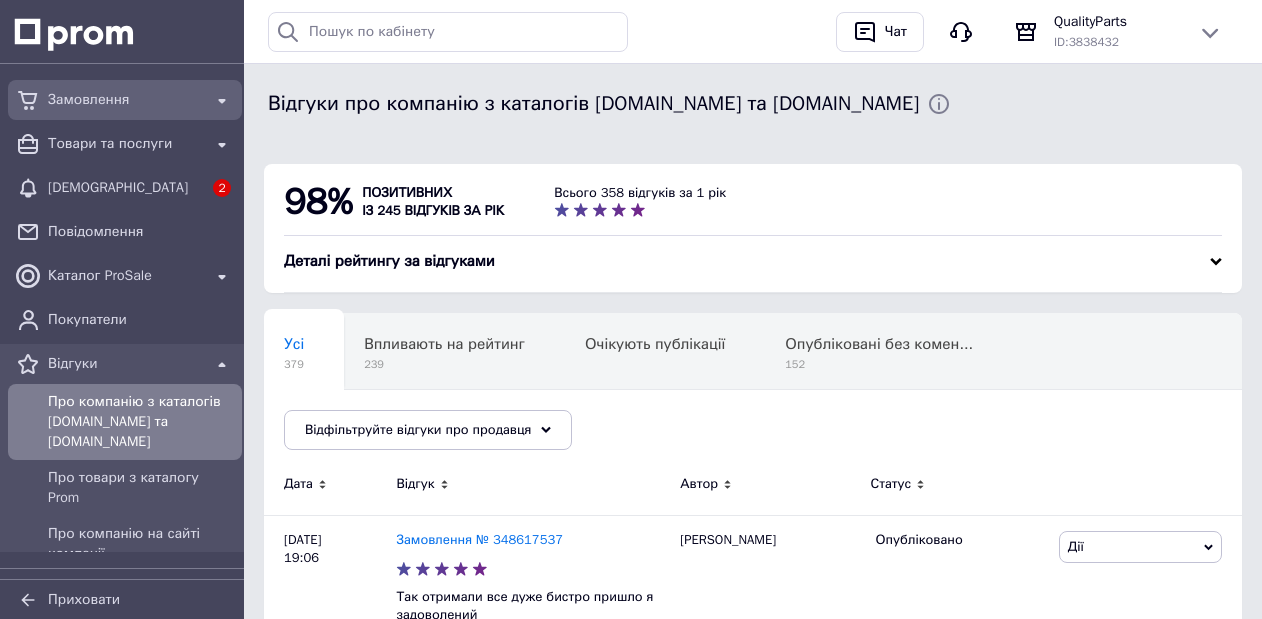 click on "Замовлення" at bounding box center [125, 100] 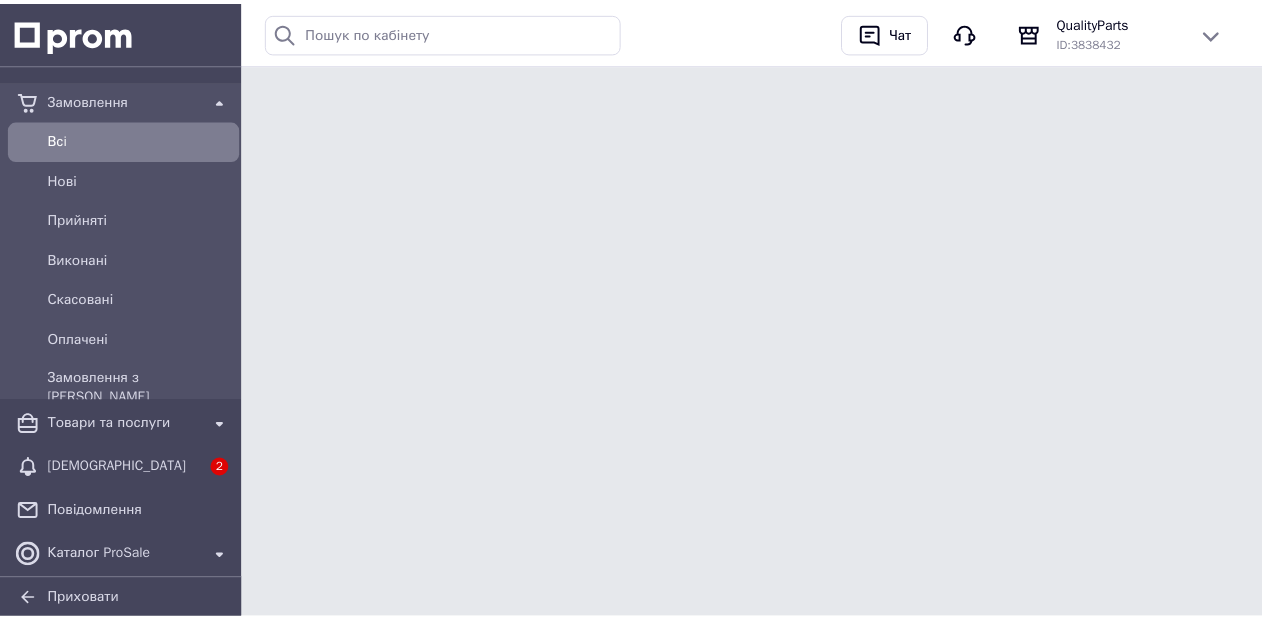 scroll, scrollTop: 0, scrollLeft: 0, axis: both 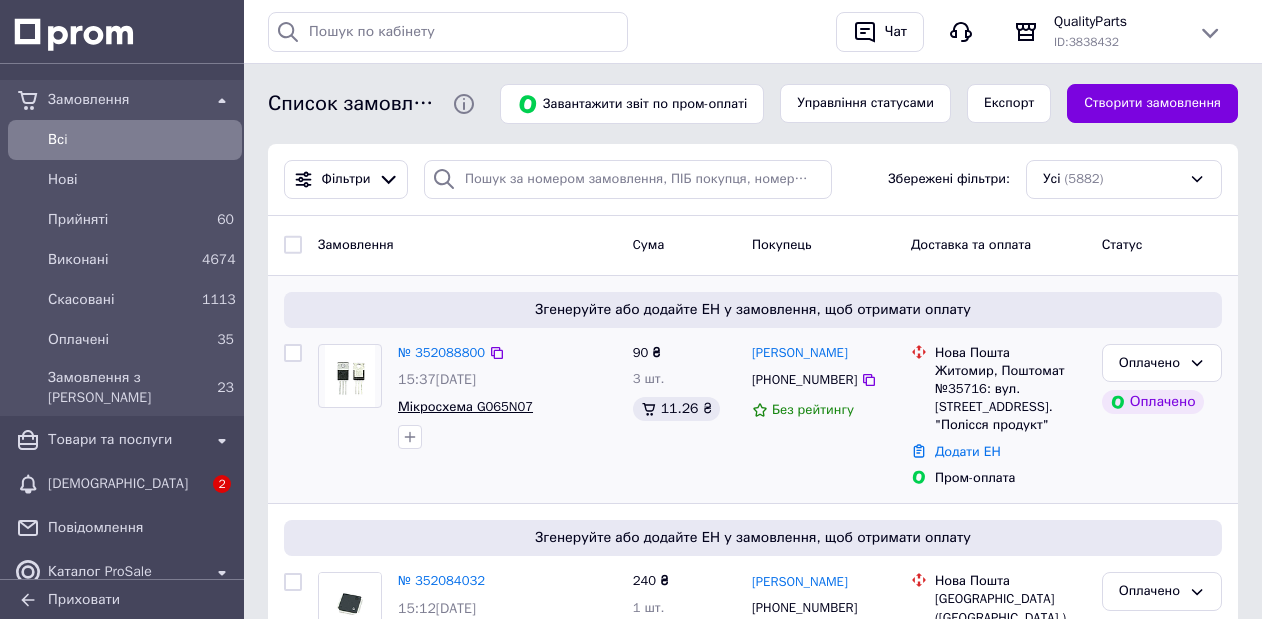 click on "Мікросхема G065N07" at bounding box center (507, 407) 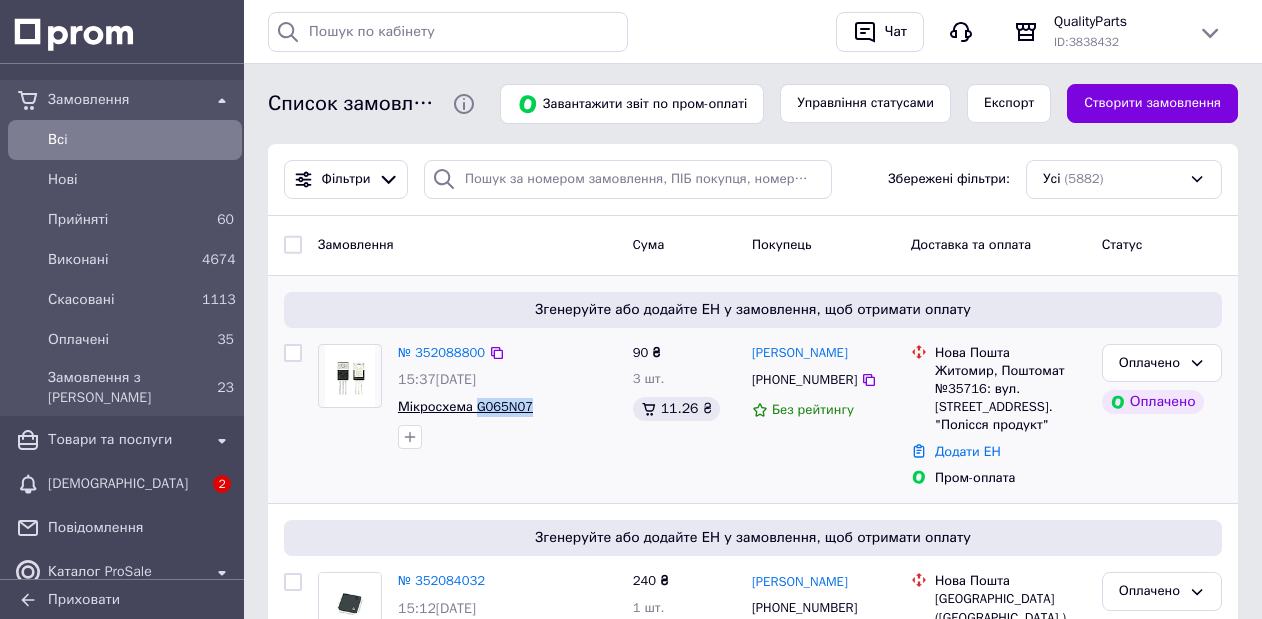 drag, startPoint x: 494, startPoint y: 413, endPoint x: 479, endPoint y: 413, distance: 15 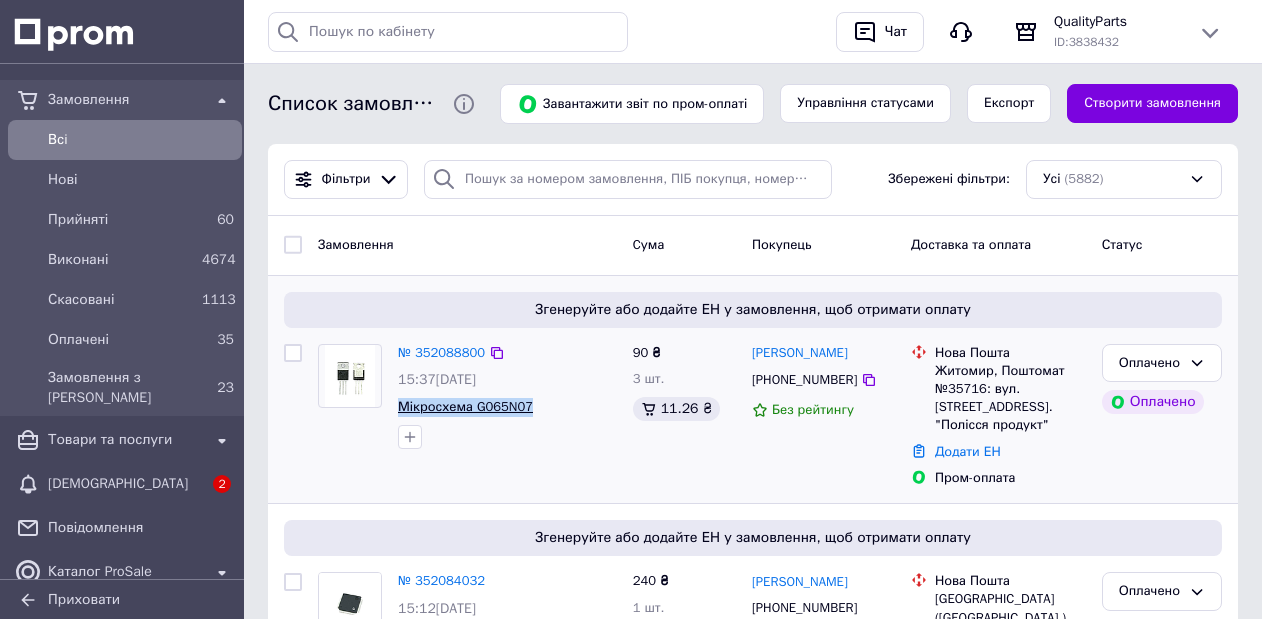 drag, startPoint x: 544, startPoint y: 410, endPoint x: 405, endPoint y: 409, distance: 139.0036 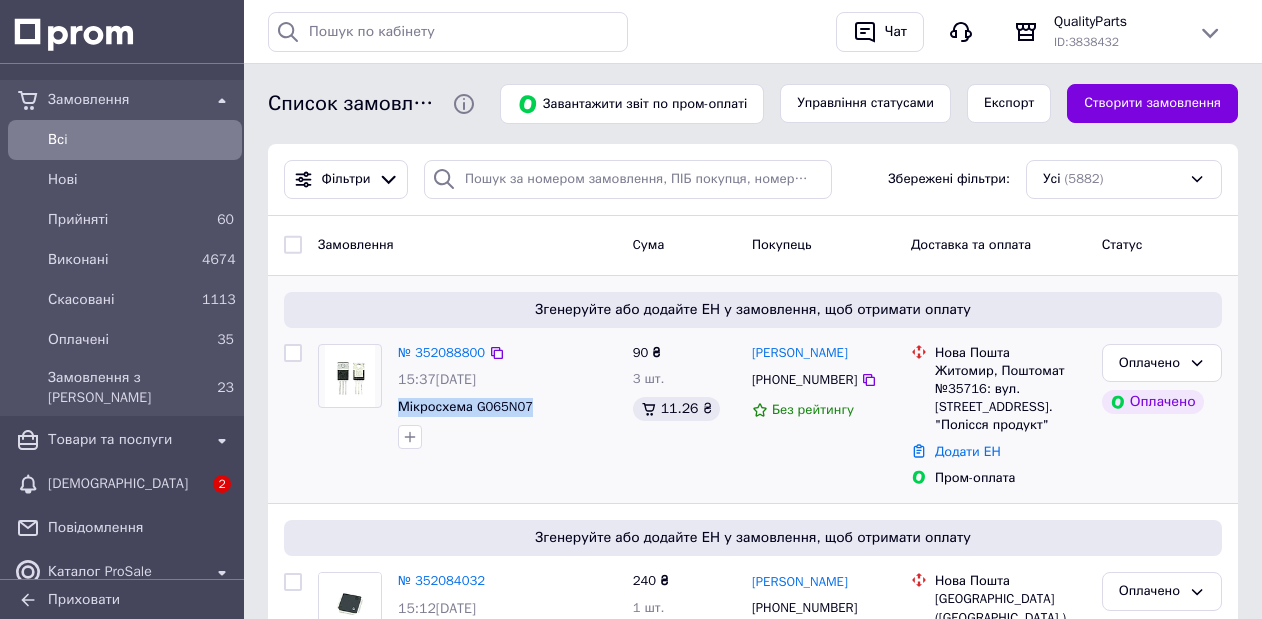 copy on "Мікросхема G065N07" 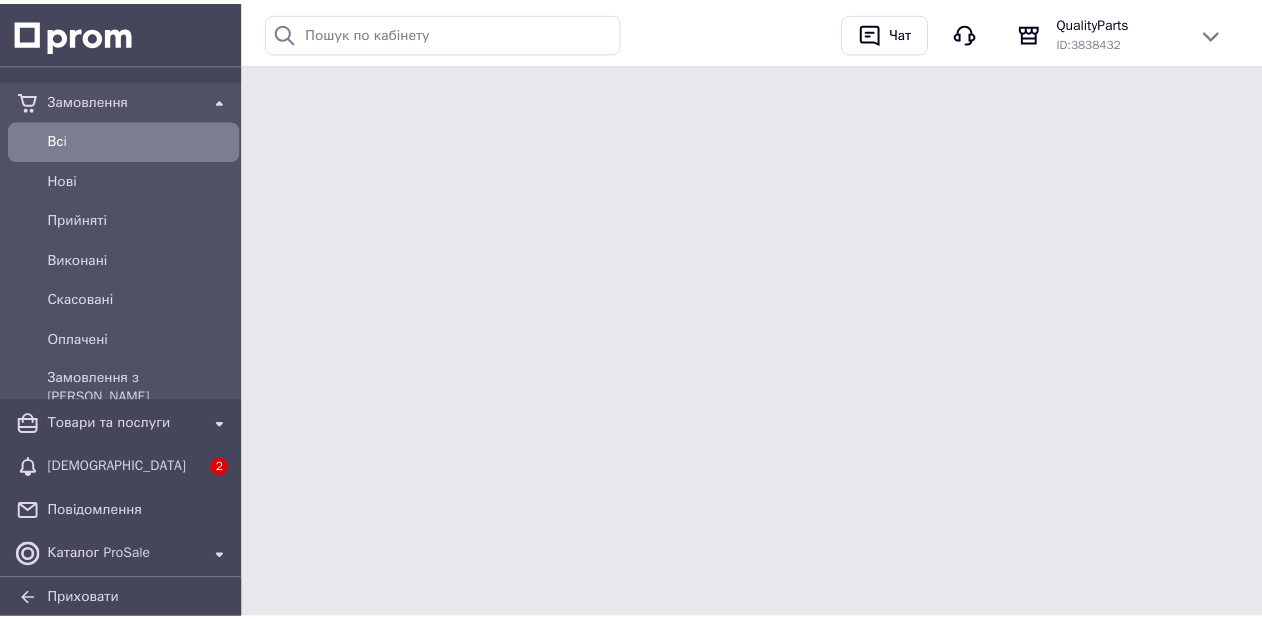 scroll, scrollTop: 0, scrollLeft: 0, axis: both 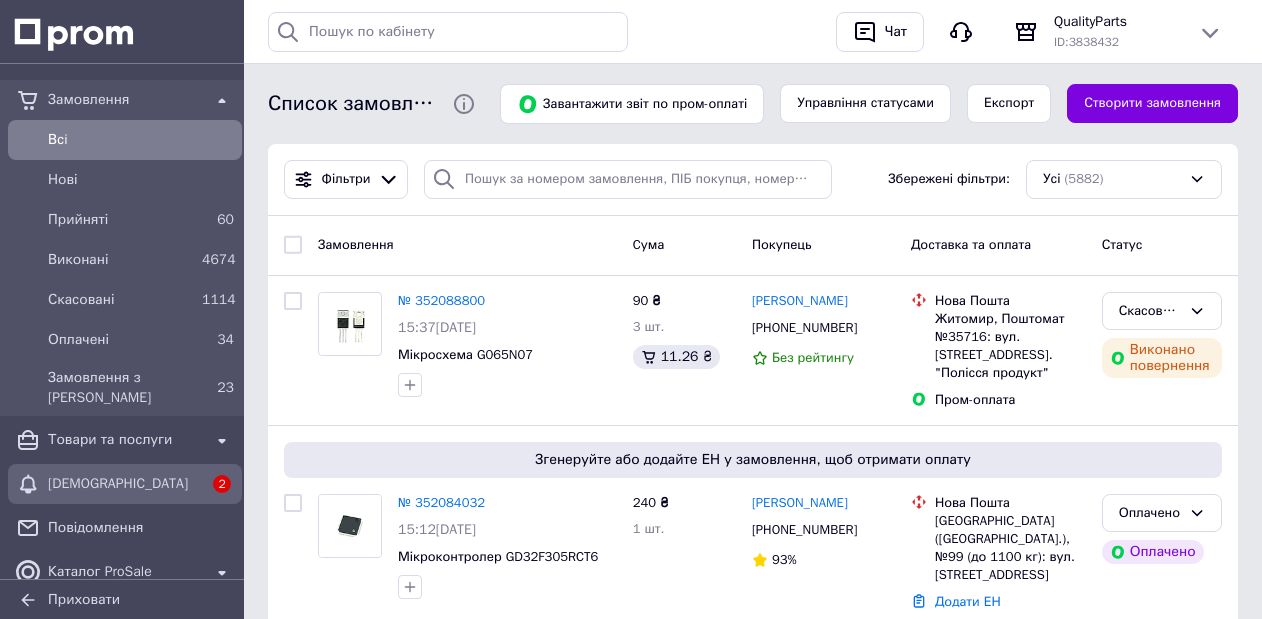 click on "[DEMOGRAPHIC_DATA]" at bounding box center (125, 484) 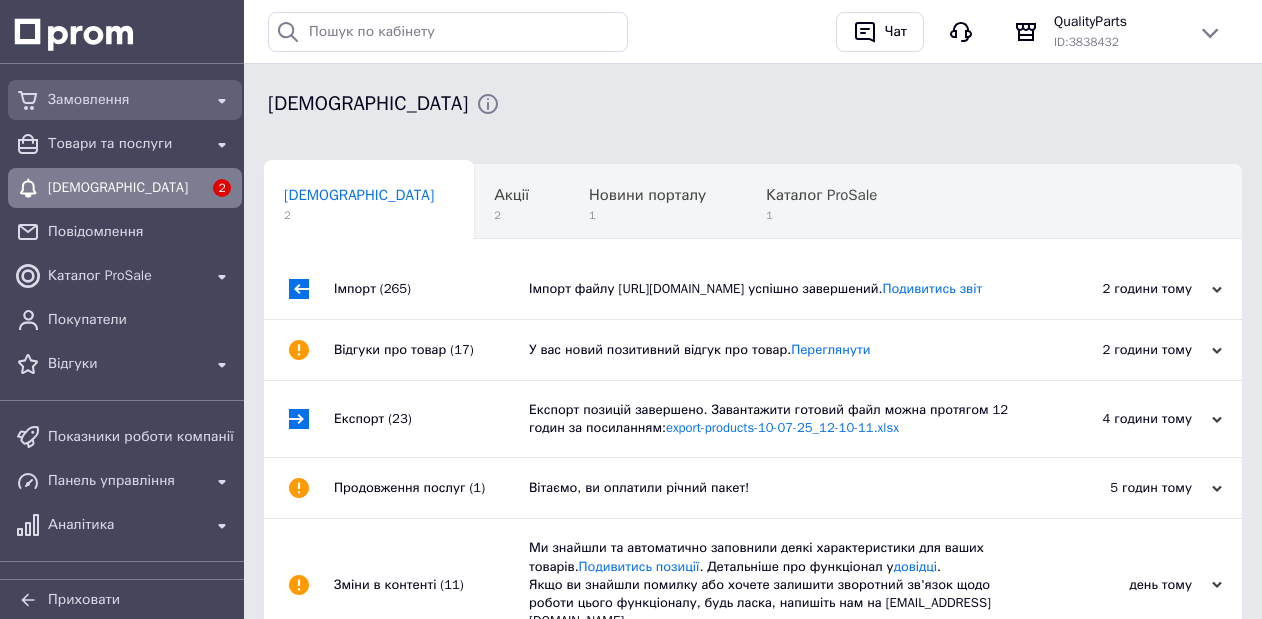 click on "Замовлення" at bounding box center (125, 100) 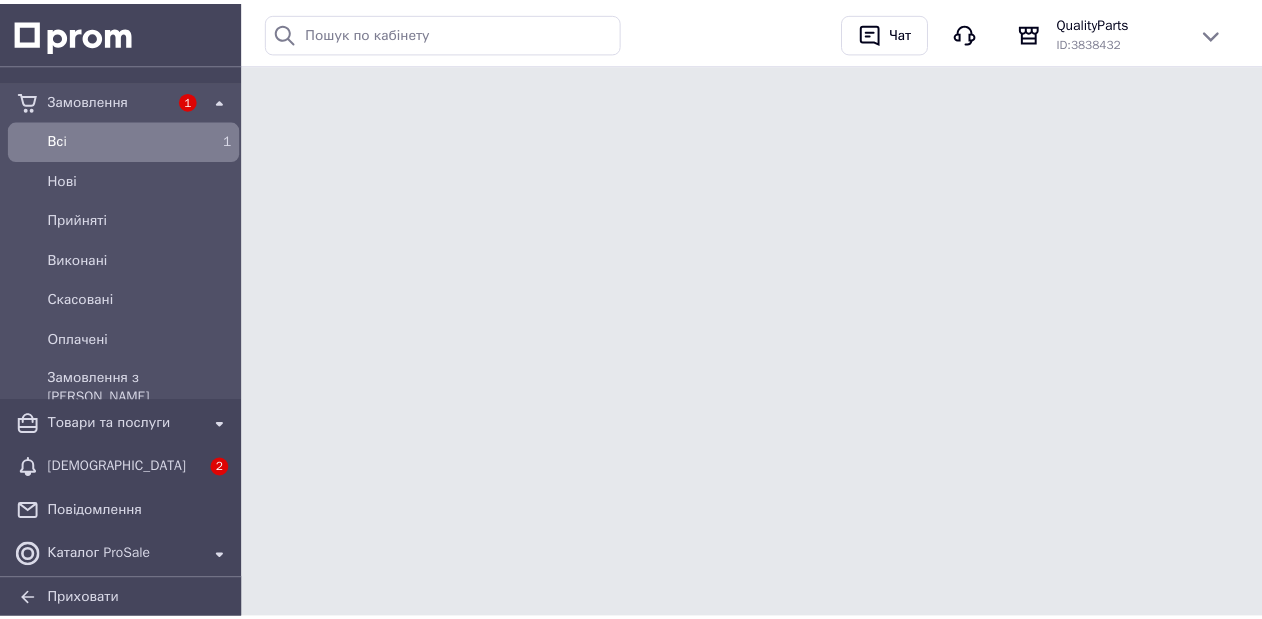 scroll, scrollTop: 0, scrollLeft: 0, axis: both 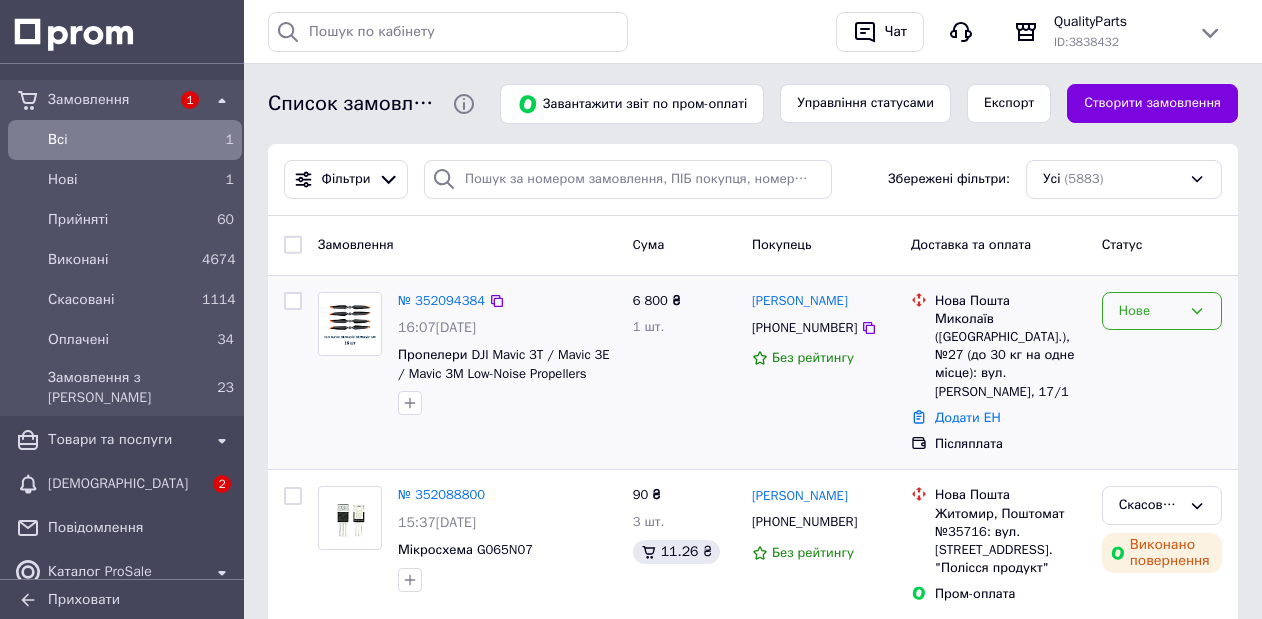 click on "Нове" at bounding box center (1162, 311) 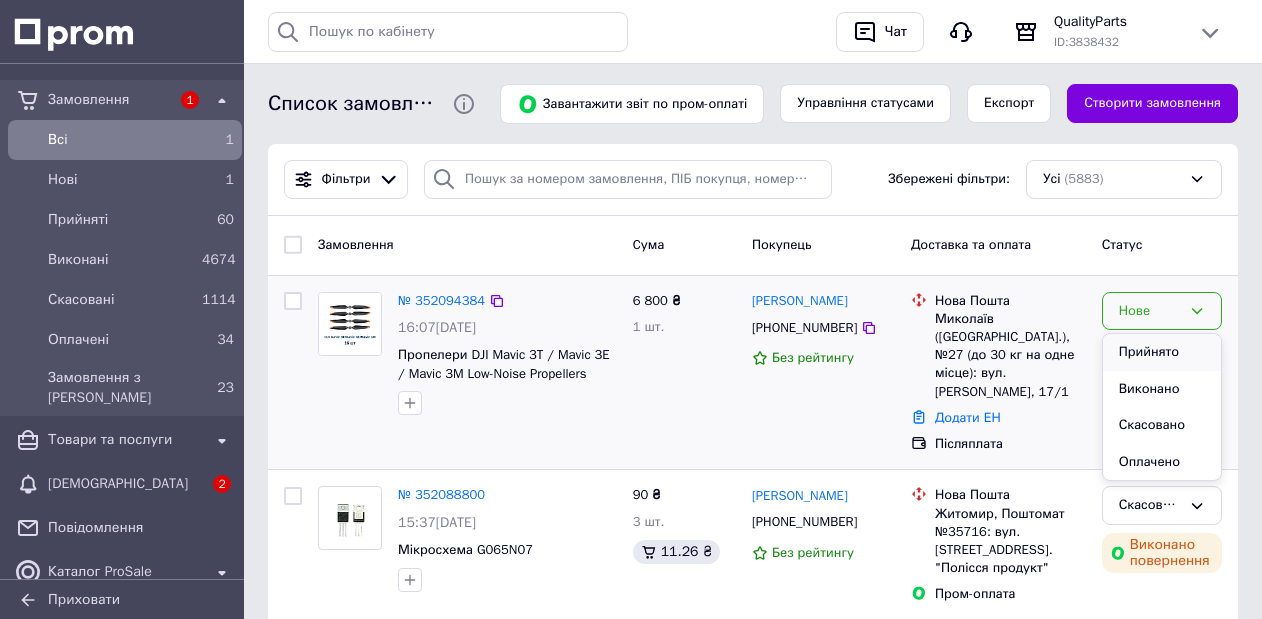 click on "Прийнято" at bounding box center [1162, 352] 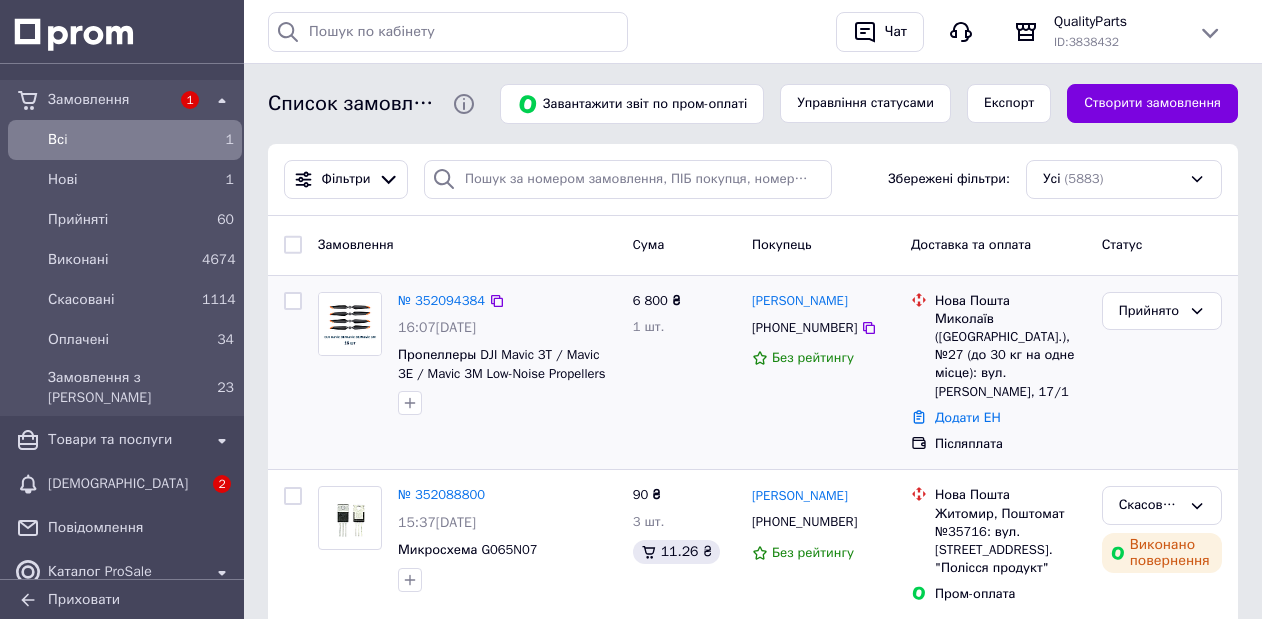 click on "№ 352094384" at bounding box center (441, 301) 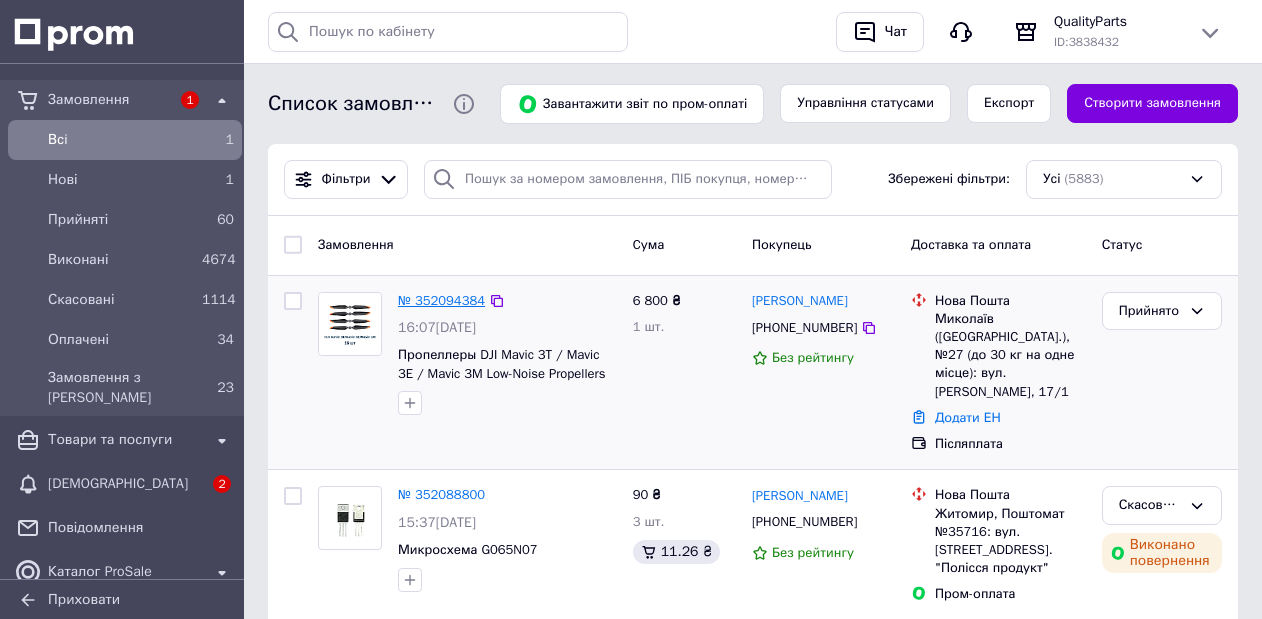 click on "№ 352094384" at bounding box center (441, 300) 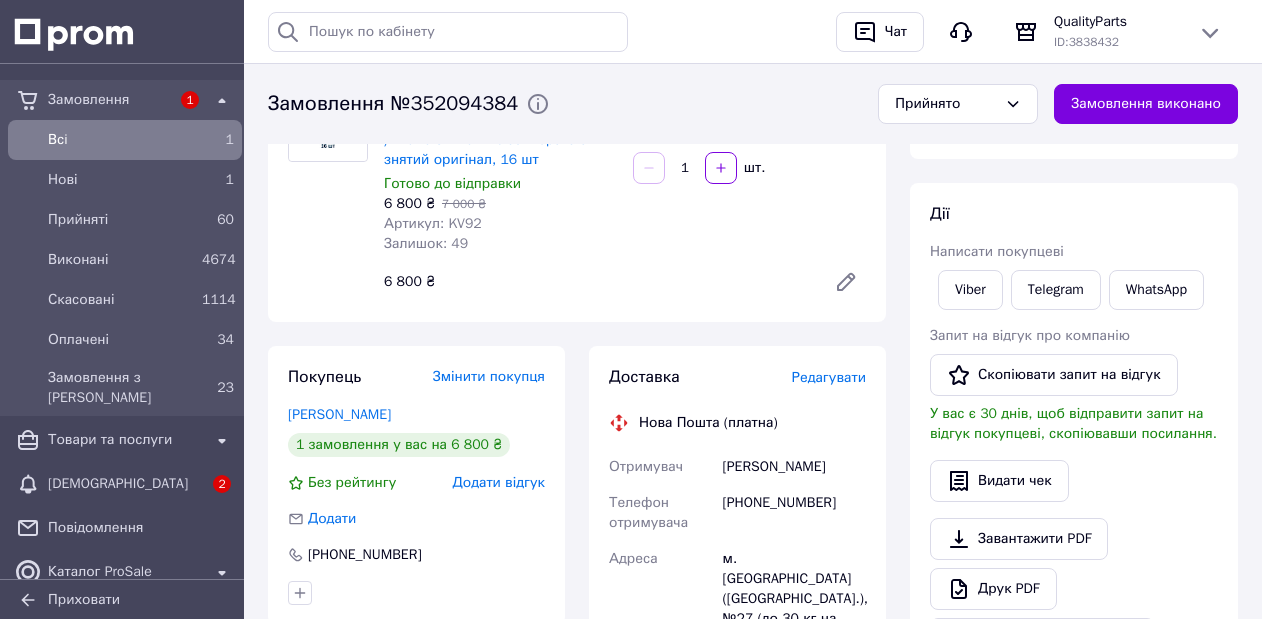 scroll, scrollTop: 211, scrollLeft: 0, axis: vertical 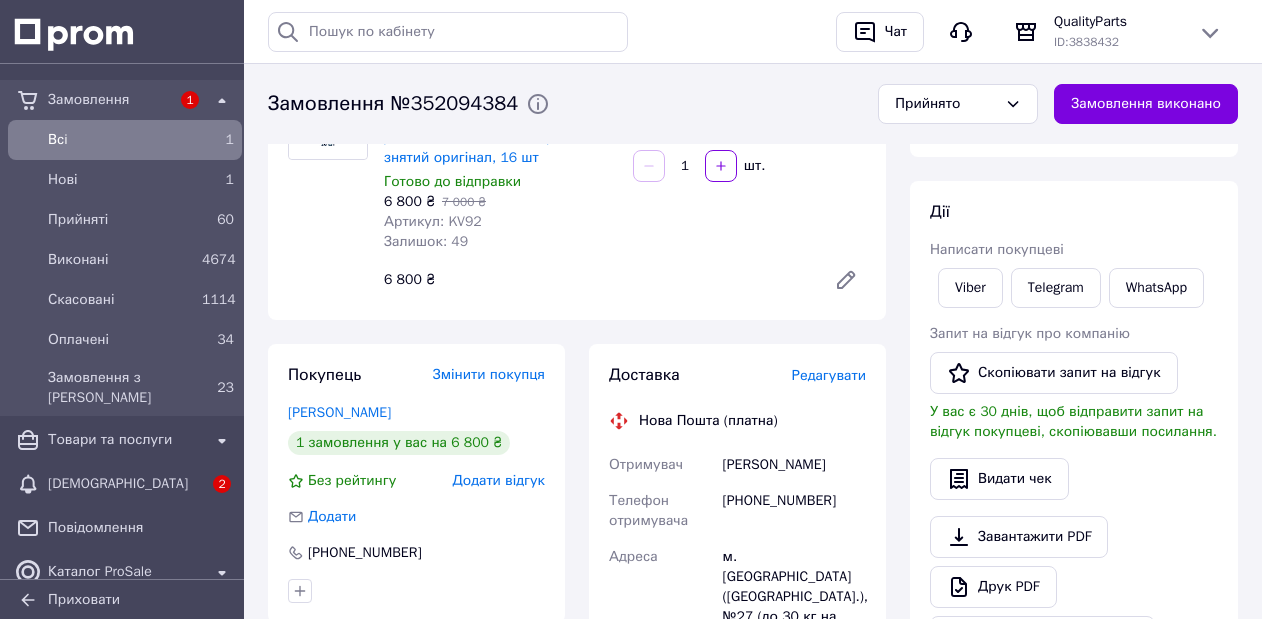 click on "[PHONE_NUMBER]" at bounding box center (794, 511) 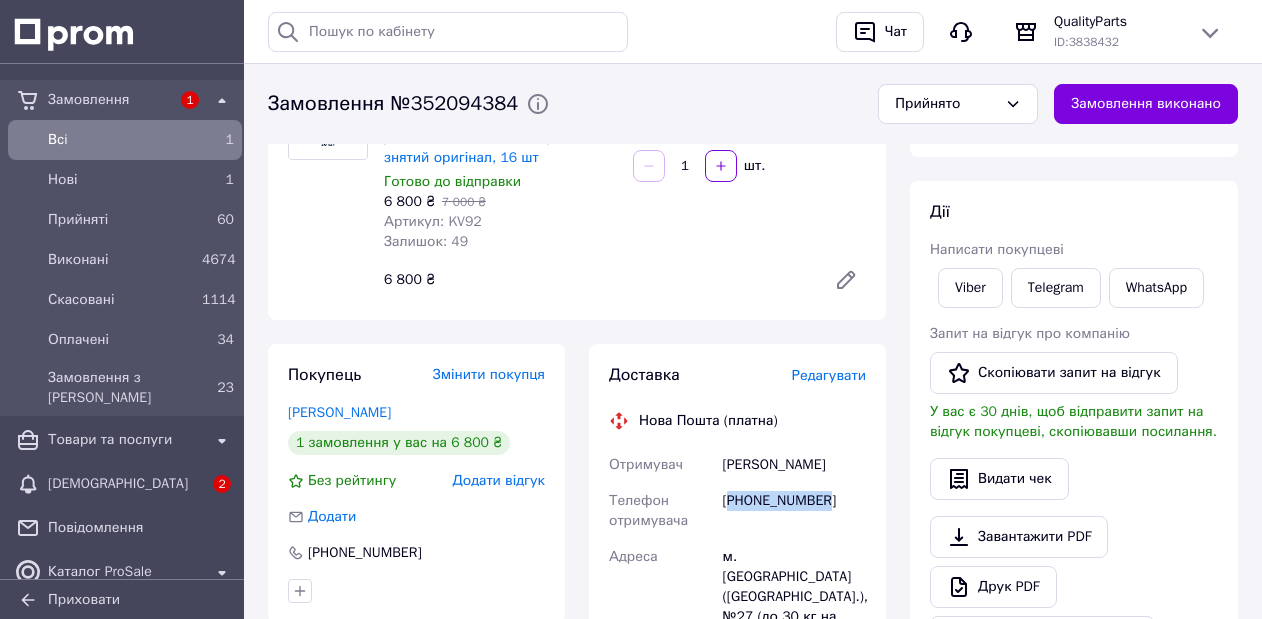 click on "[PHONE_NUMBER]" at bounding box center [794, 511] 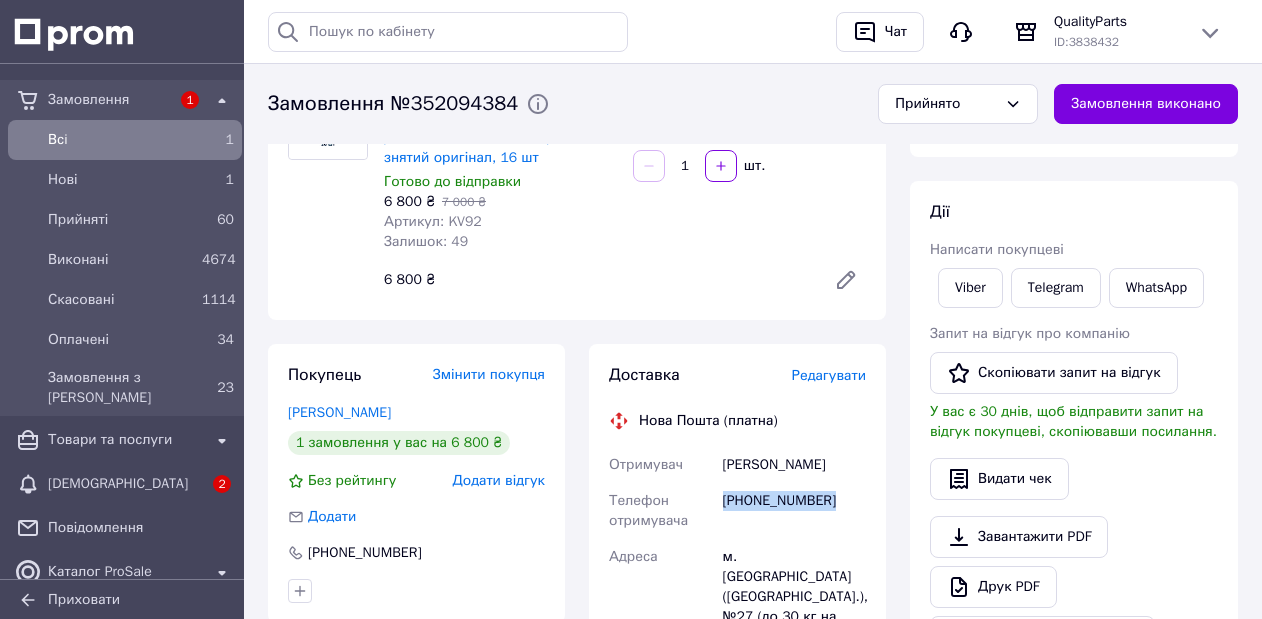 click on "[PHONE_NUMBER]" at bounding box center [794, 511] 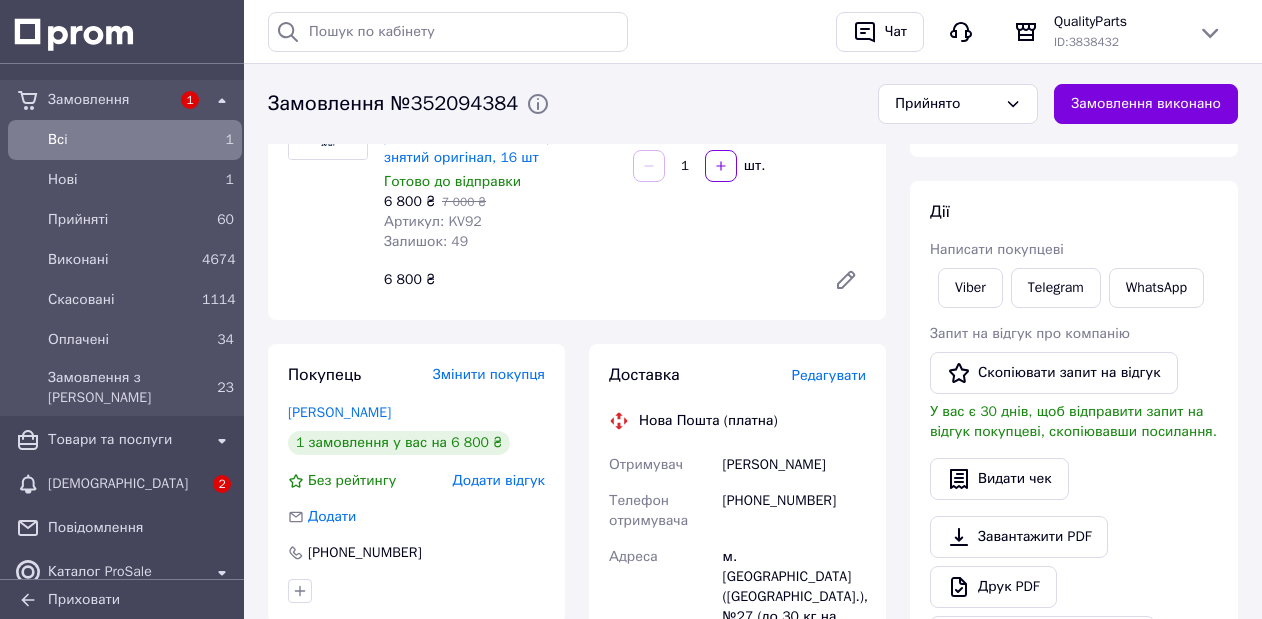 click on "Алексєєв Володимир" at bounding box center (794, 465) 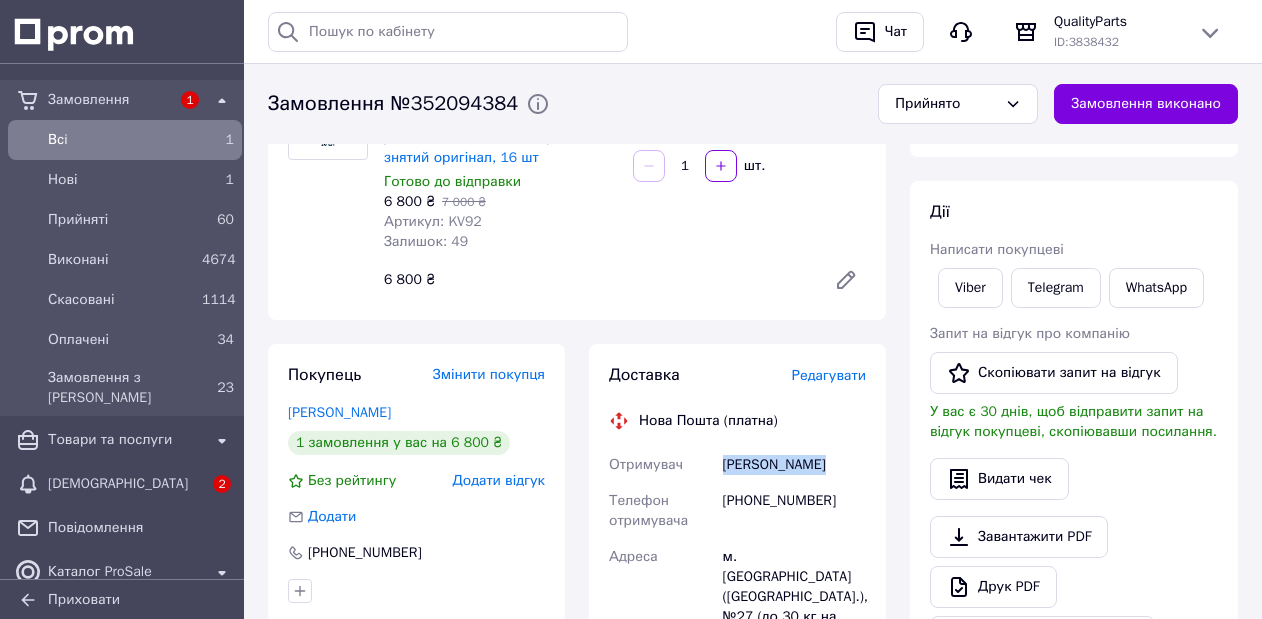click on "Алексєєв Володимир" at bounding box center [794, 465] 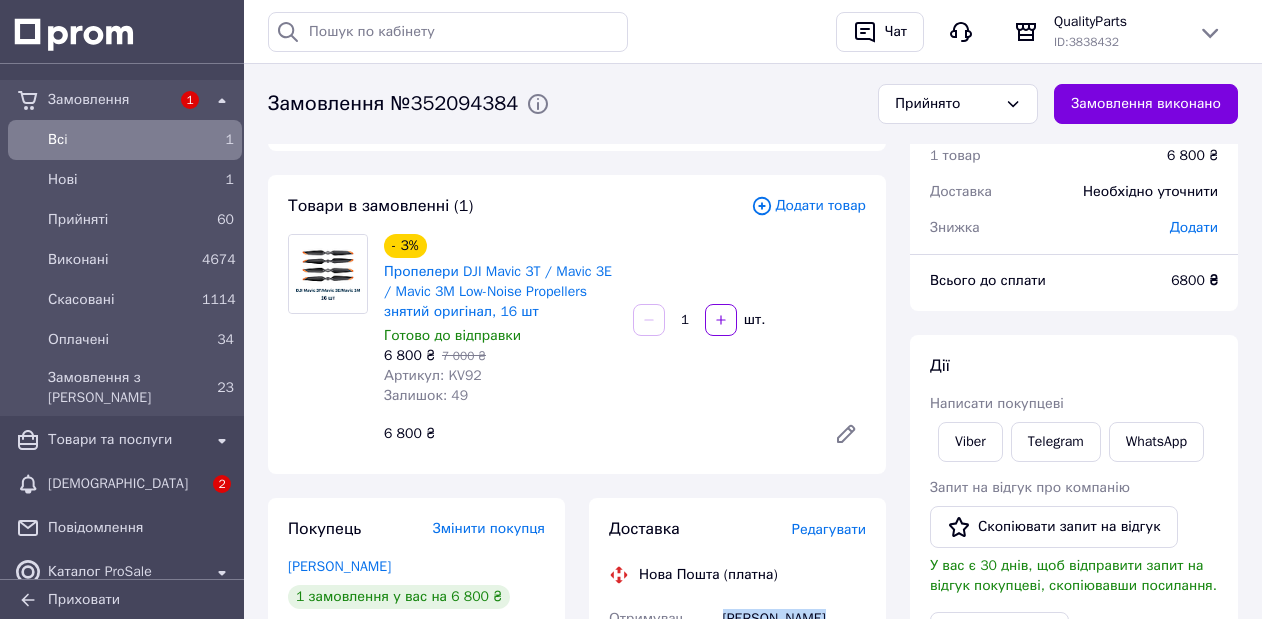 scroll, scrollTop: 0, scrollLeft: 0, axis: both 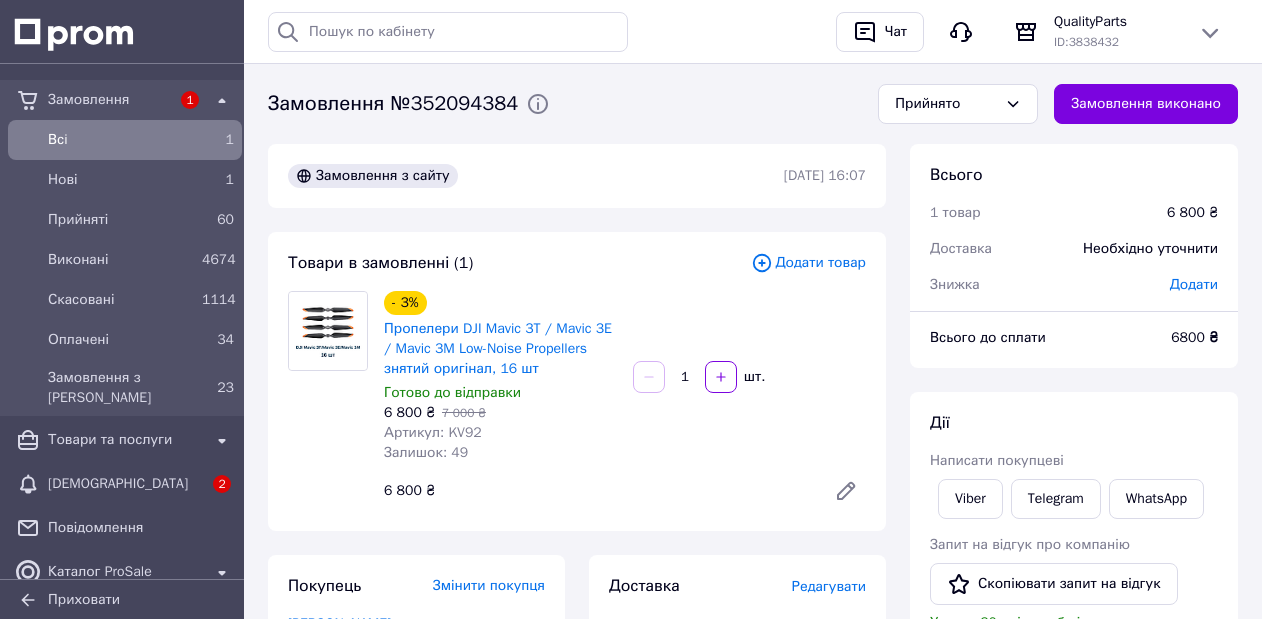 click on "Всi" at bounding box center (121, 140) 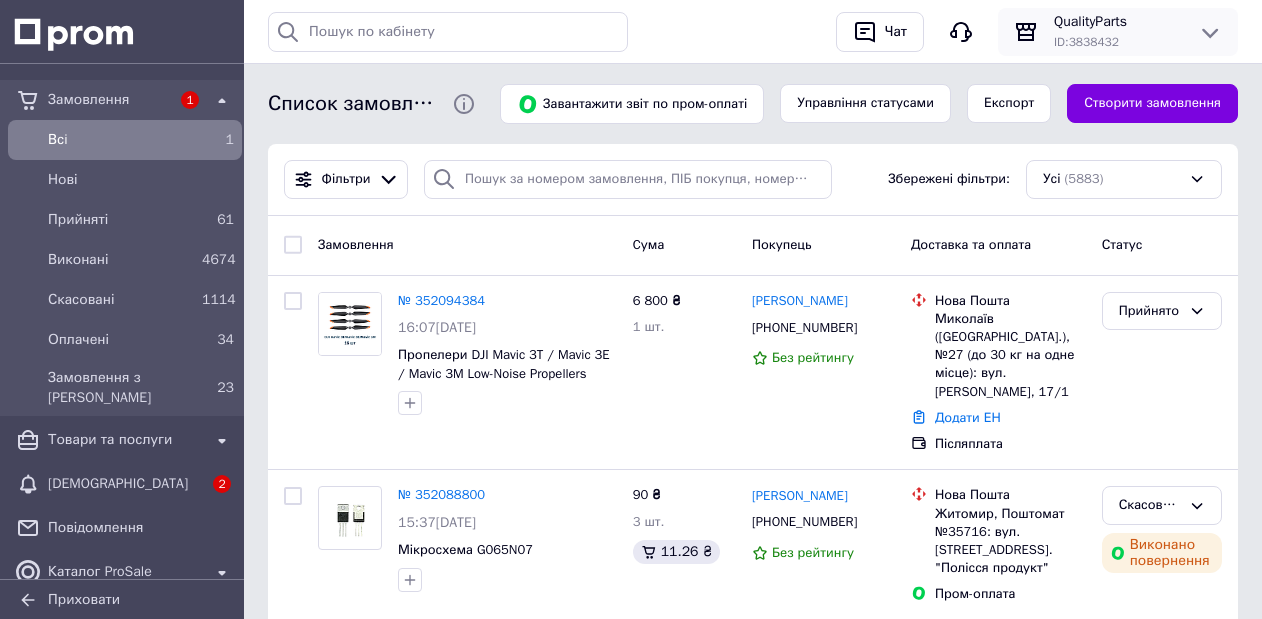 click on "ID:  3838432" at bounding box center [1118, 42] 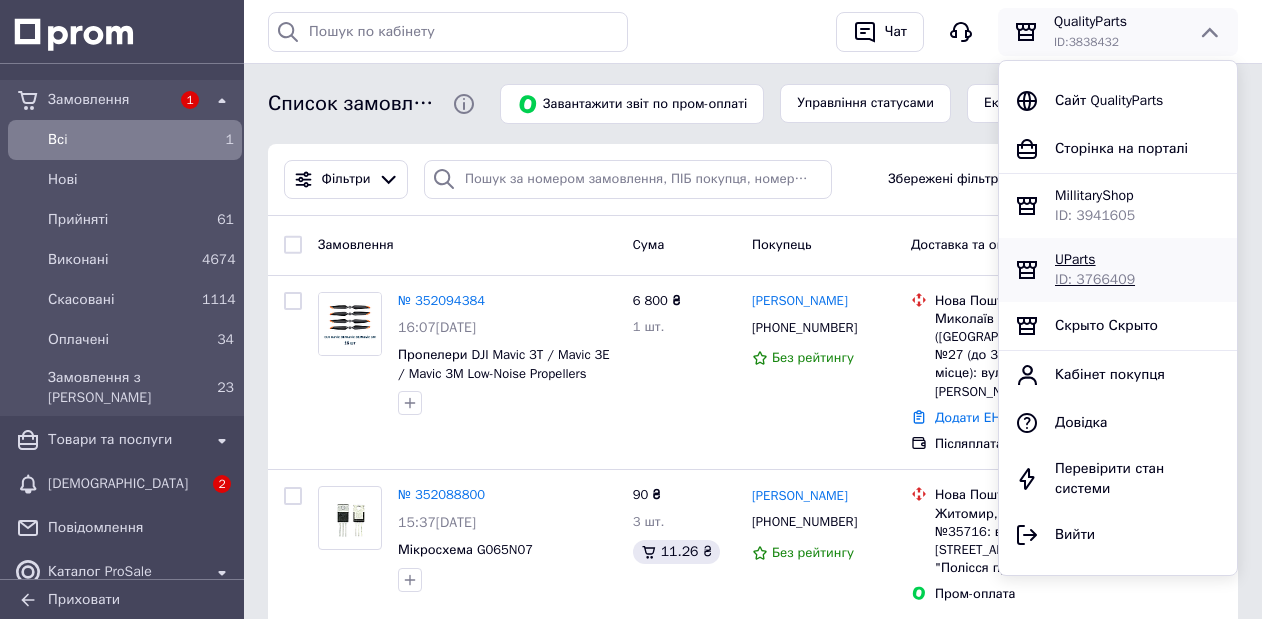 click on "UParts" at bounding box center [1075, 259] 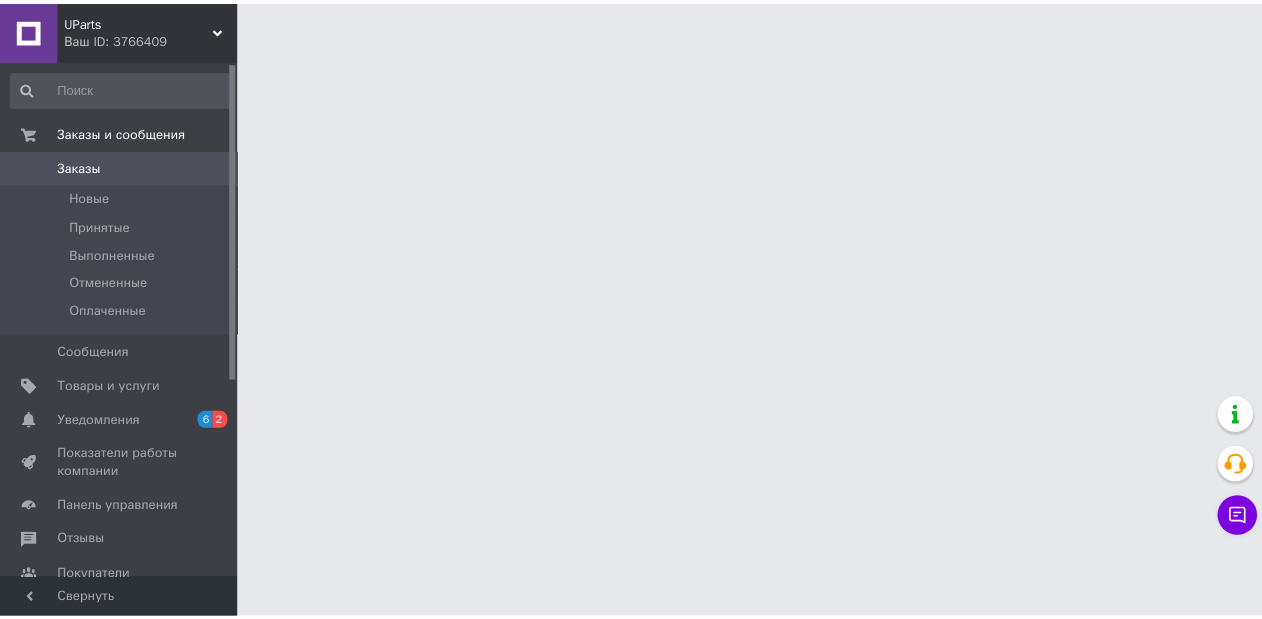 scroll, scrollTop: 0, scrollLeft: 0, axis: both 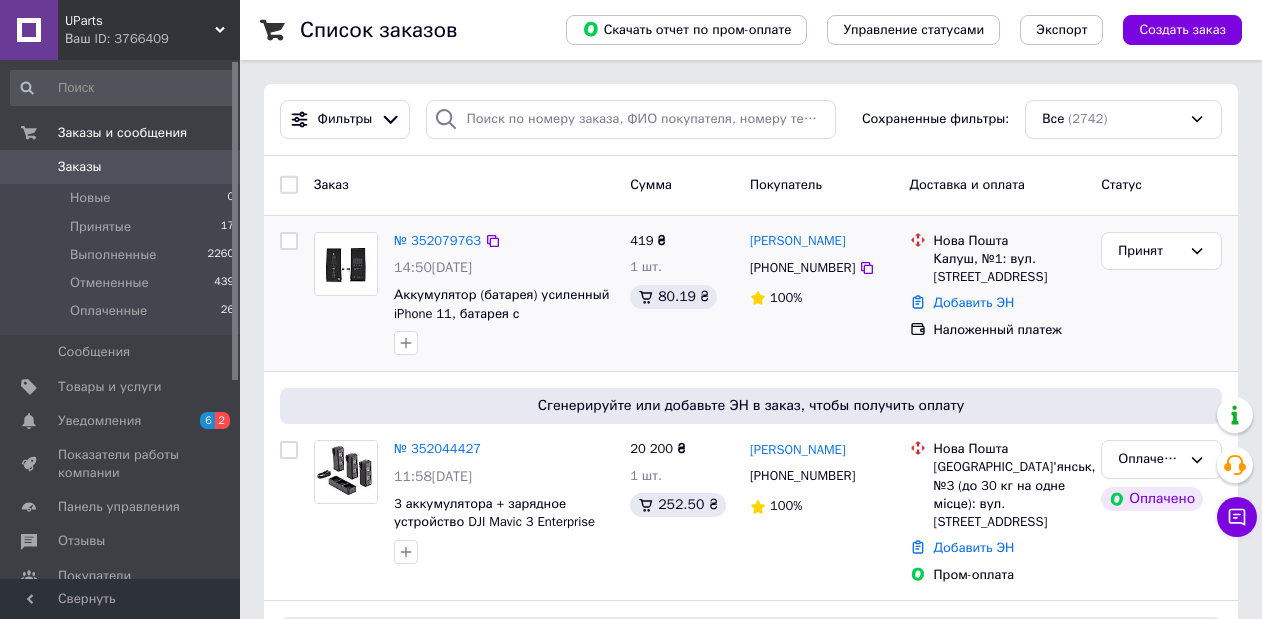 click 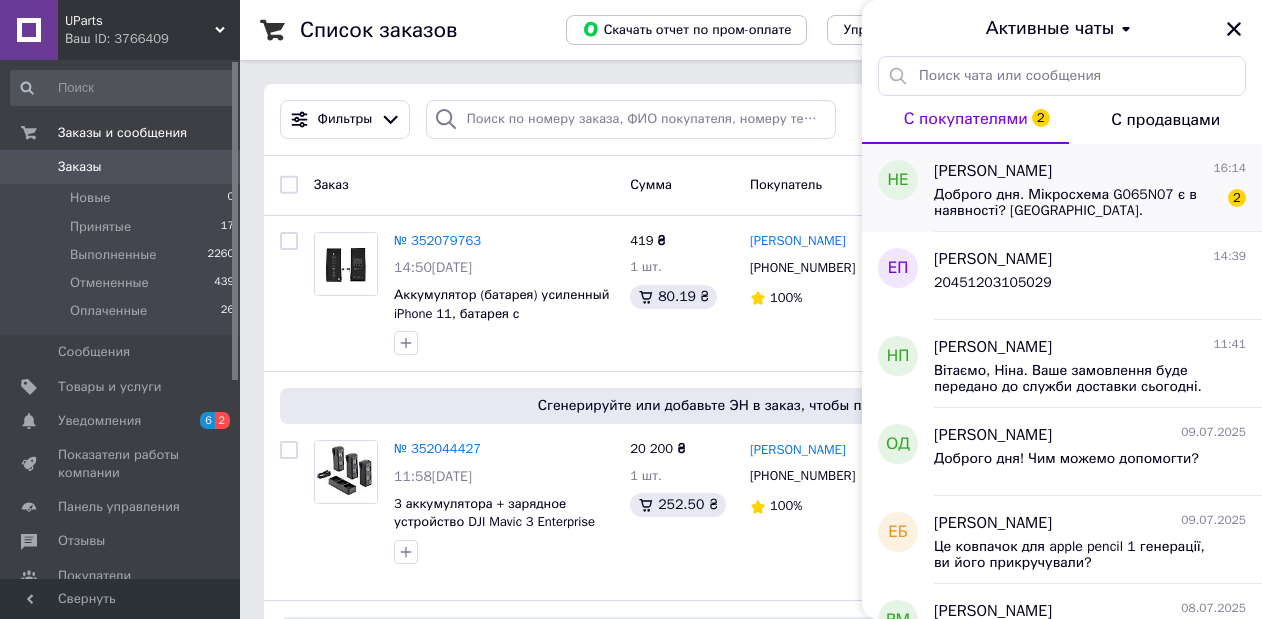 click on "Николай Ерош 16:14" at bounding box center [1090, 171] 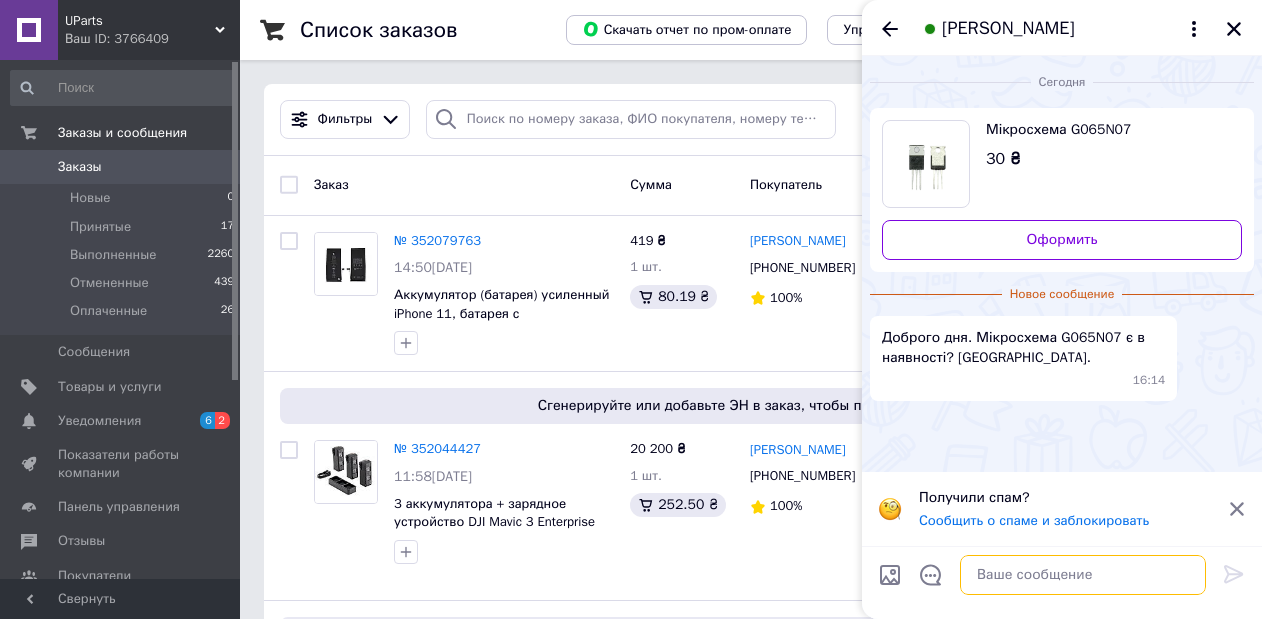 click at bounding box center (1083, 575) 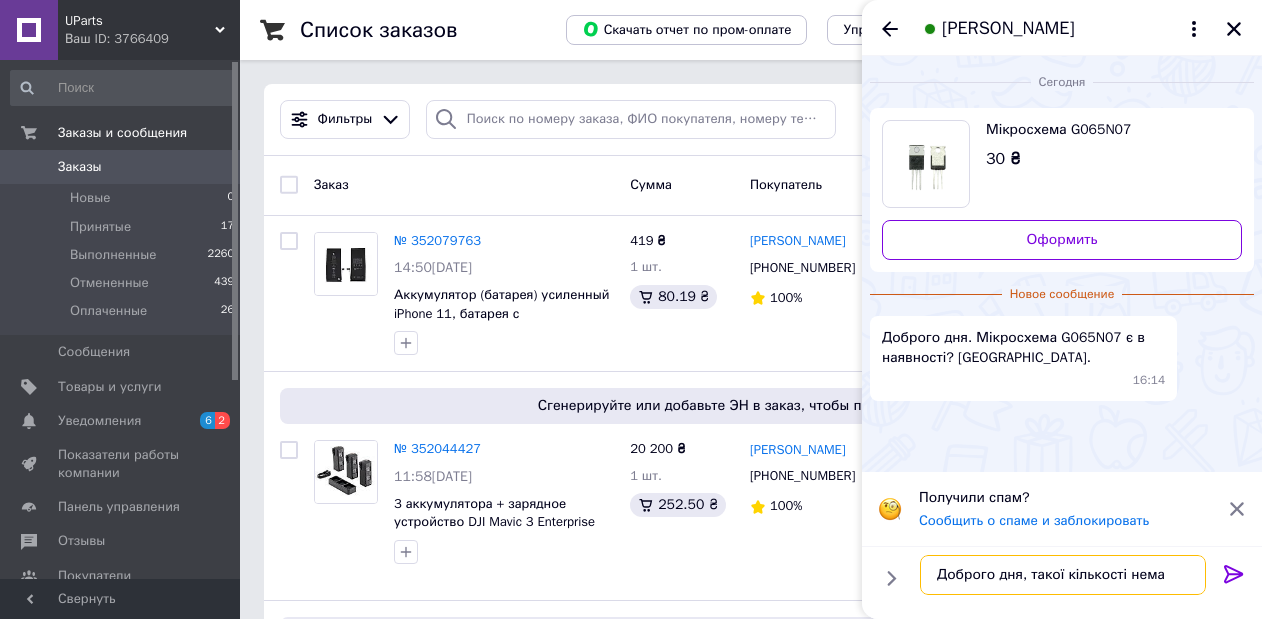 type on "Доброго дня, такої кількості немає" 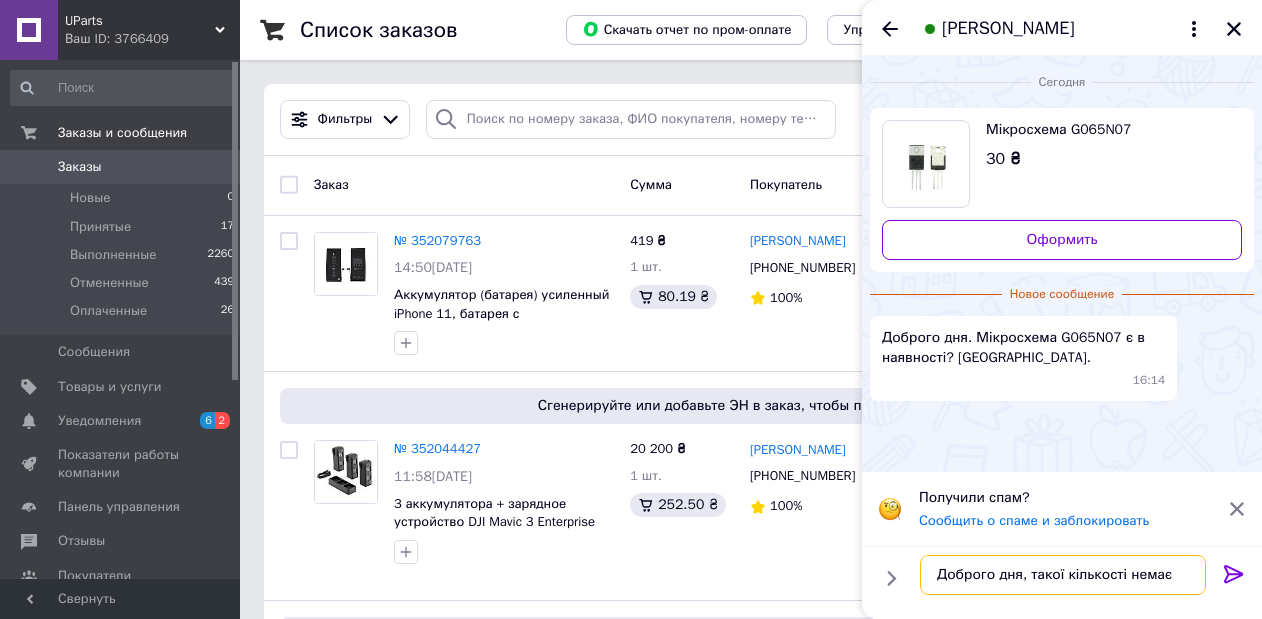 type 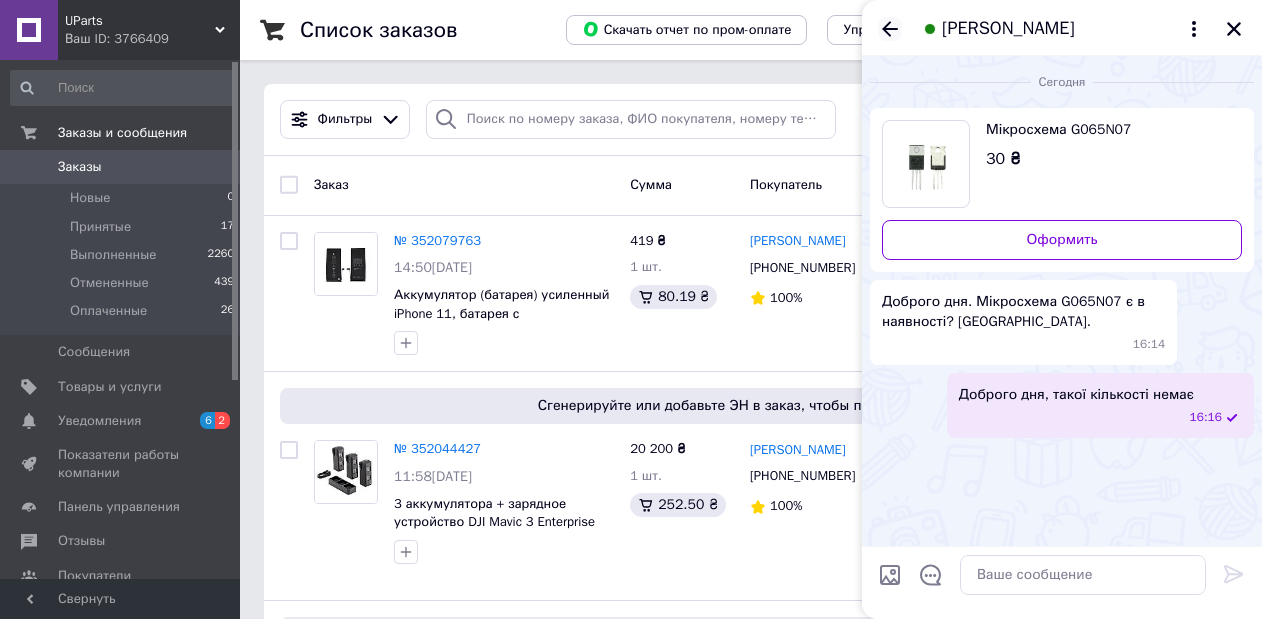 click 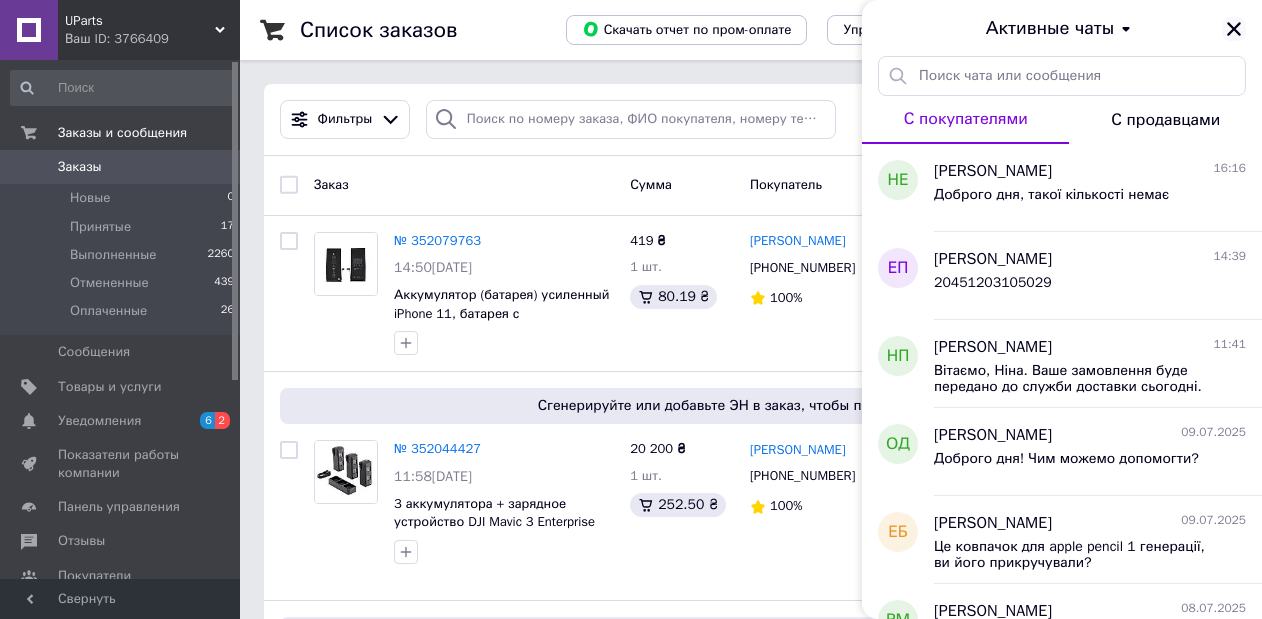 click 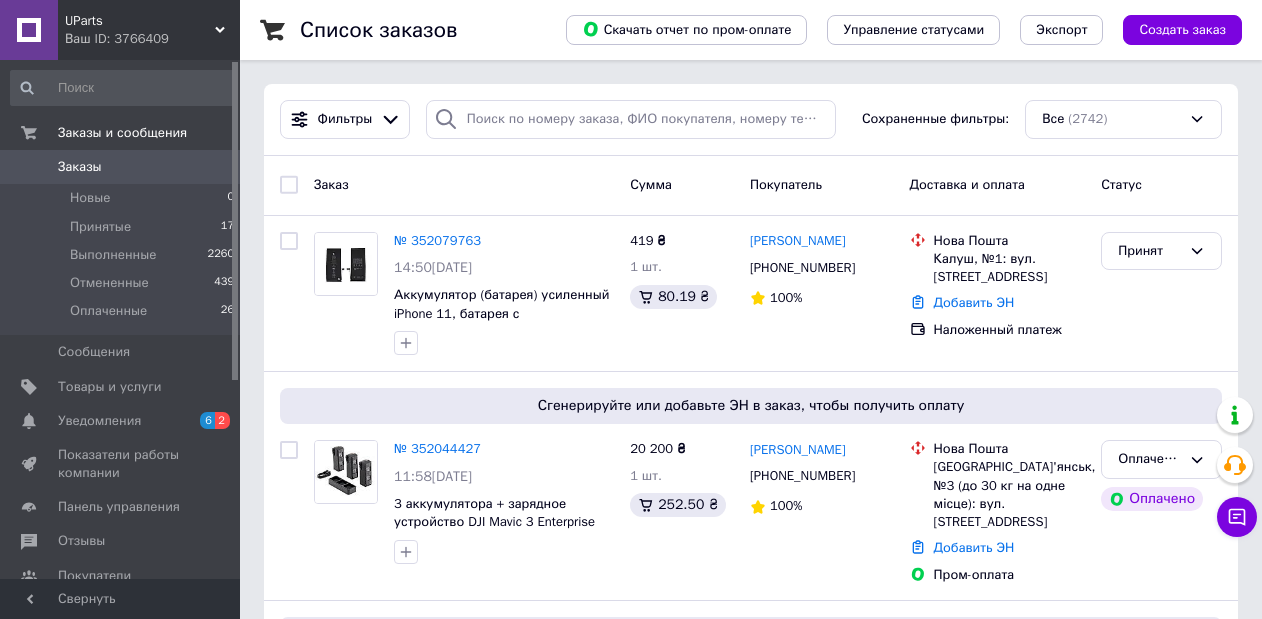 drag, startPoint x: 188, startPoint y: 49, endPoint x: 190, endPoint y: 69, distance: 20.09975 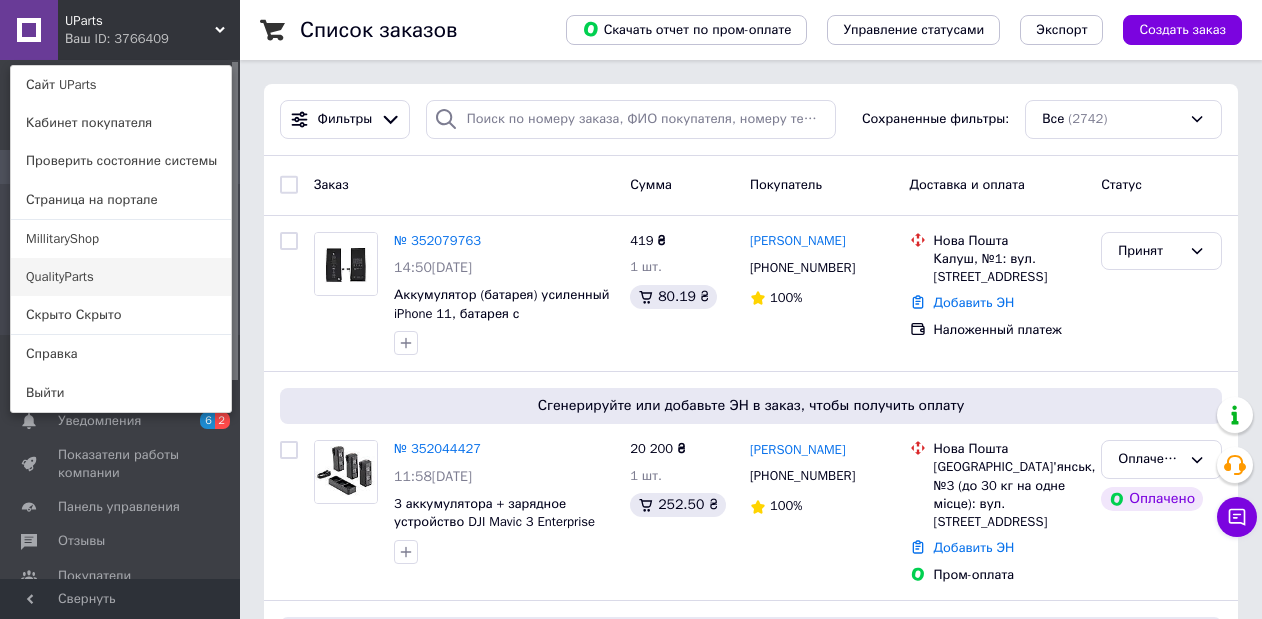 click on "QualityParts" at bounding box center (121, 277) 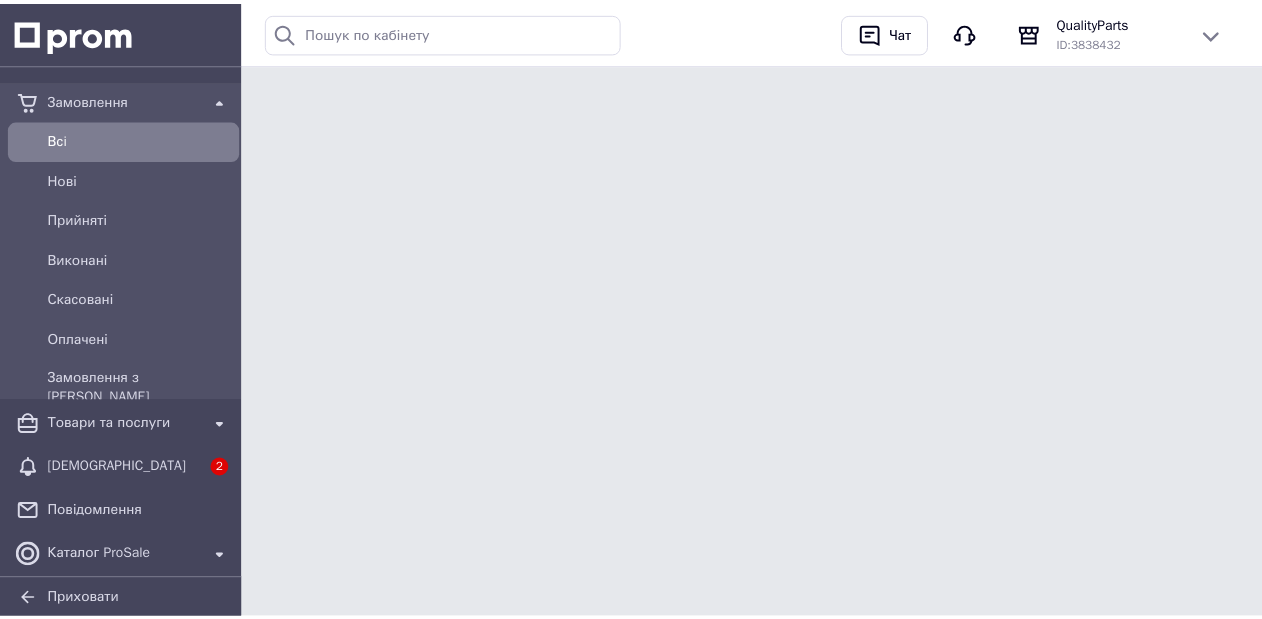 scroll, scrollTop: 0, scrollLeft: 0, axis: both 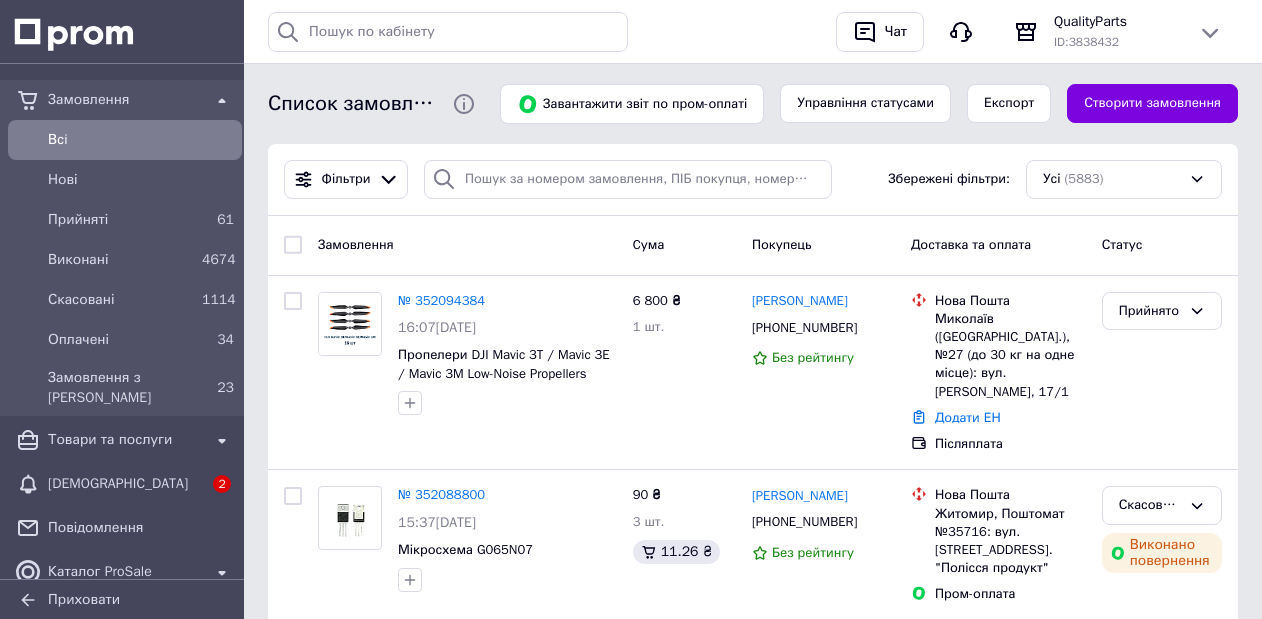 click on "№ 352094384" at bounding box center (441, 300) 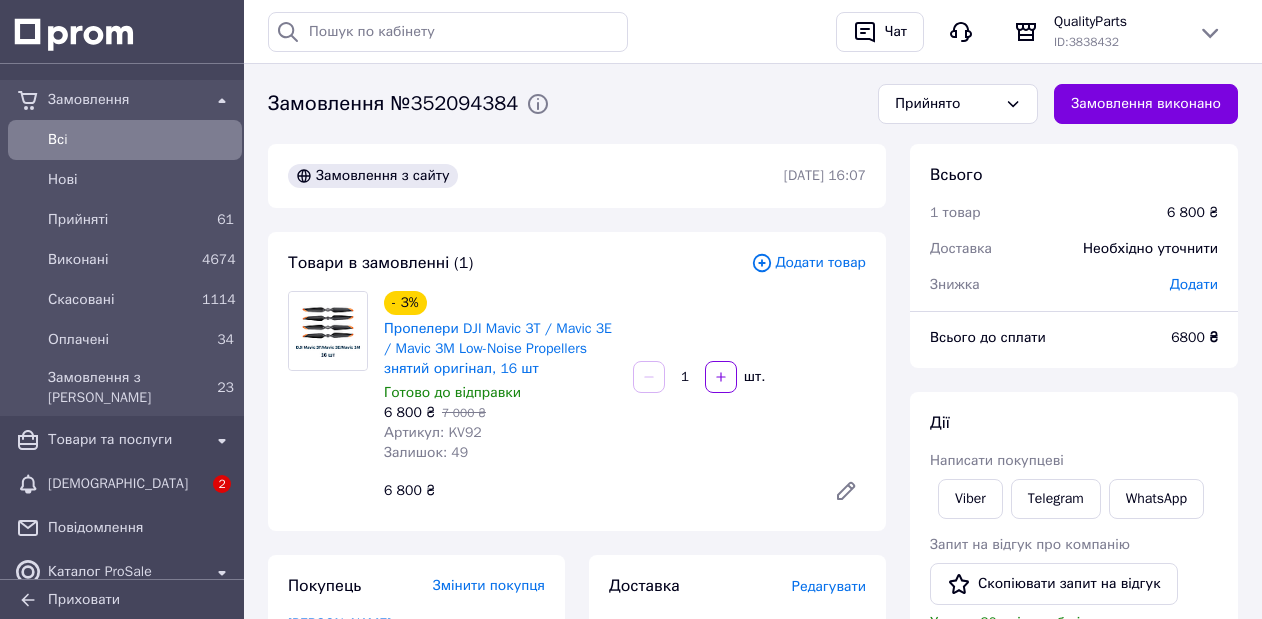 scroll, scrollTop: 304, scrollLeft: 0, axis: vertical 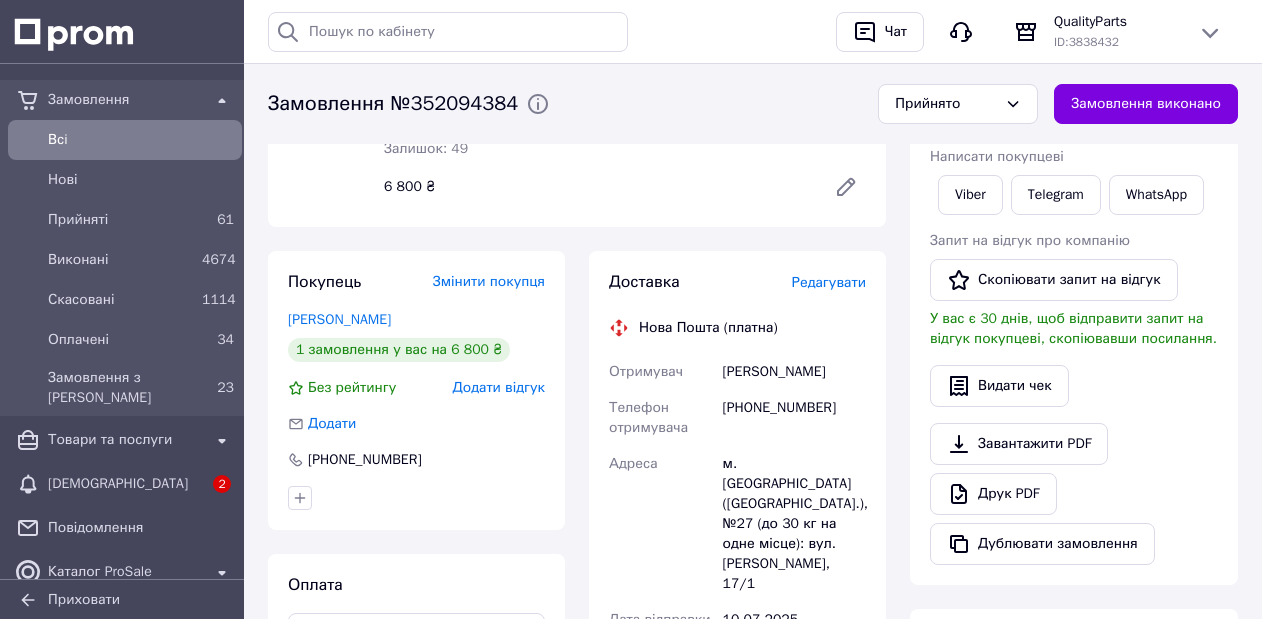 click on "[PHONE_NUMBER]" at bounding box center (794, 418) 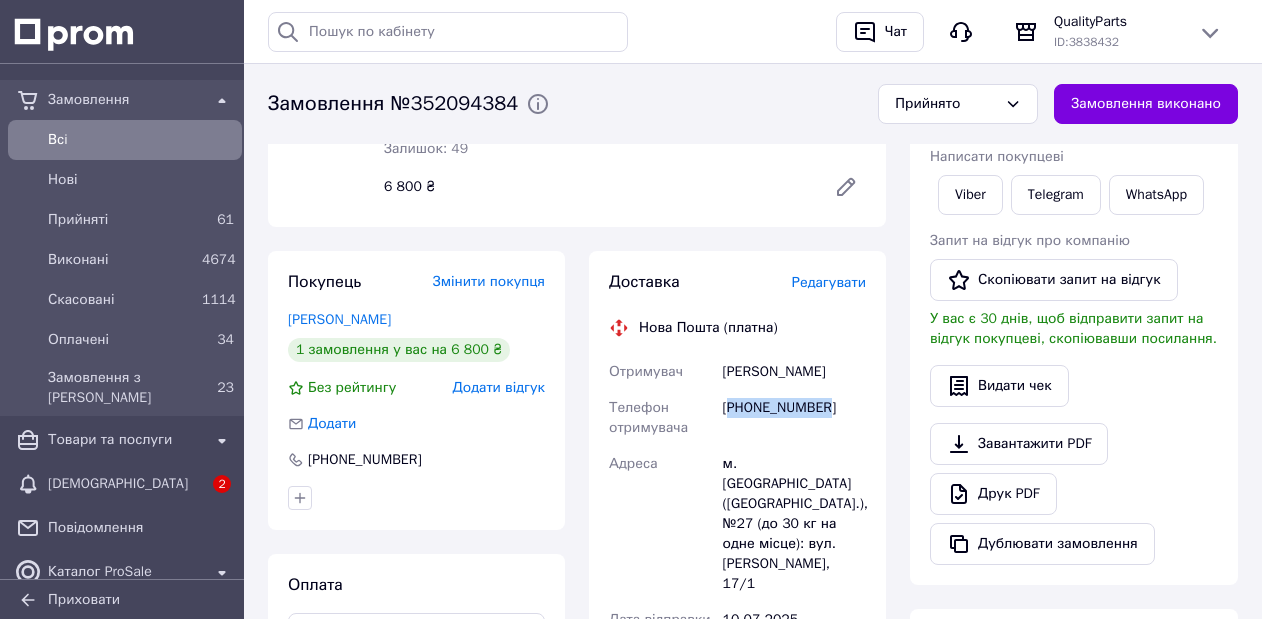 click on "[PHONE_NUMBER]" at bounding box center (794, 418) 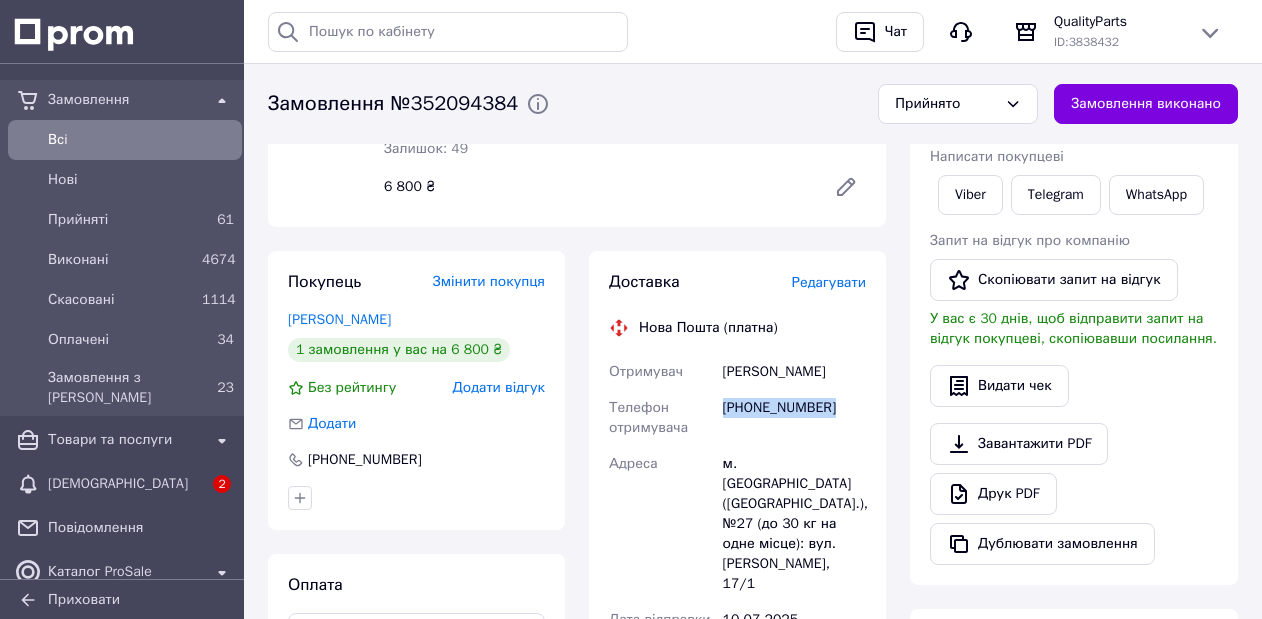 click on "[PHONE_NUMBER]" at bounding box center (794, 418) 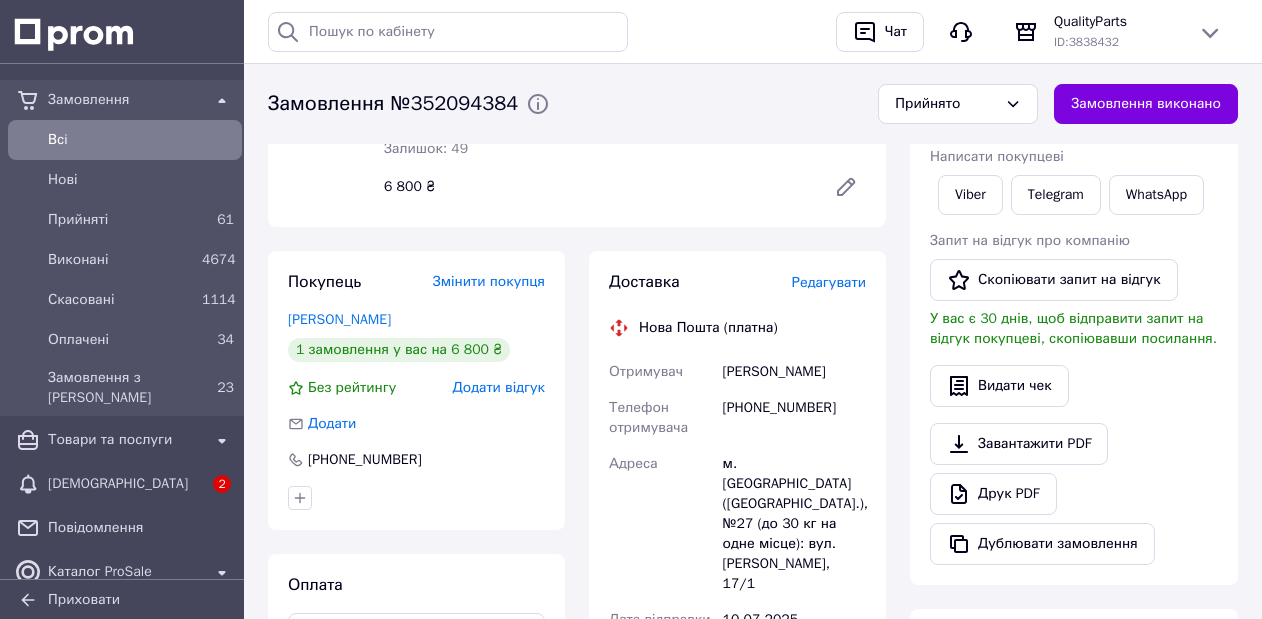 click on "Отримувач [PERSON_NAME] Телефон отримувача [PHONE_NUMBER] [PERSON_NAME] [GEOGRAPHIC_DATA] ([GEOGRAPHIC_DATA].), №27 (до 30 кг на одне місце): вул. [PERSON_NAME], 17/1 Дата відправки [DATE] Платник Отримувач Оціночна вартість 6 800 ₴ Сума післяплати 6 800 ₴ Комісія за післяплату 156 ₴ Платник комісії післяплати Отримувач" at bounding box center [737, 626] 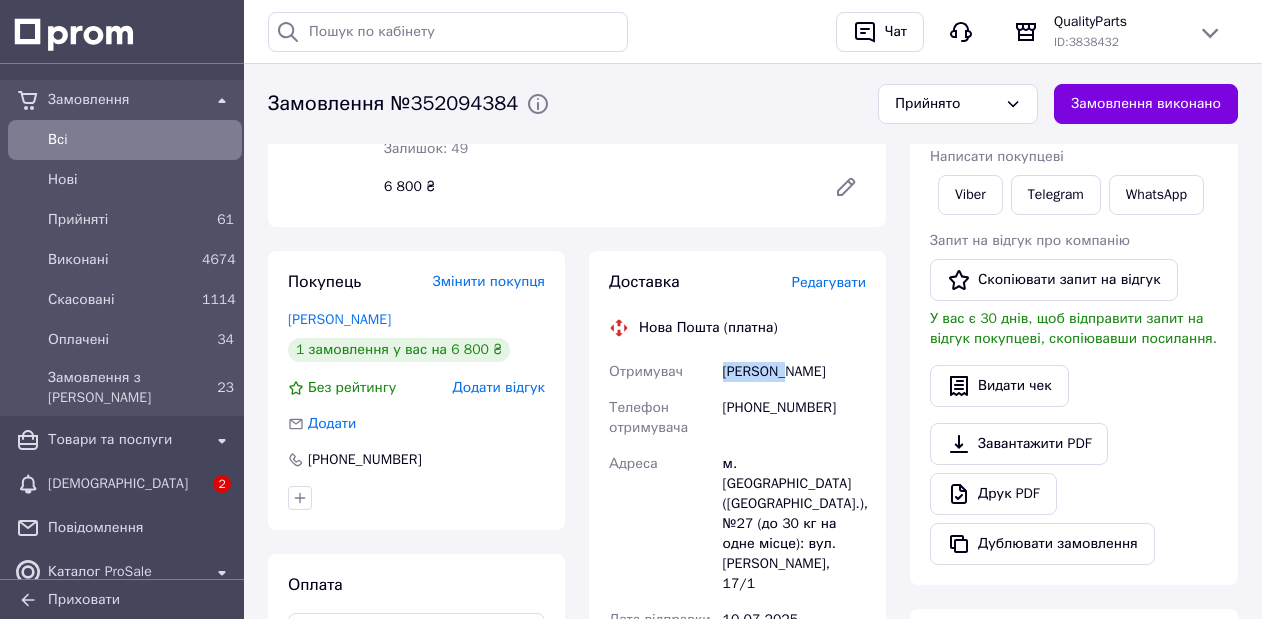 click on "Алексєєв Володимир" at bounding box center (794, 372) 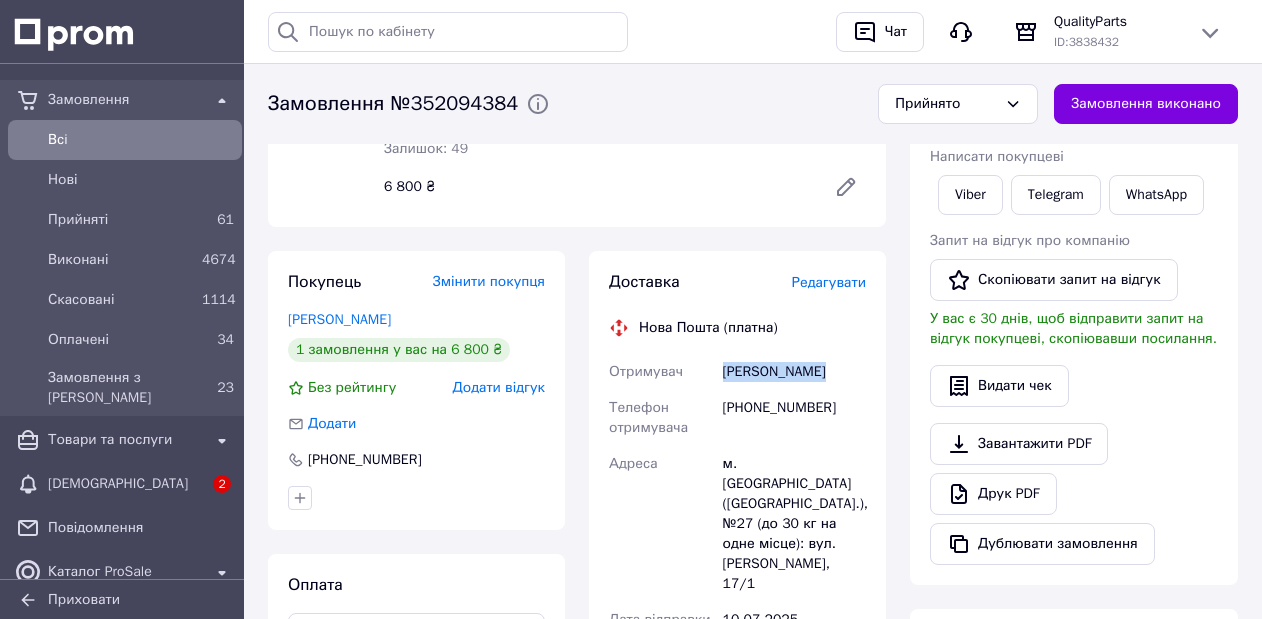 click on "Алексєєв Володимир" at bounding box center (794, 372) 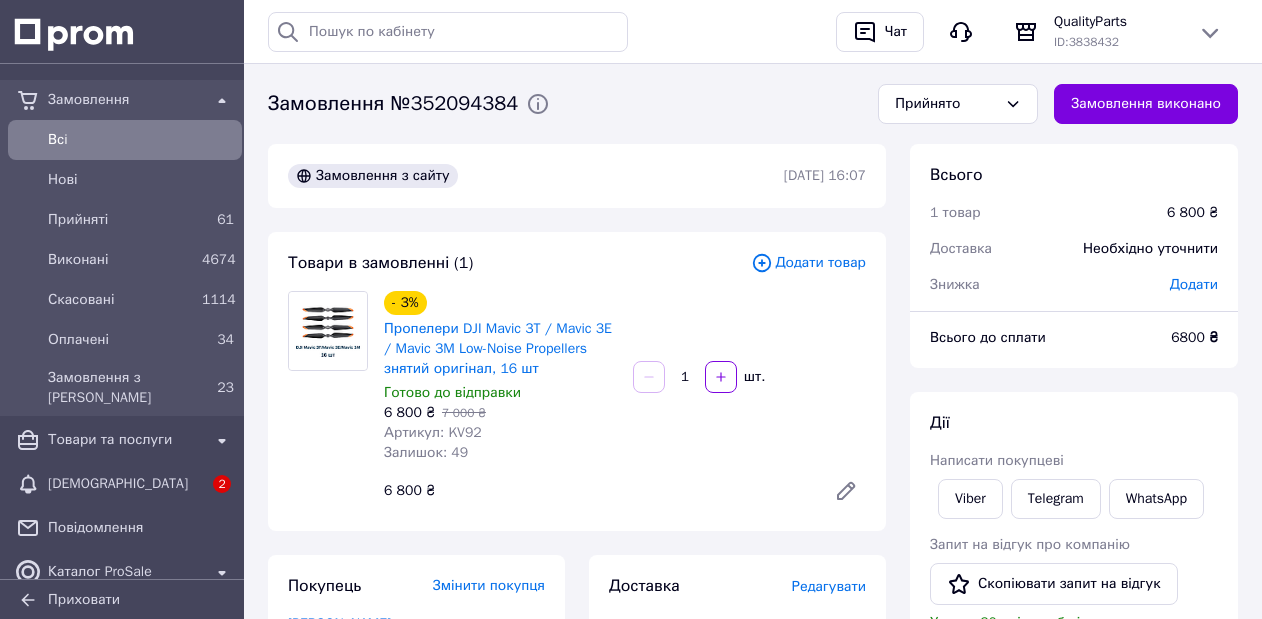 scroll, scrollTop: 330, scrollLeft: 0, axis: vertical 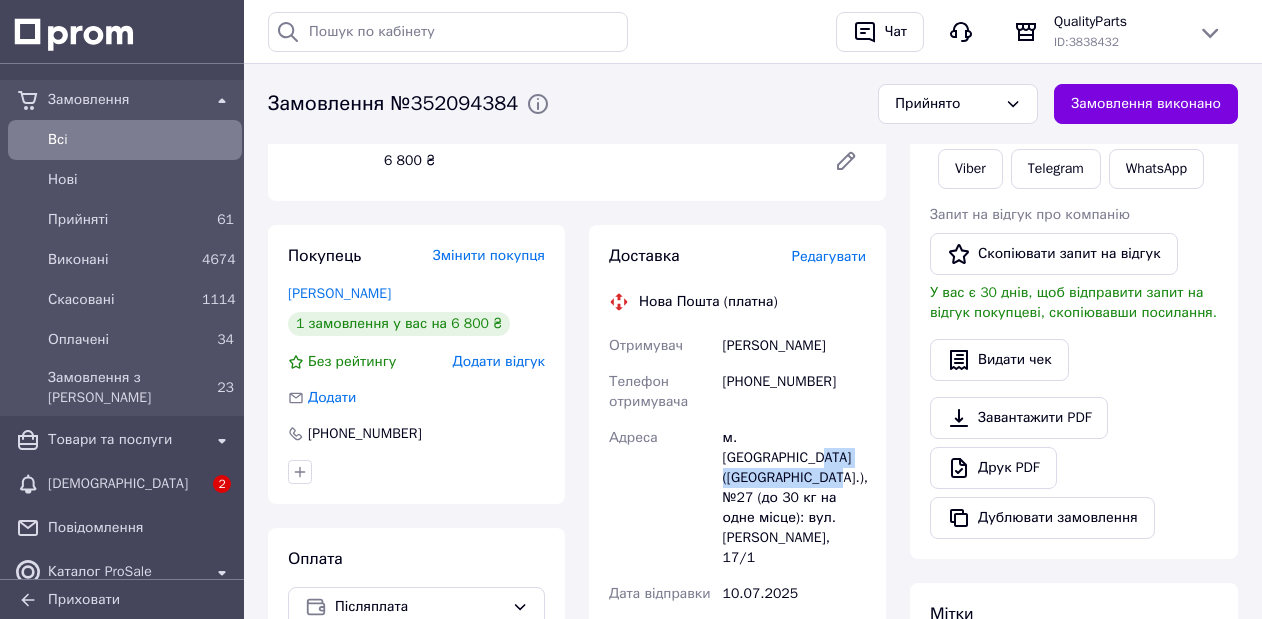 drag, startPoint x: 756, startPoint y: 478, endPoint x: 759, endPoint y: 489, distance: 11.401754 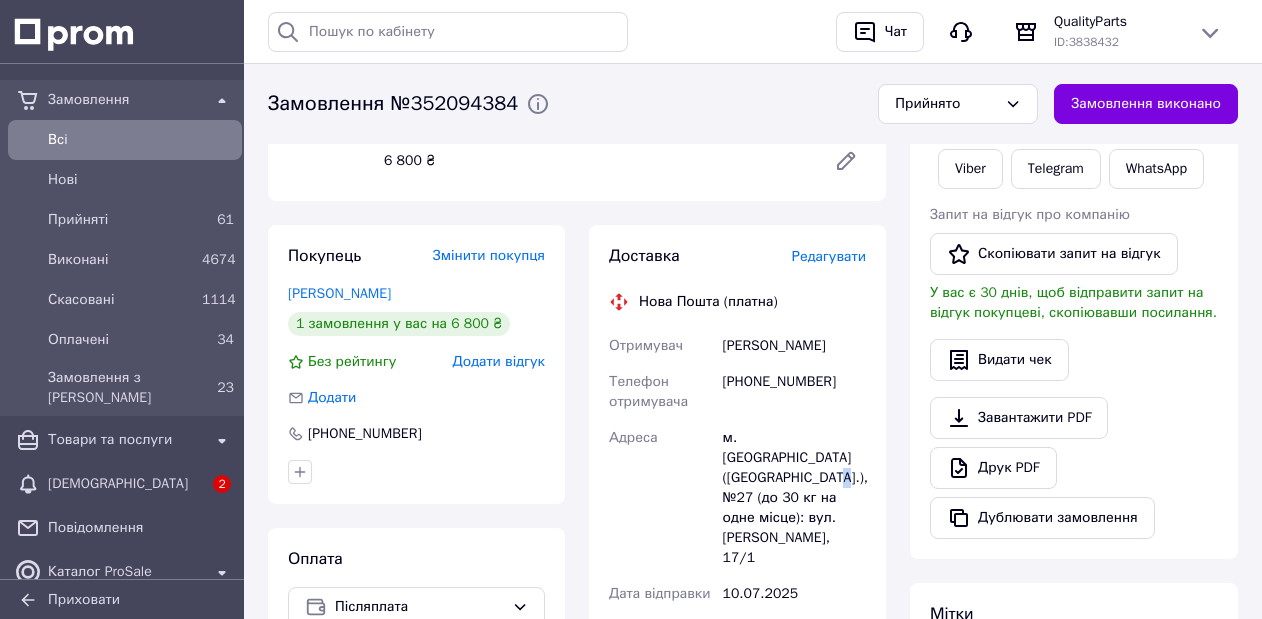 click on "м. [GEOGRAPHIC_DATA] ([GEOGRAPHIC_DATA].), №27 (до 30 кг на одне місце): вул. [PERSON_NAME], 17/1" at bounding box center [794, 498] 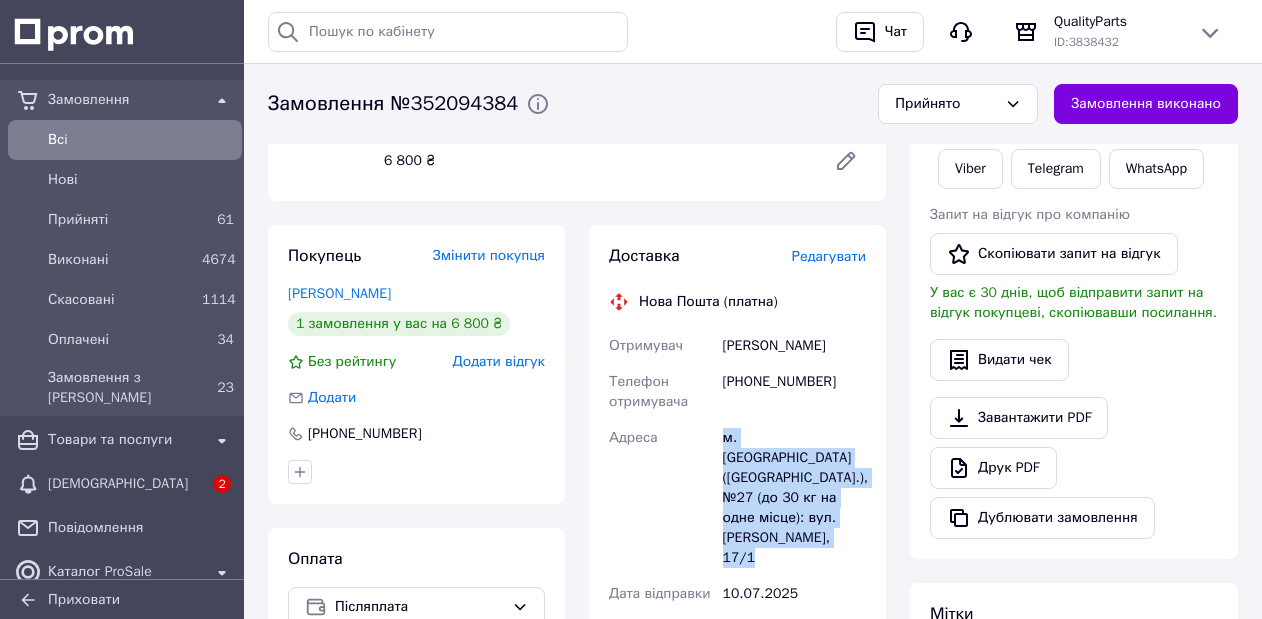 click on "м. [GEOGRAPHIC_DATA] ([GEOGRAPHIC_DATA].), №27 (до 30 кг на одне місце): вул. [PERSON_NAME], 17/1" at bounding box center (794, 498) 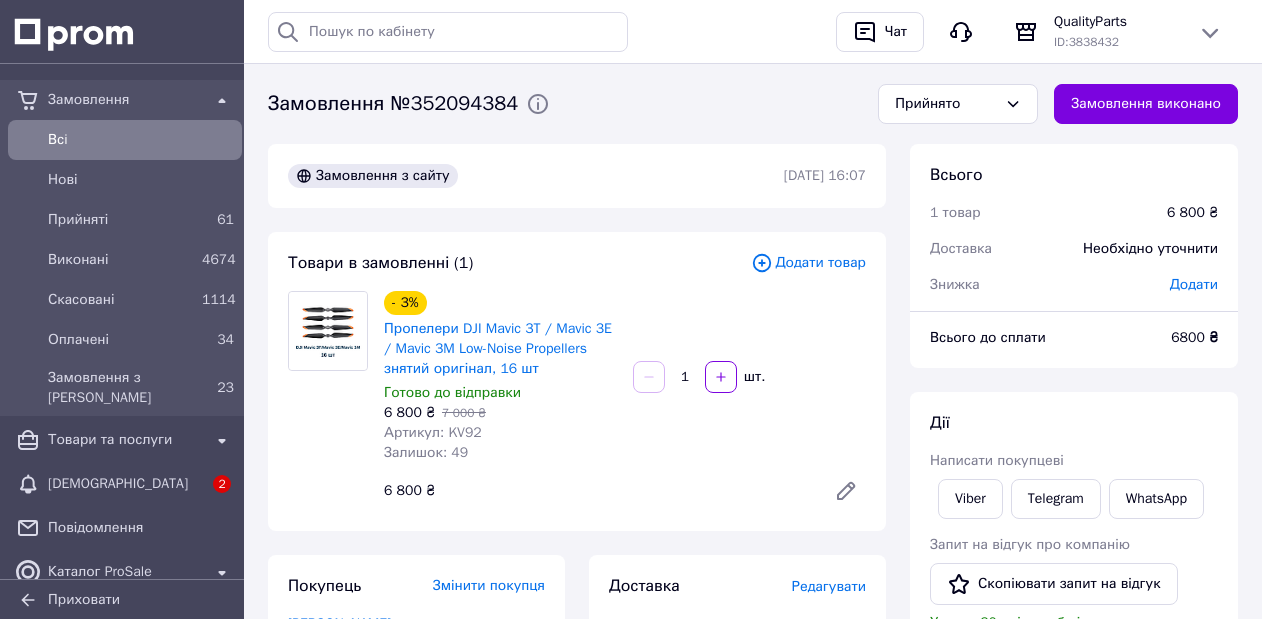 click on "Всi" at bounding box center (141, 140) 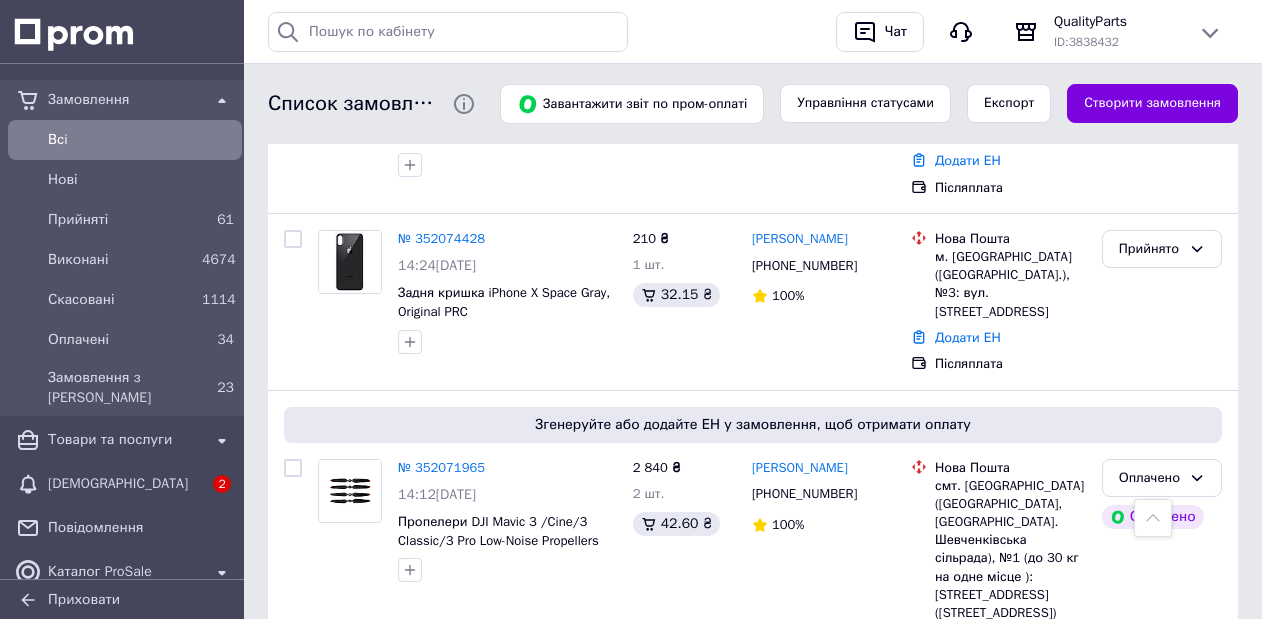 scroll, scrollTop: 1232, scrollLeft: 0, axis: vertical 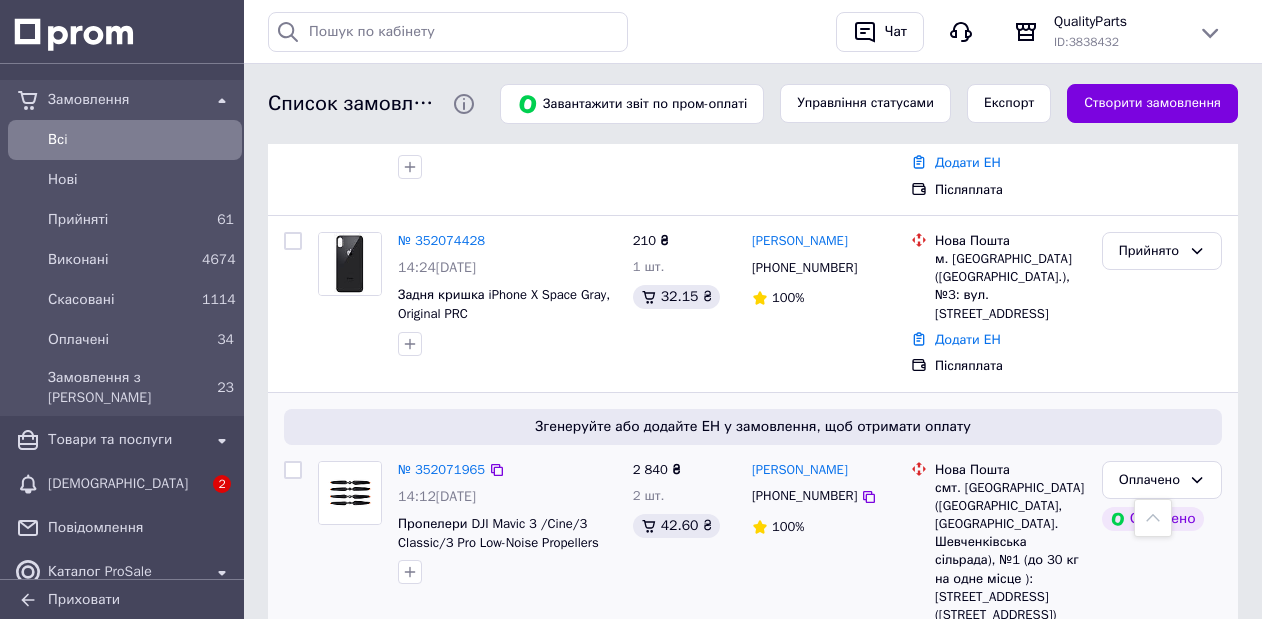 click on "Додати ЕН" at bounding box center (968, 640) 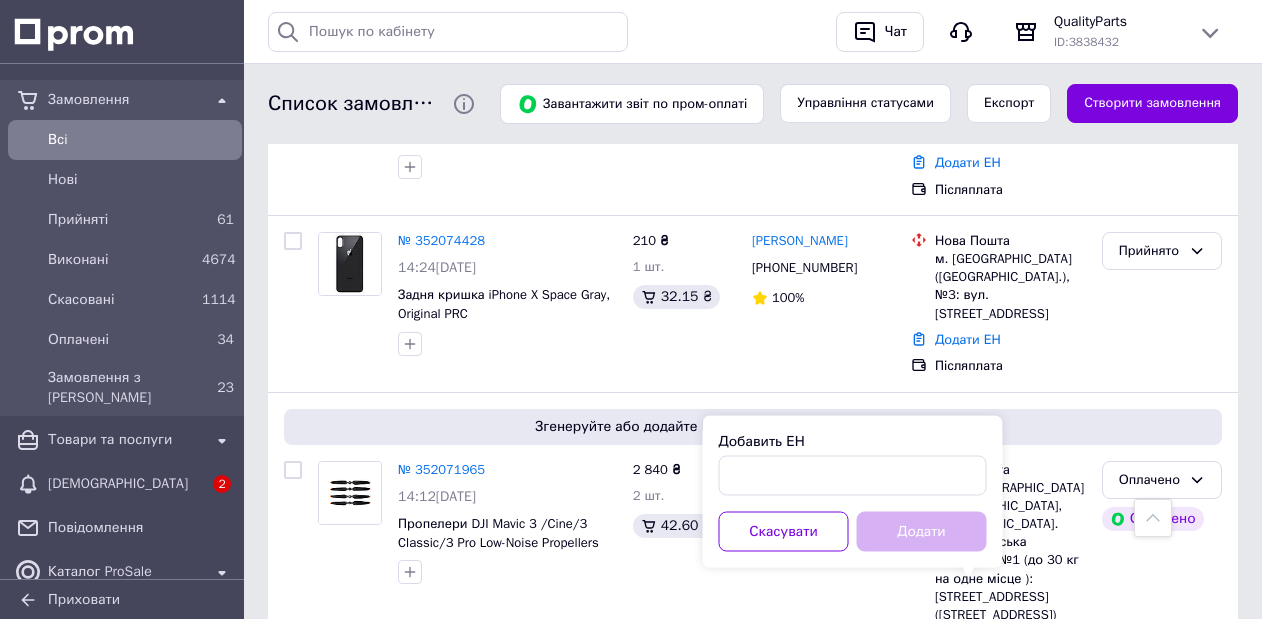 click on "Добавить ЕН" at bounding box center (853, 442) 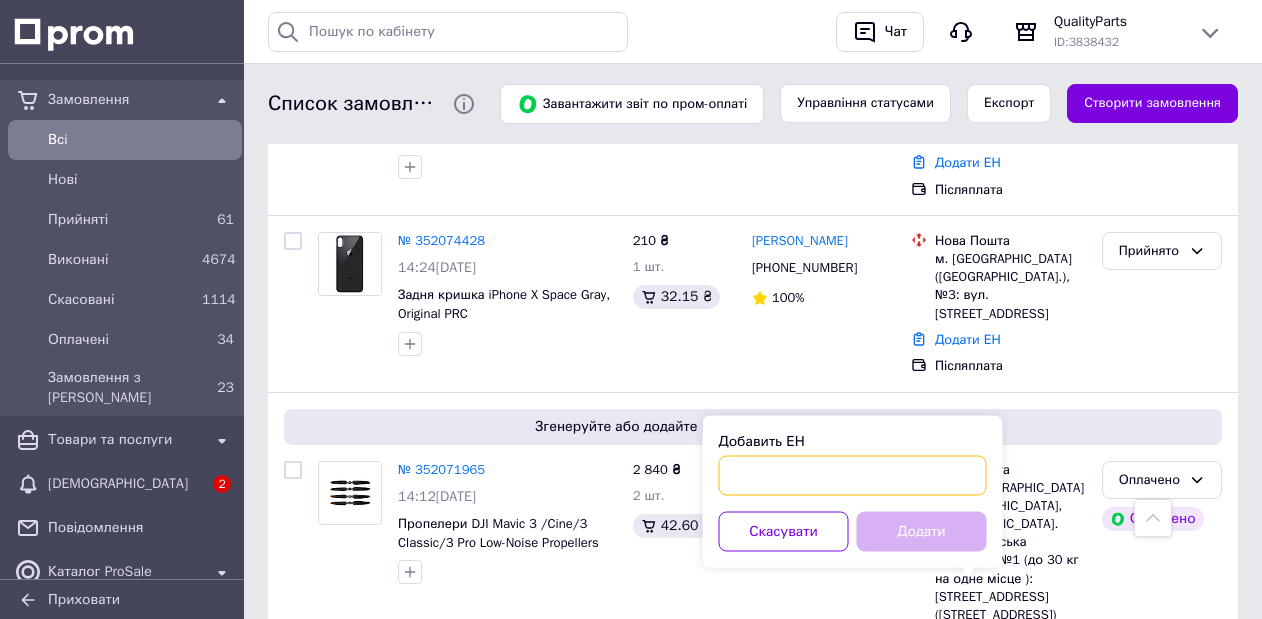 click on "Добавить ЕН" at bounding box center (853, 476) 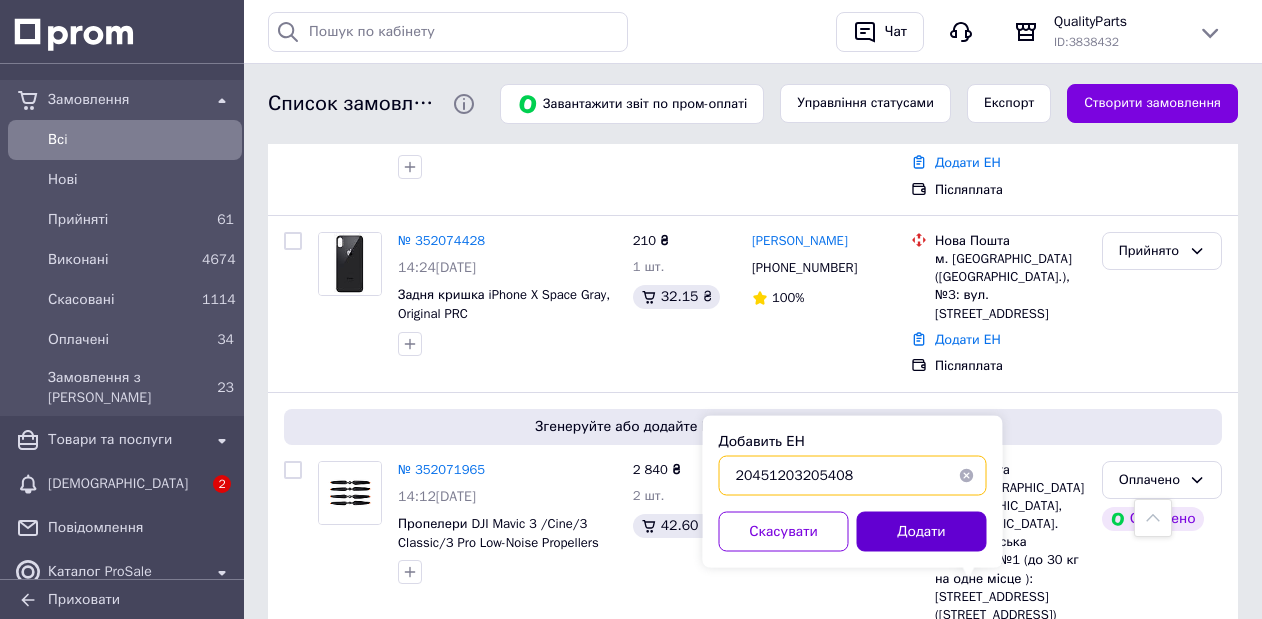 type on "20451203205408" 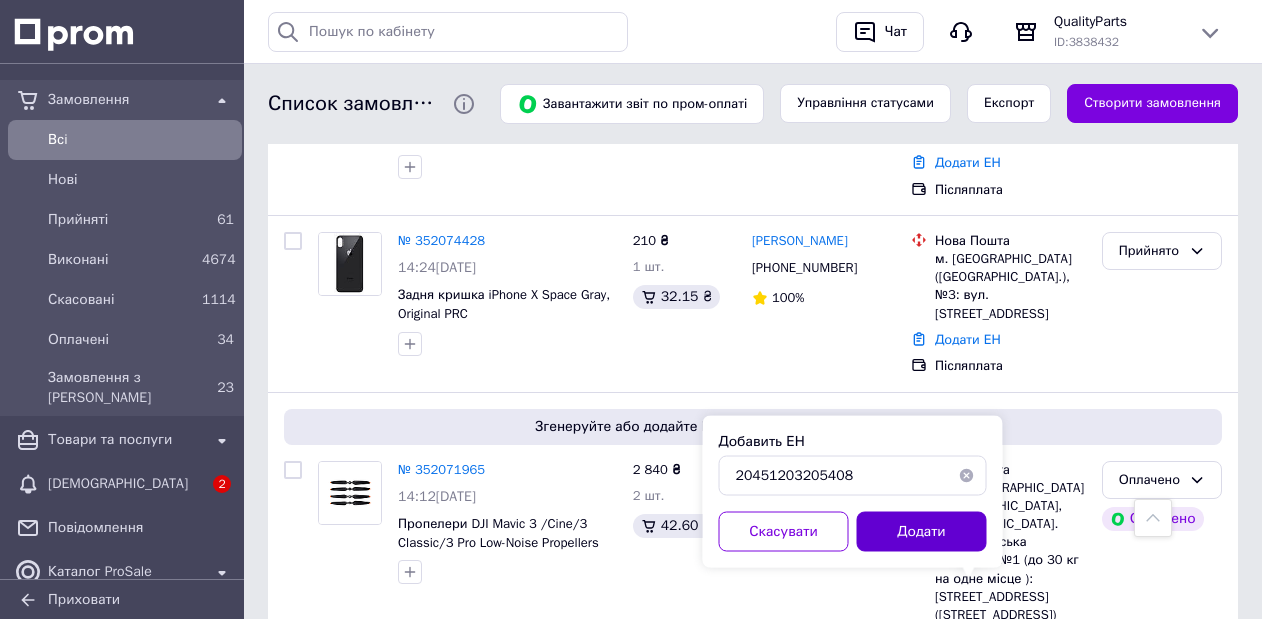 click on "Додати" at bounding box center (922, 532) 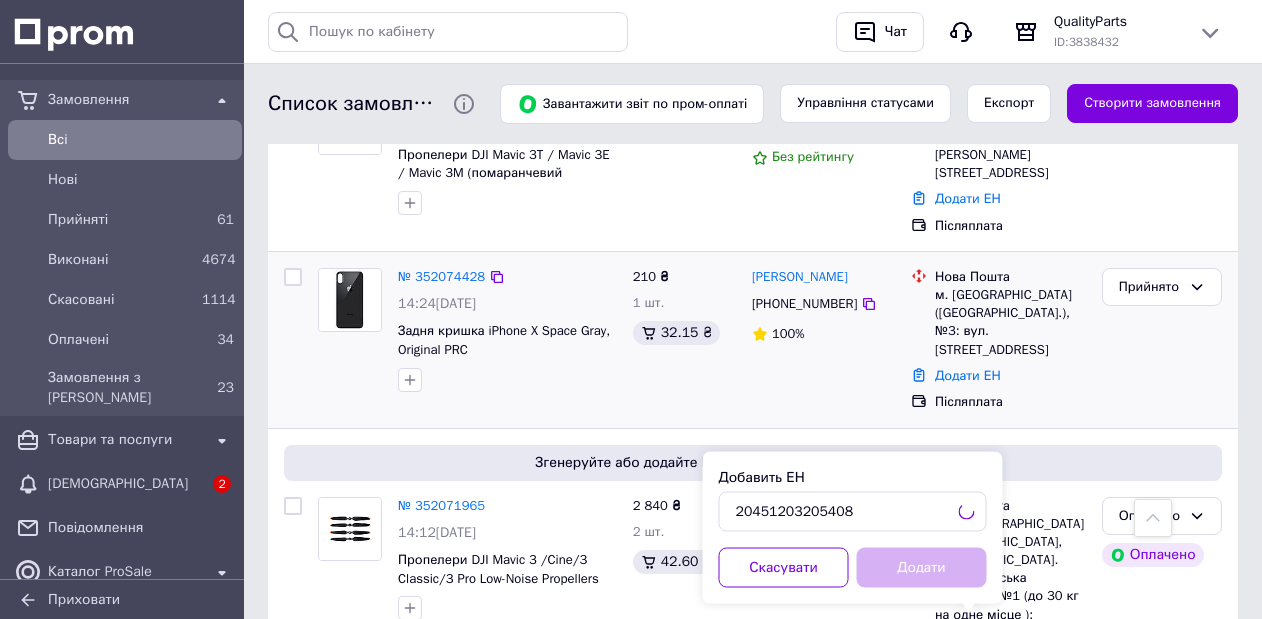 scroll, scrollTop: 1076, scrollLeft: 0, axis: vertical 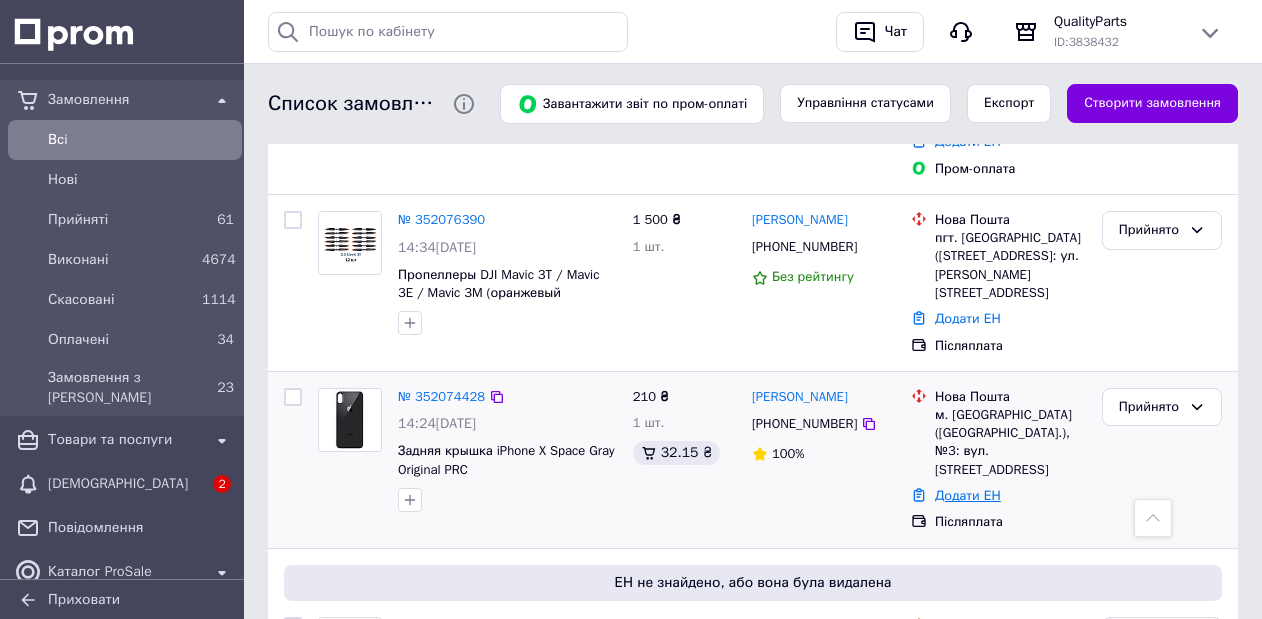 click on "Додати ЕН" at bounding box center (968, 495) 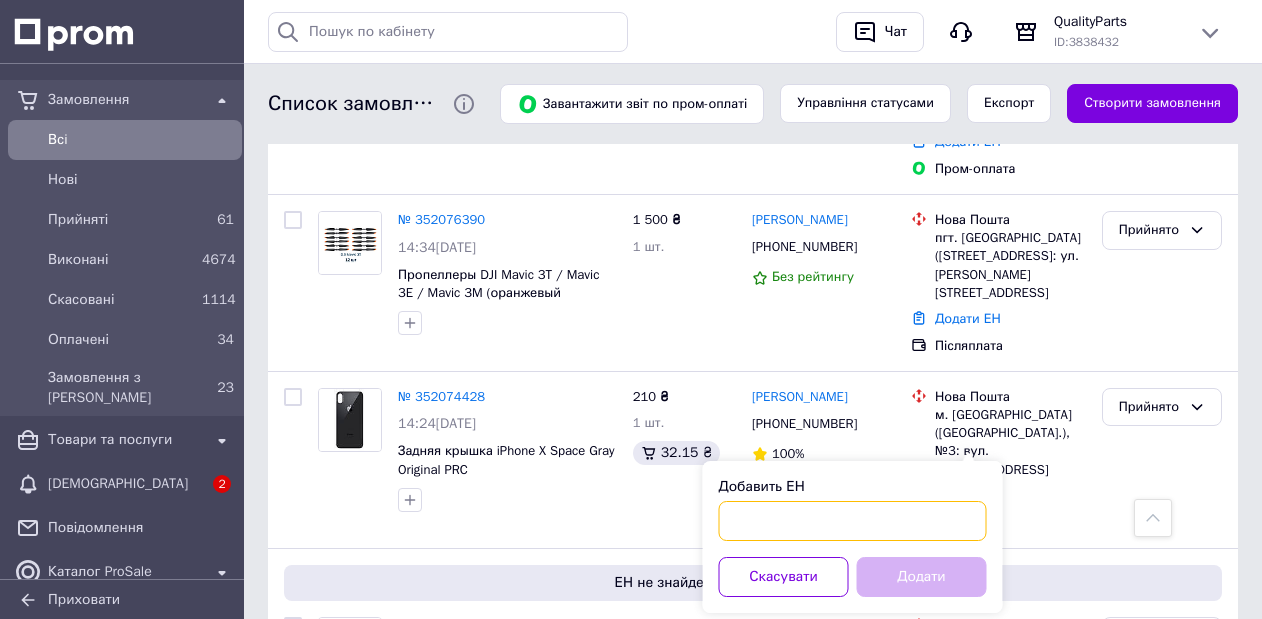 click on "Добавить ЕН" at bounding box center [853, 521] 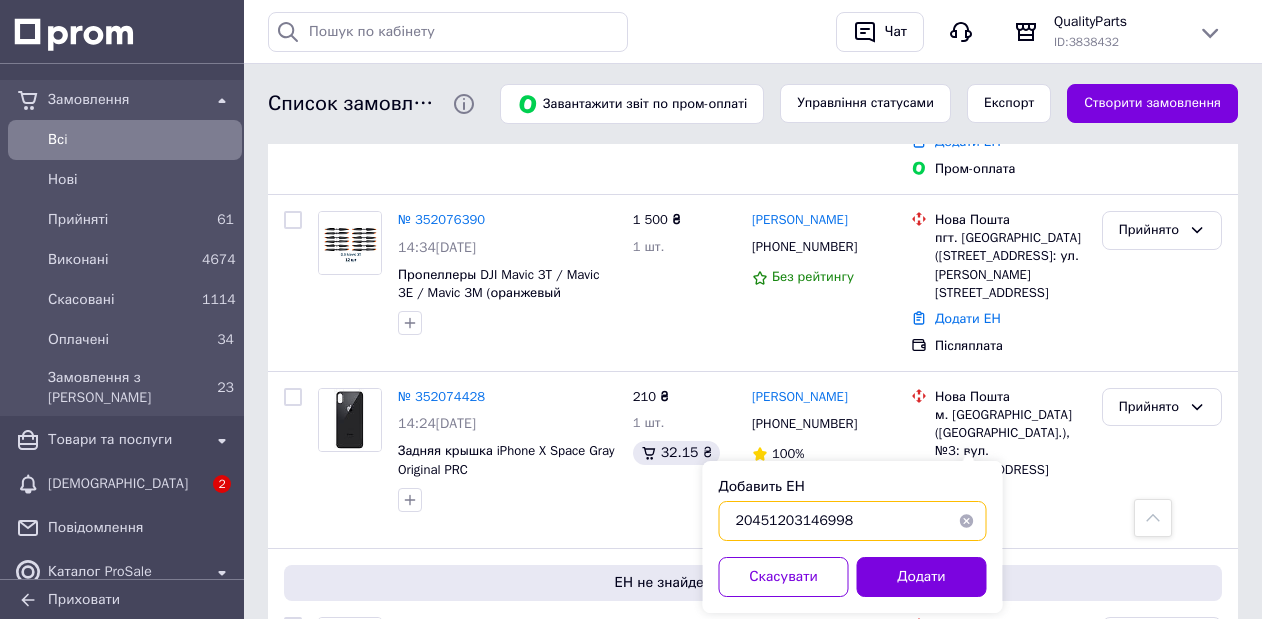 click on "20451203146998" at bounding box center [853, 521] 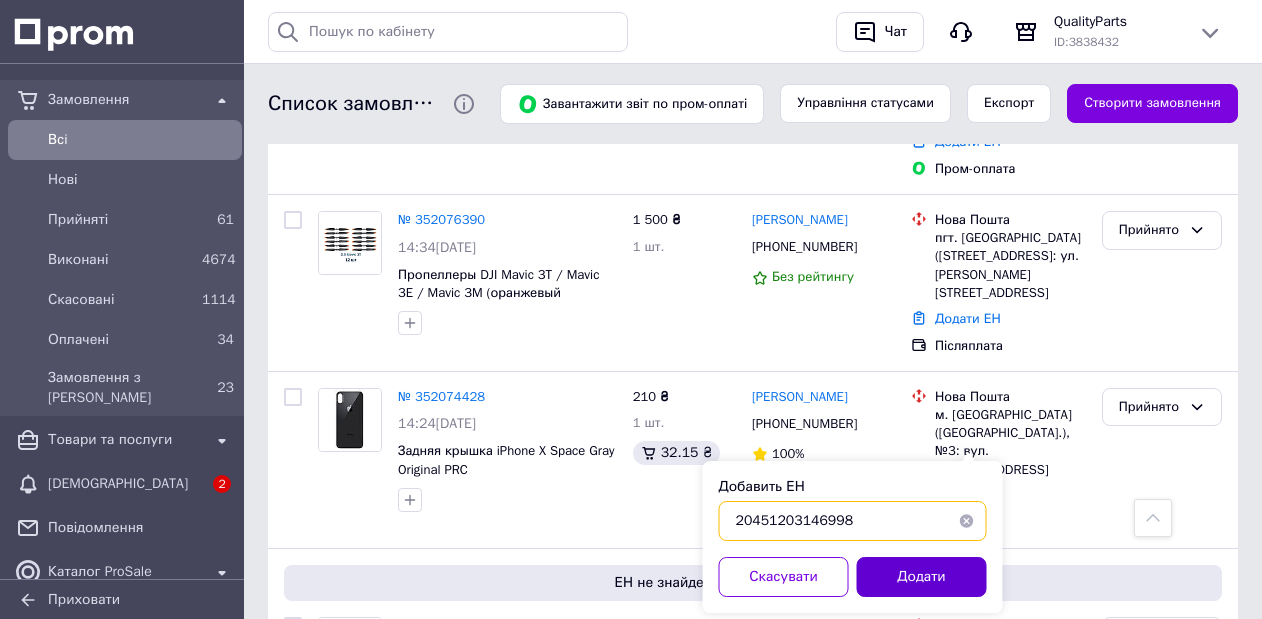 type on "20451203146998" 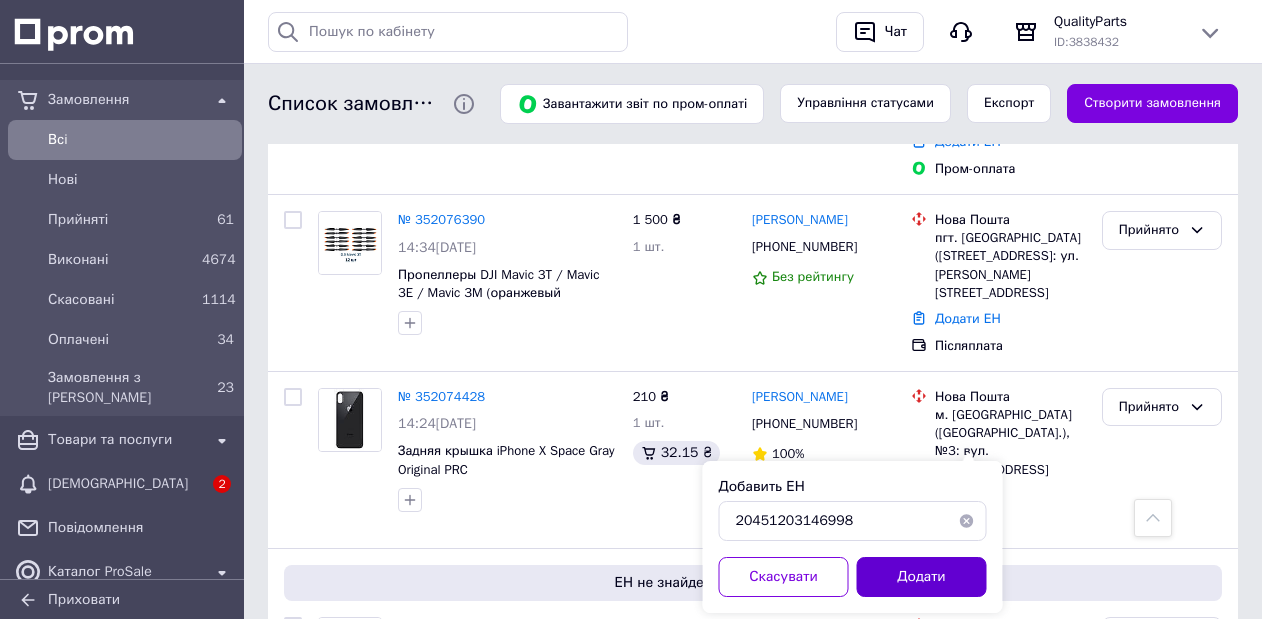 click on "Додати" at bounding box center [922, 577] 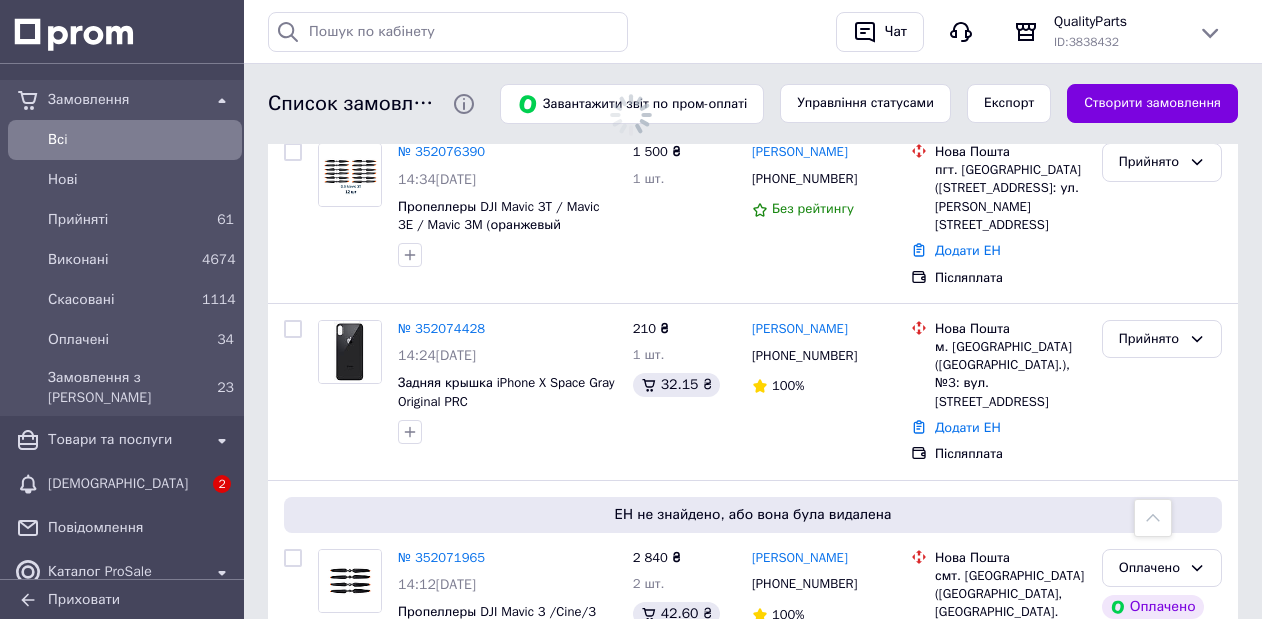 scroll, scrollTop: 944, scrollLeft: 0, axis: vertical 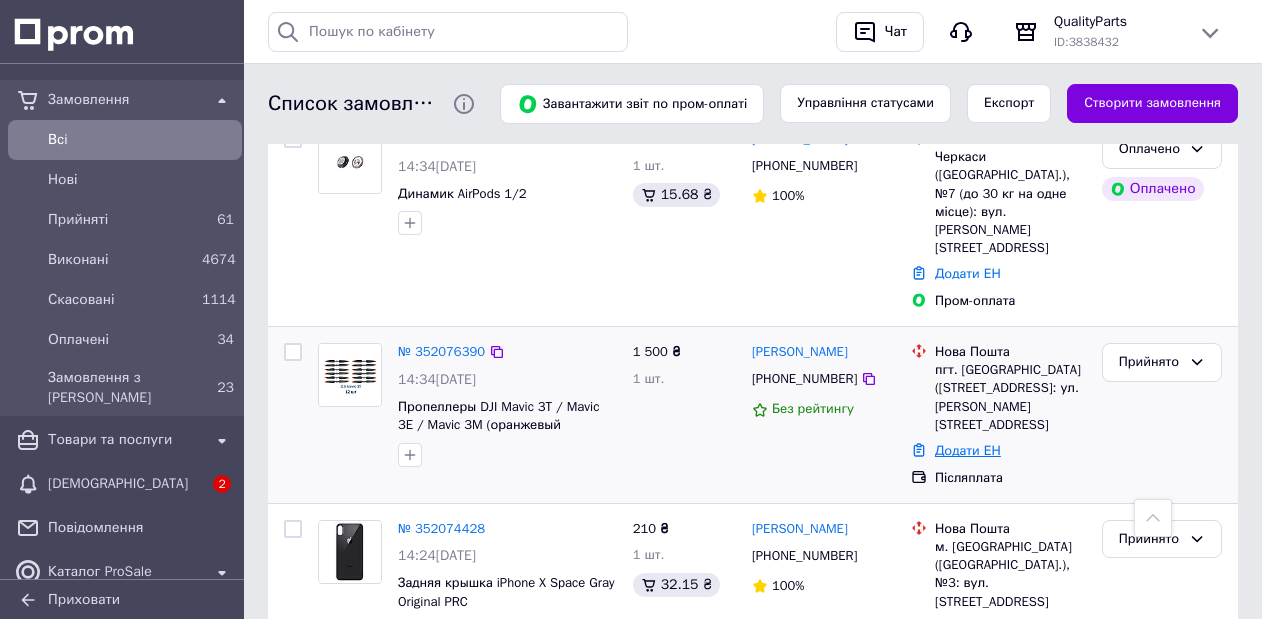 click on "Додати ЕН" at bounding box center (968, 450) 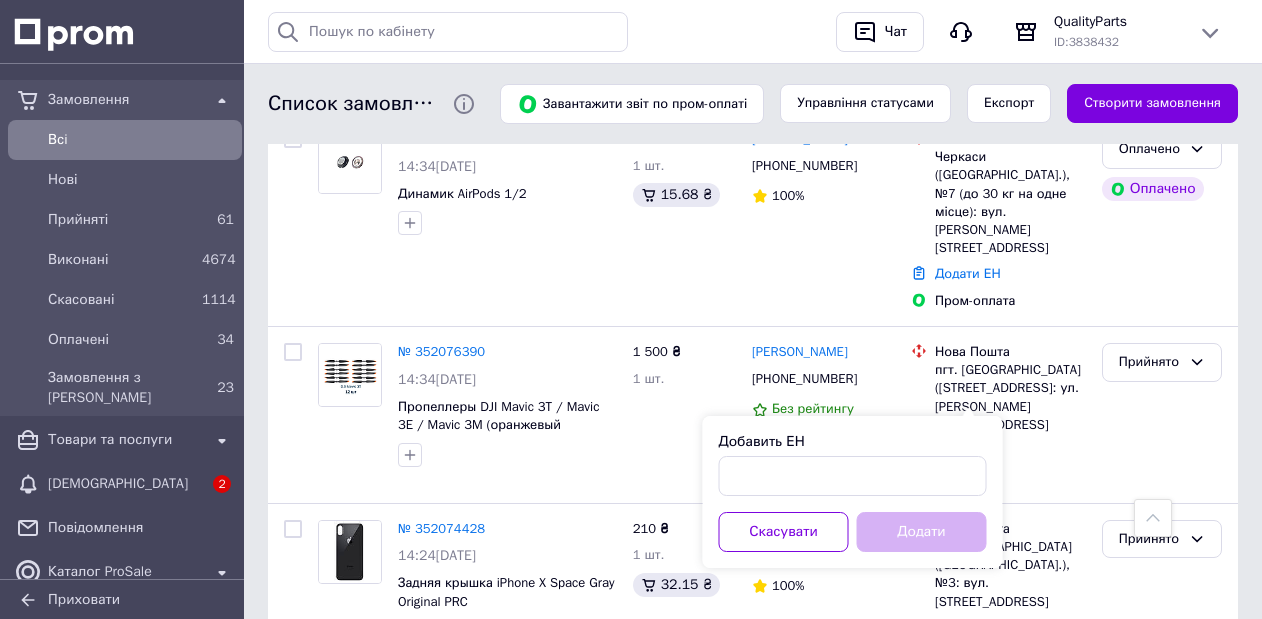 click on "Добавить ЕН Скасувати Додати" at bounding box center (853, 492) 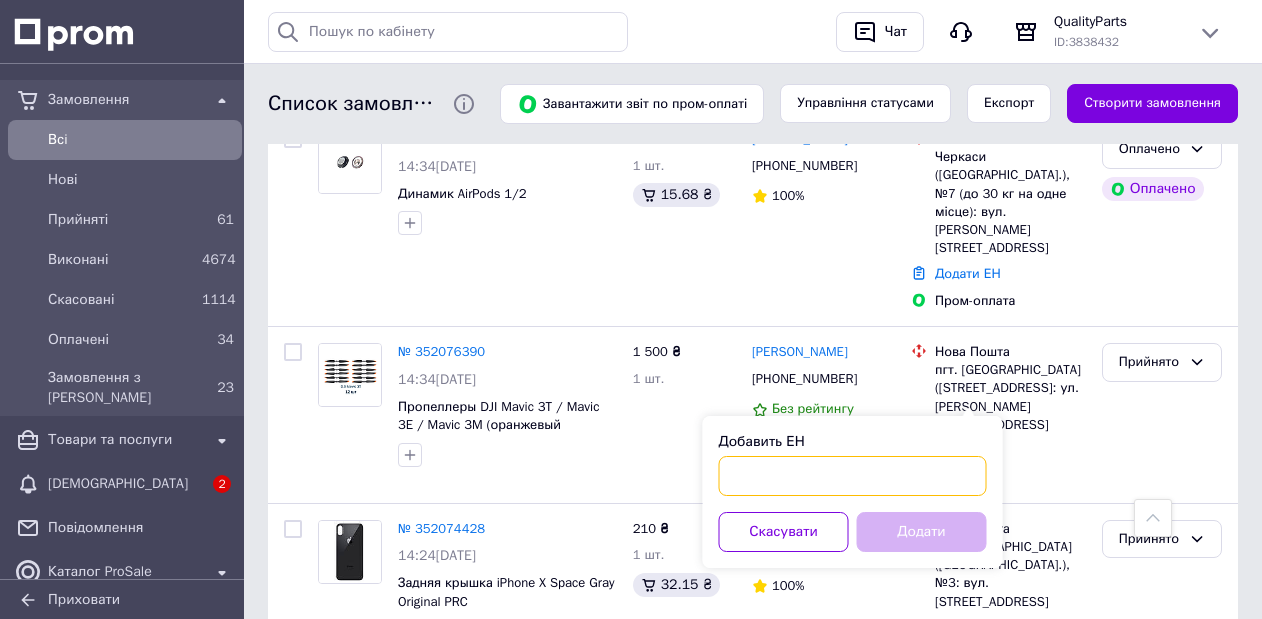 click on "Добавить ЕН" at bounding box center [853, 476] 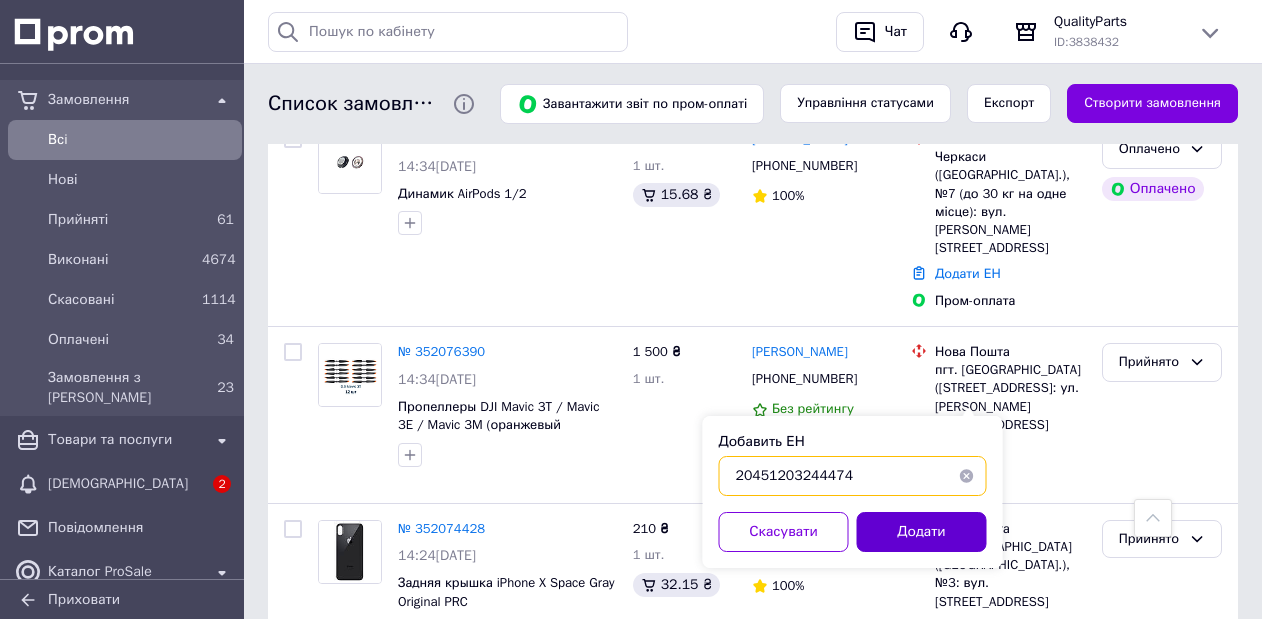 type on "20451203244474" 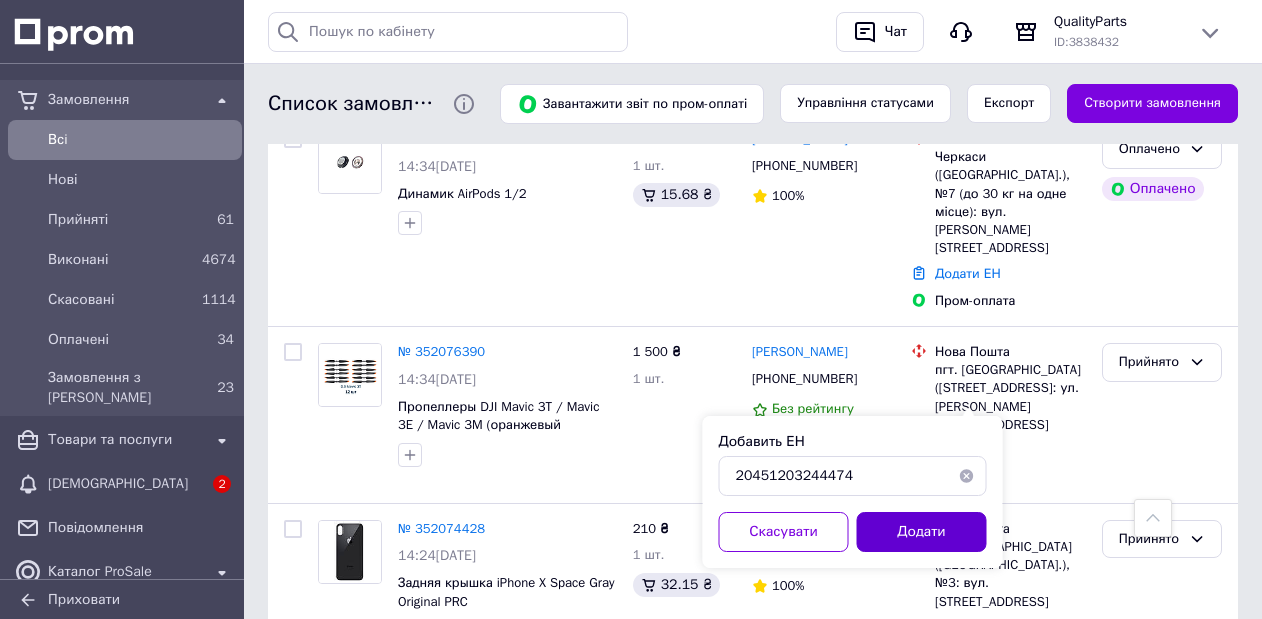 click on "Додати" at bounding box center [922, 532] 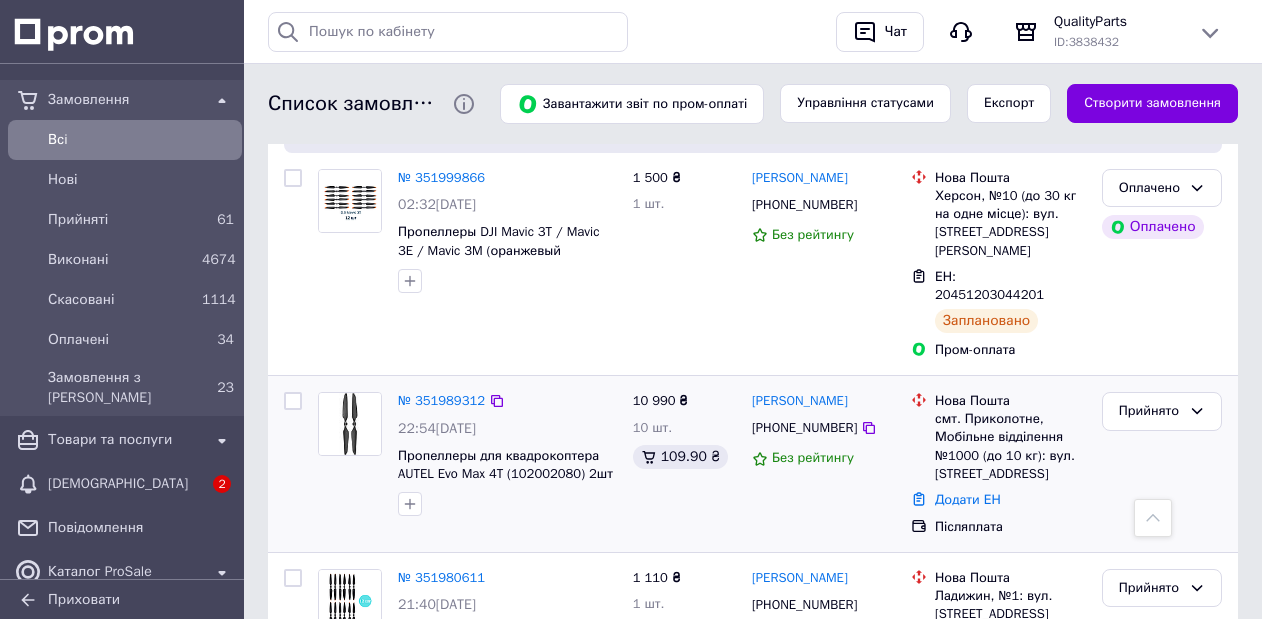 scroll, scrollTop: 3088, scrollLeft: 0, axis: vertical 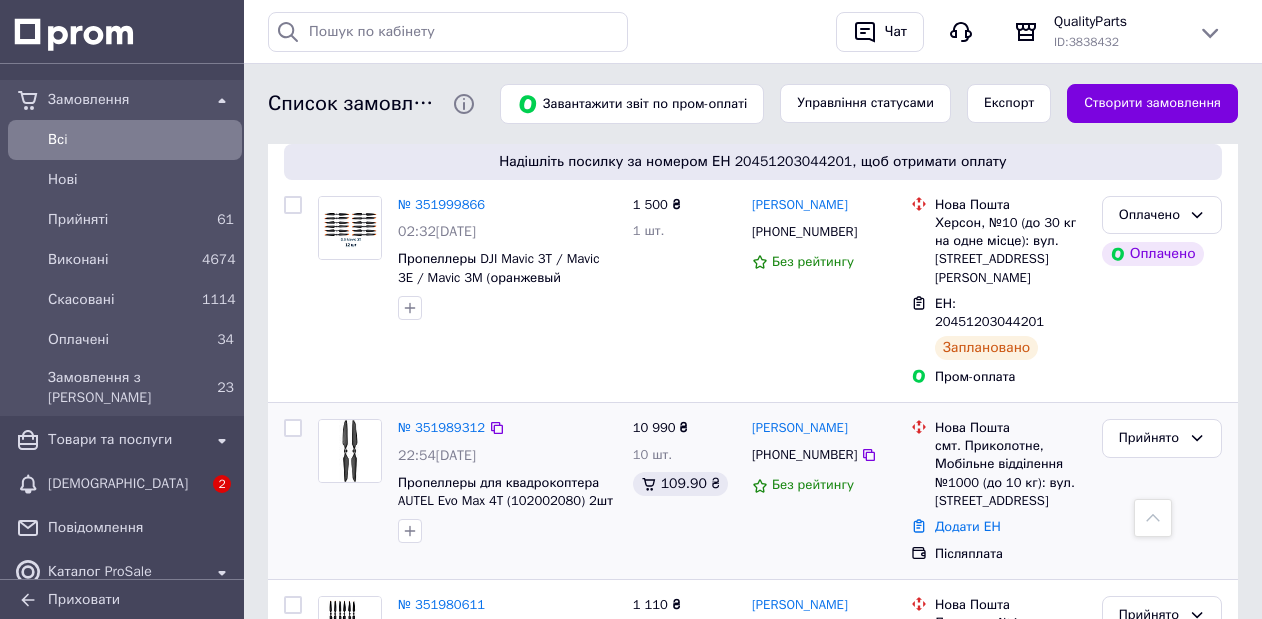 click on "Післяплата" at bounding box center (1010, 554) 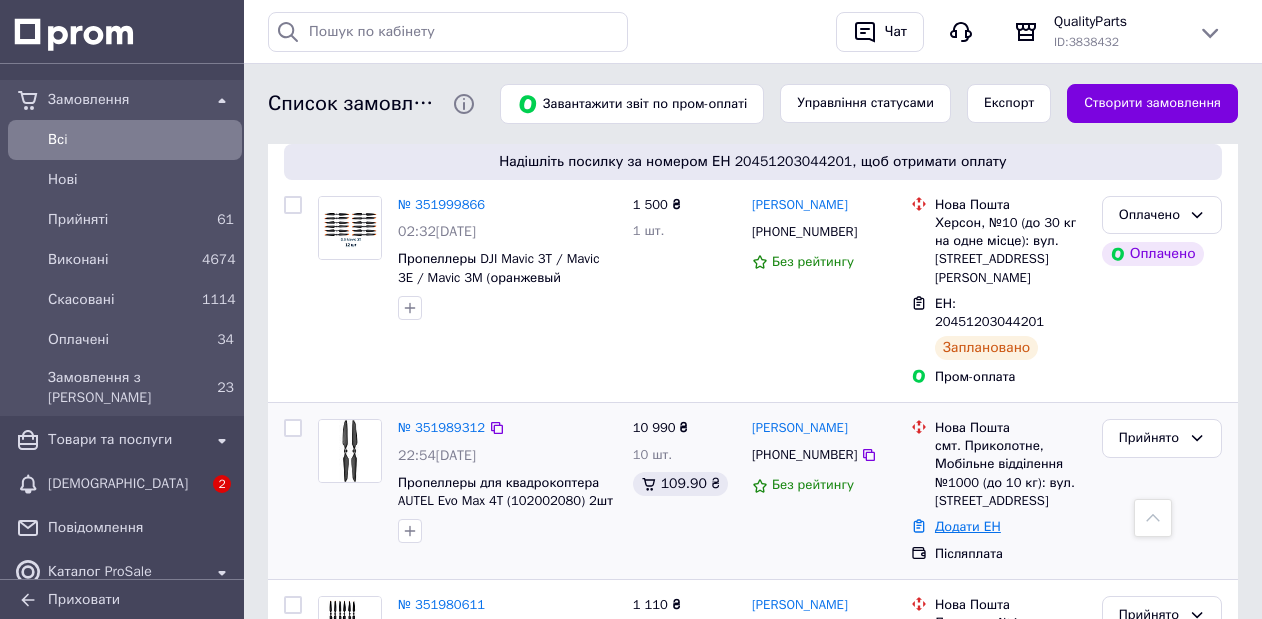 click on "Додати ЕН" at bounding box center (968, 526) 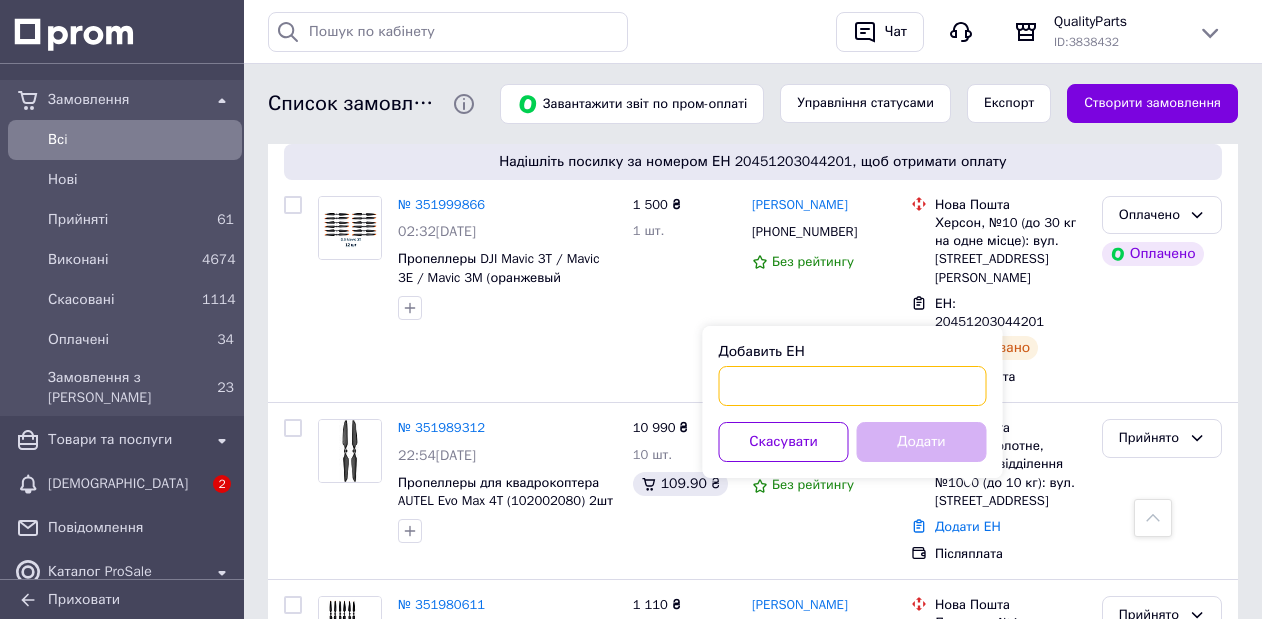 click on "Добавить ЕН" at bounding box center (853, 386) 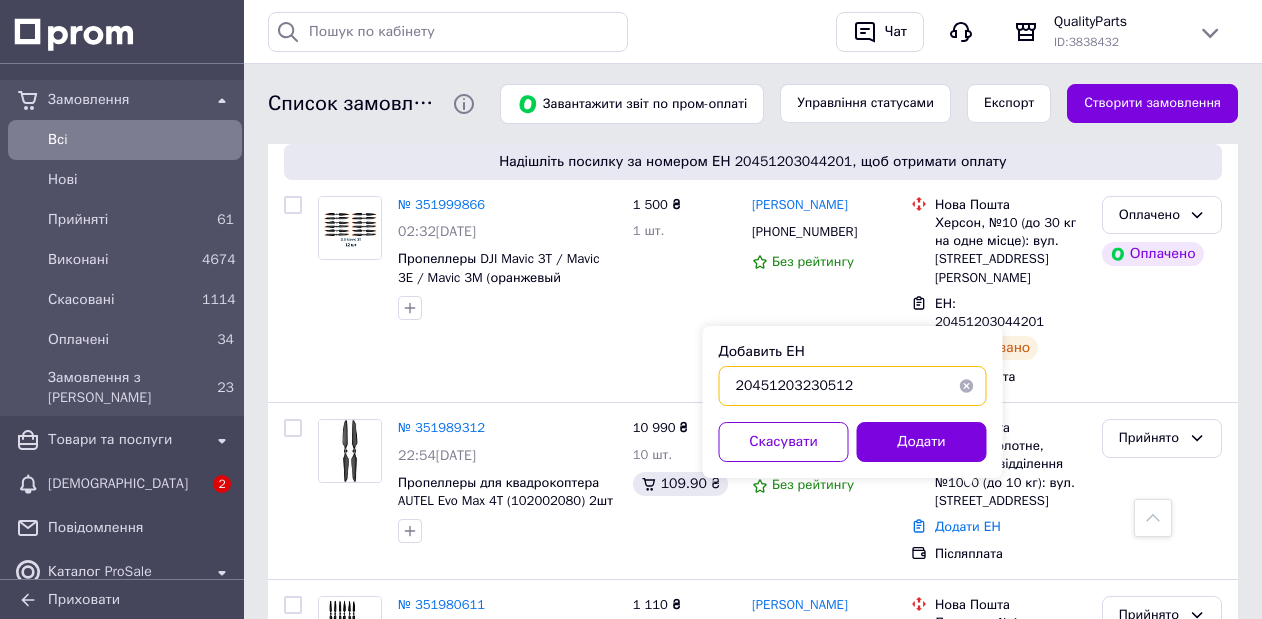 click on "20451203230512" at bounding box center [853, 386] 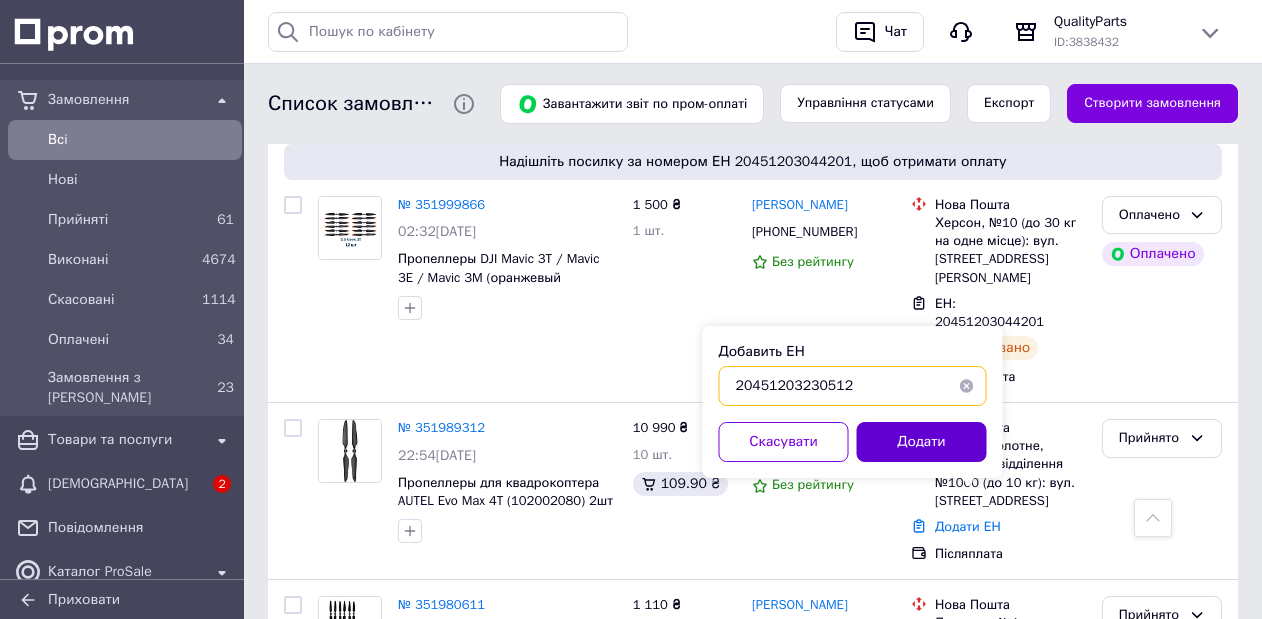 type on "20451203230512" 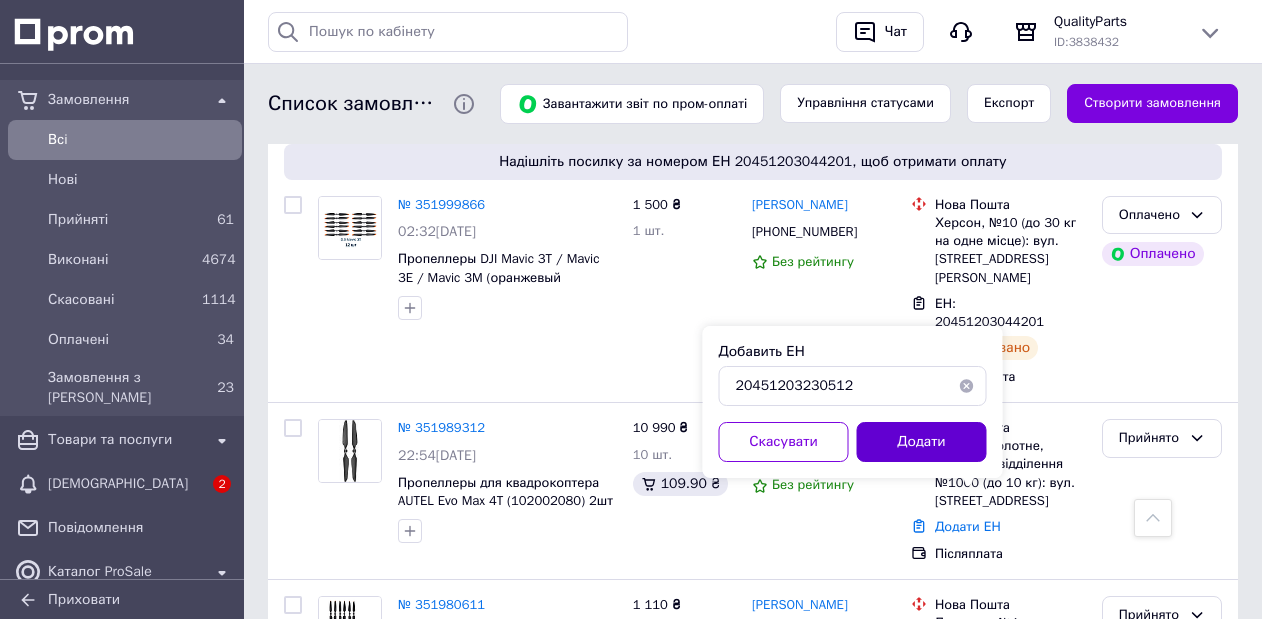 click on "Додати" at bounding box center (922, 442) 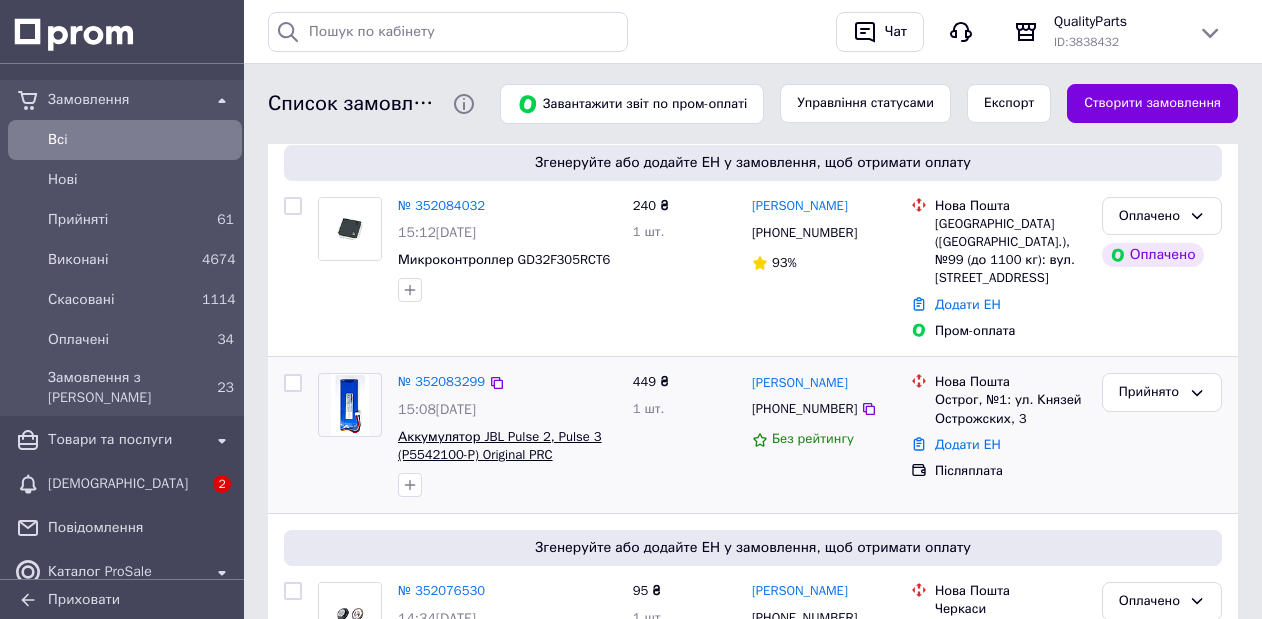 scroll, scrollTop: 797, scrollLeft: 0, axis: vertical 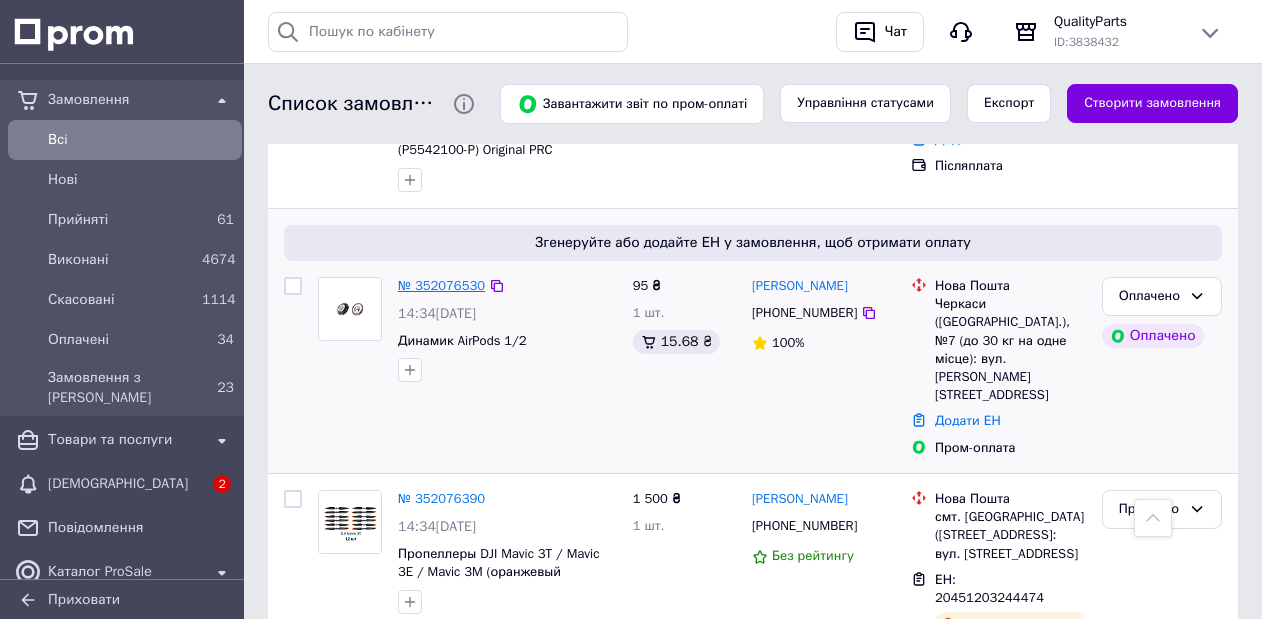 click on "№ 352076530" at bounding box center (441, 285) 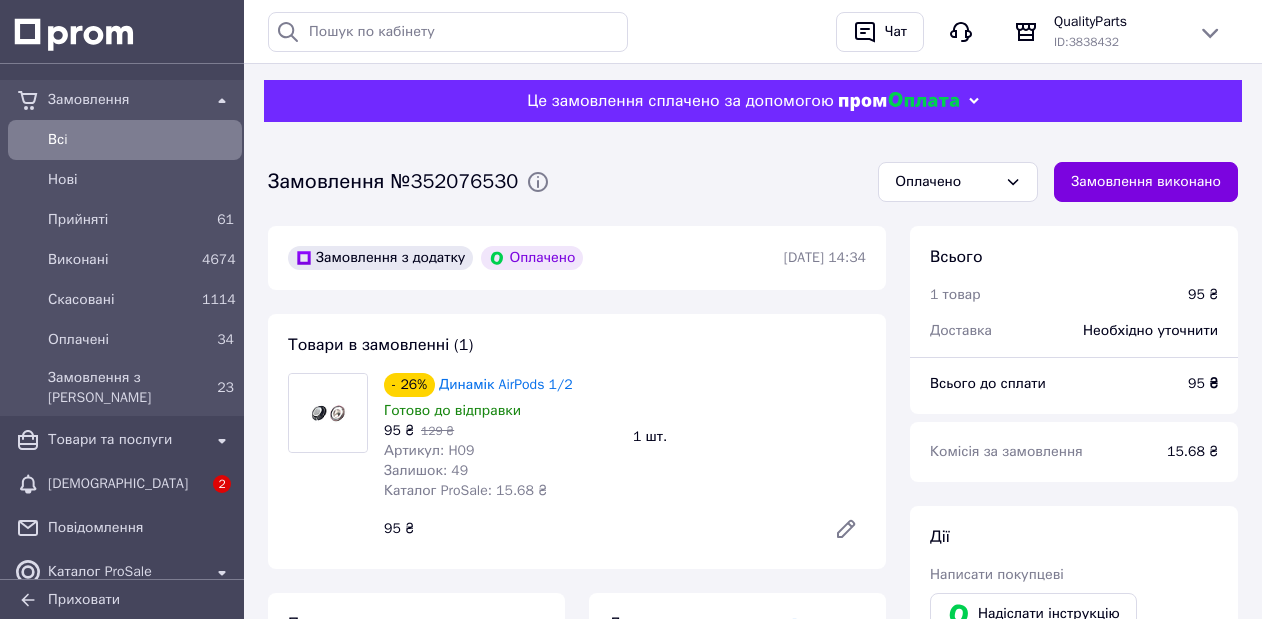 scroll, scrollTop: 4, scrollLeft: 0, axis: vertical 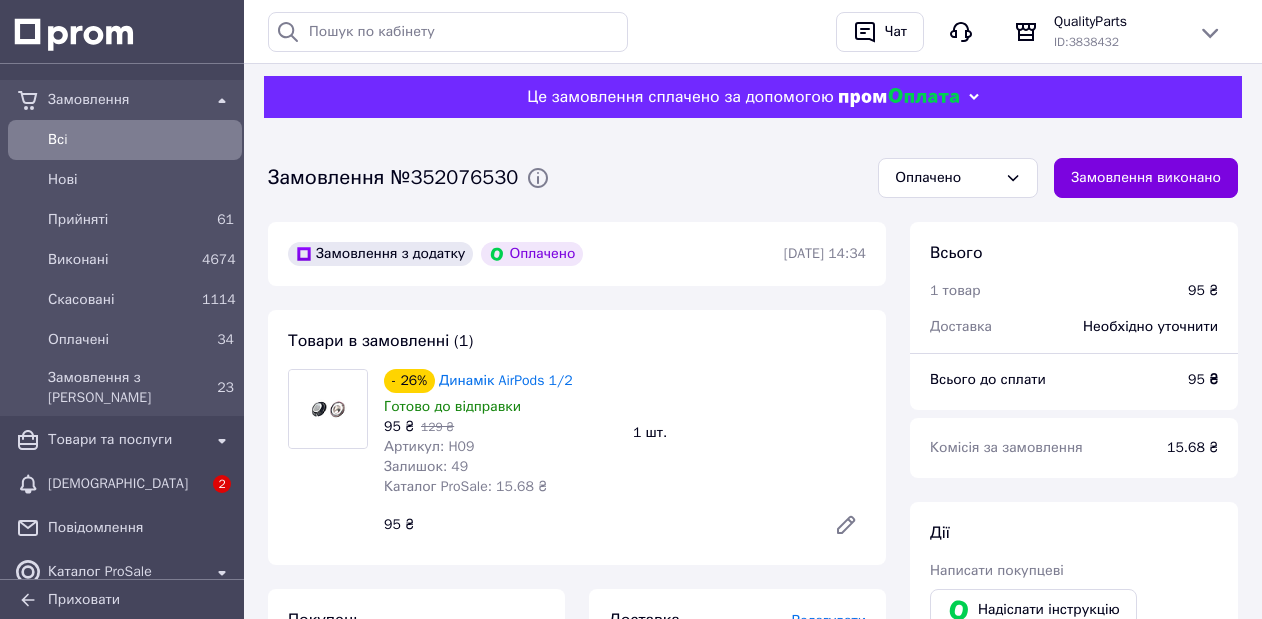 click on "Всi" at bounding box center [141, 140] 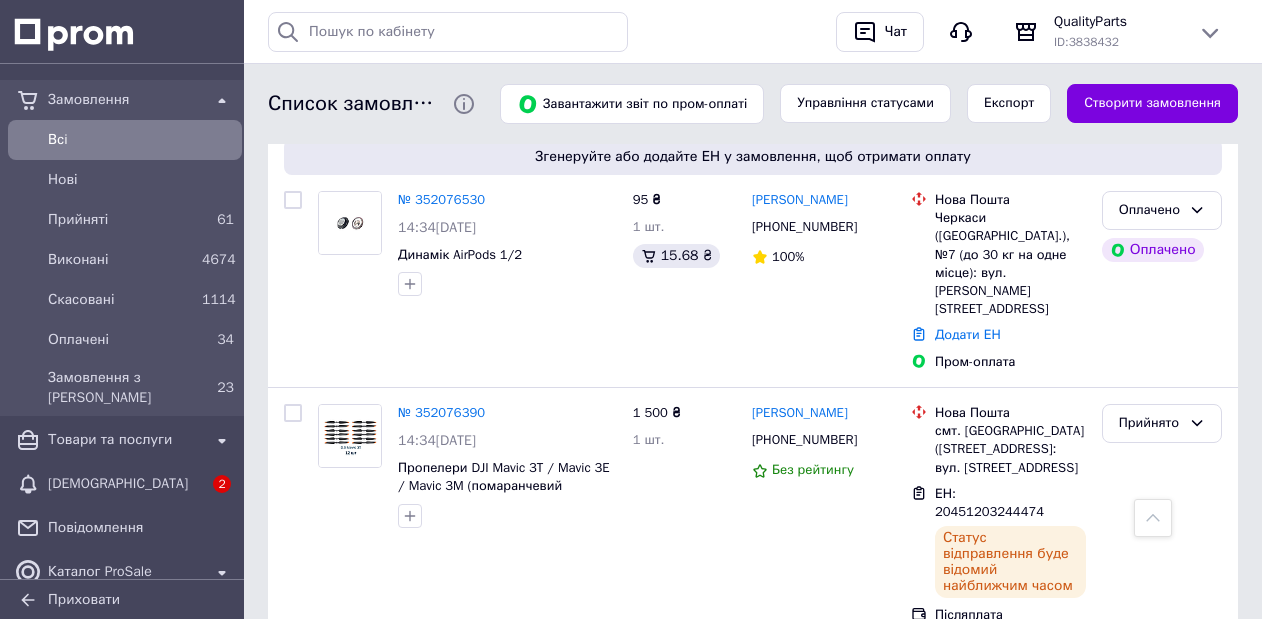 scroll, scrollTop: 882, scrollLeft: 0, axis: vertical 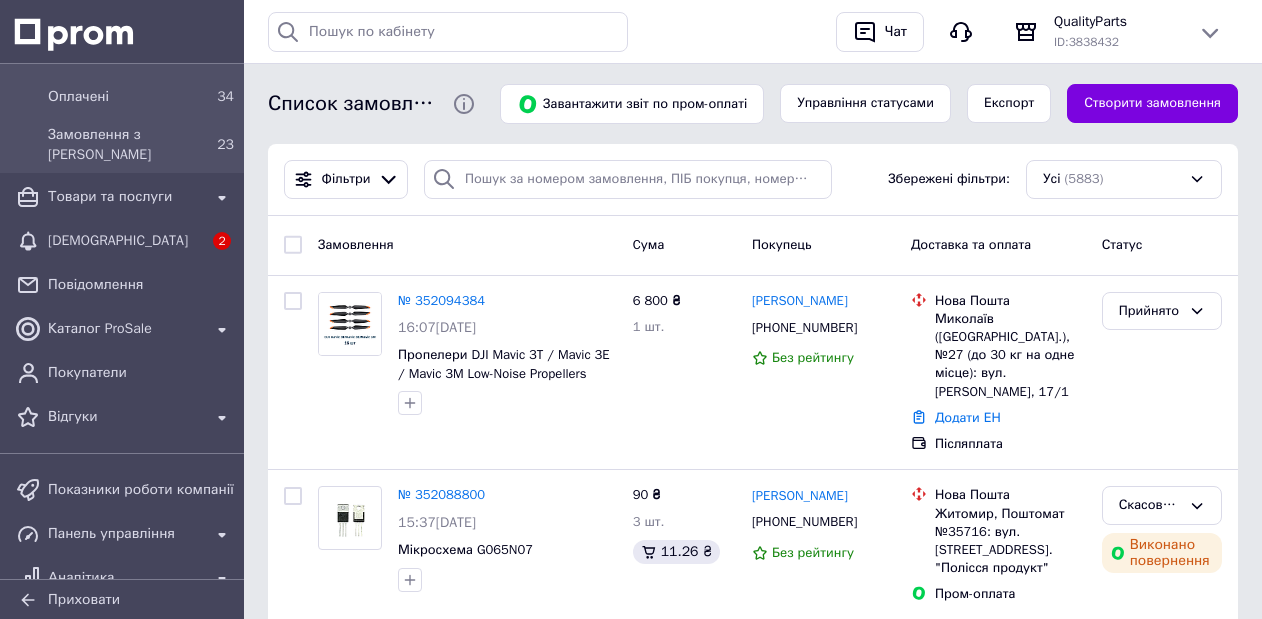 click on "Замовлення Всi Нові Прийняті 61 Виконані 4674 Скасовані 1114 Оплачені 34 Замовлення з Розетки 23 Товари та послуги Сповіщення 2 Повідомлення Каталог ProSale Покупатели Відгуки" at bounding box center (125, 137) 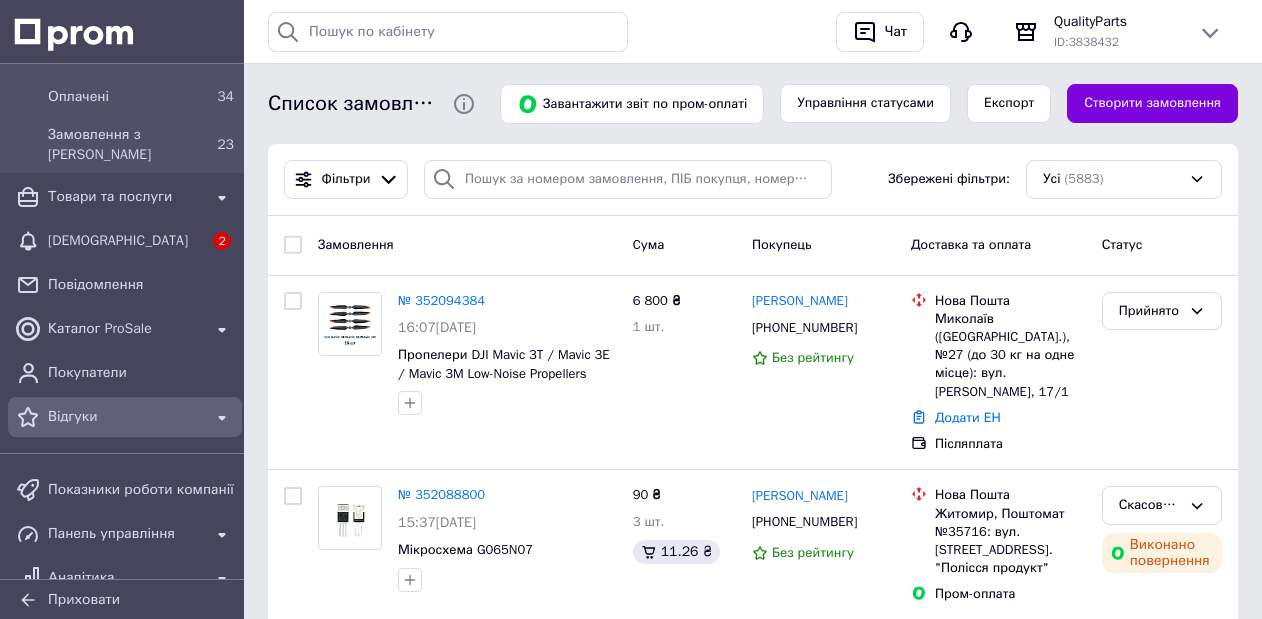 click on "Відгуки" at bounding box center [125, 417] 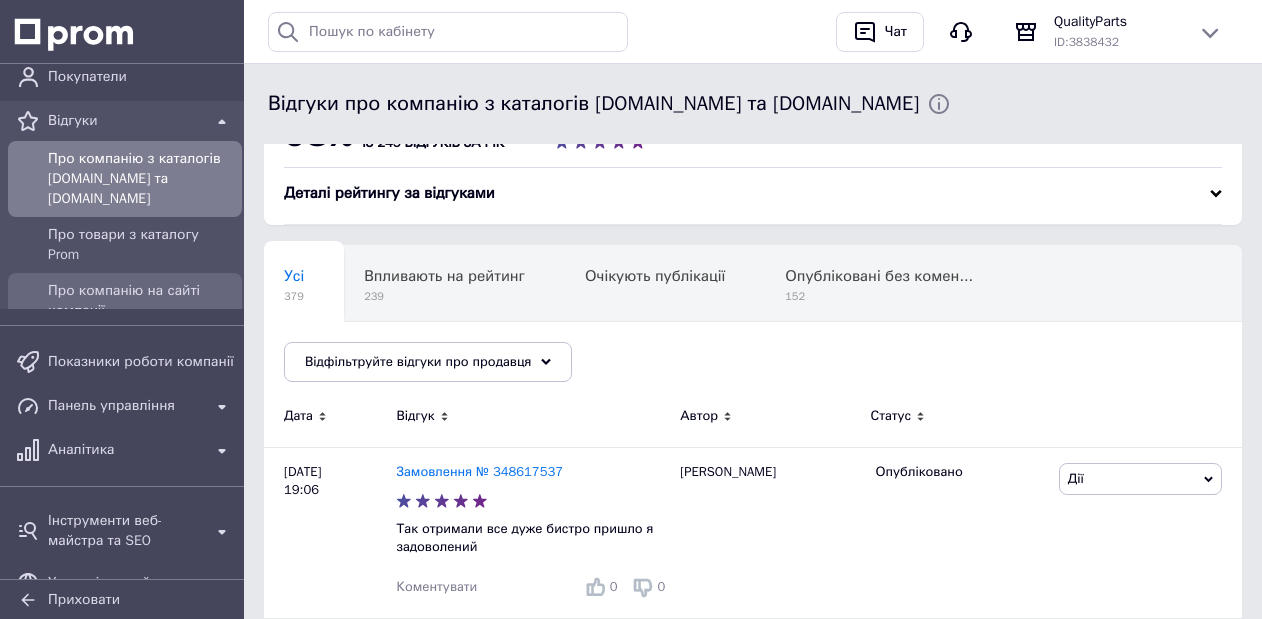 scroll, scrollTop: 73, scrollLeft: 0, axis: vertical 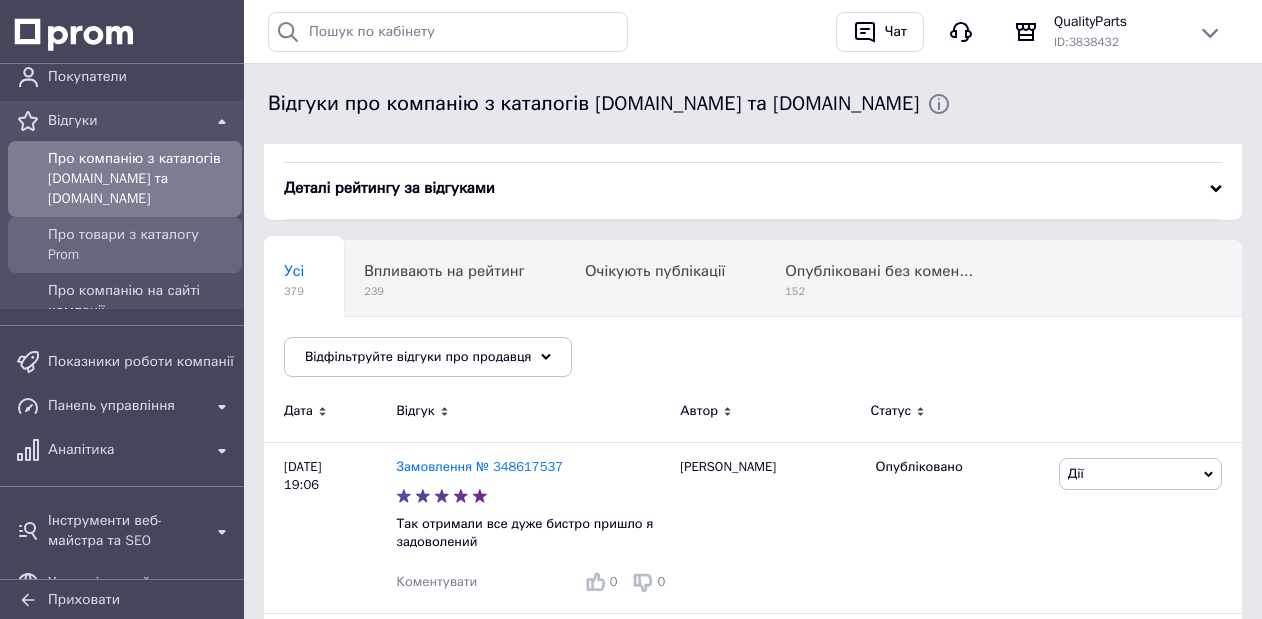 click on "Про товари з каталогу Prom" at bounding box center [141, 245] 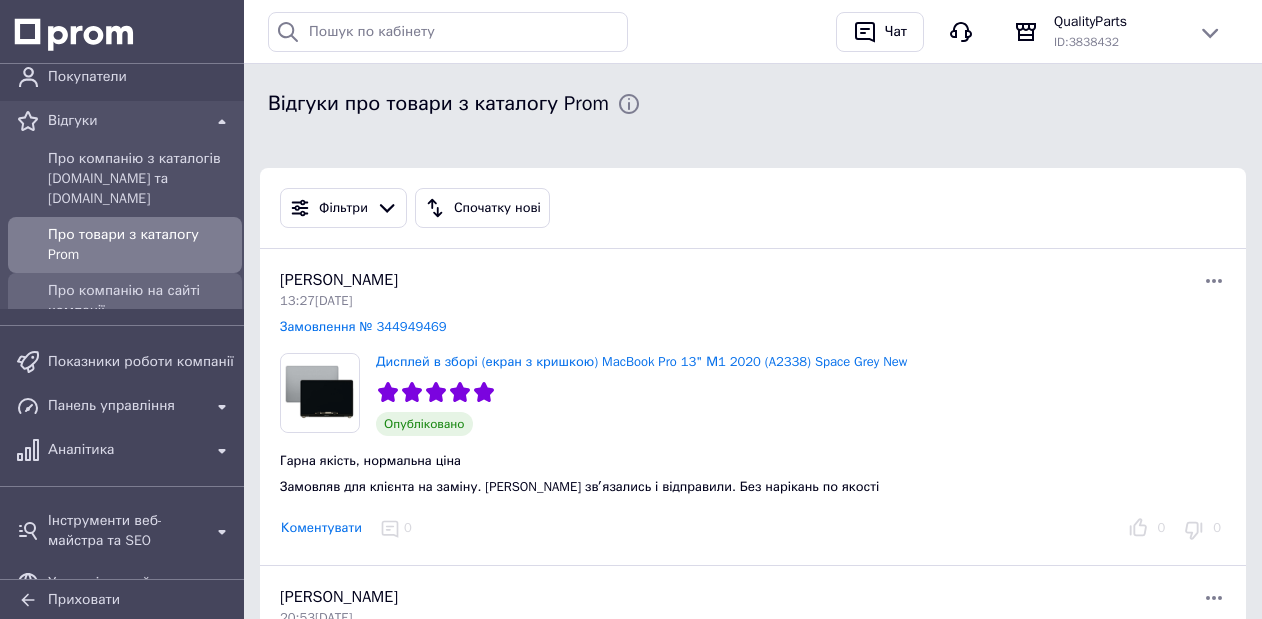 click on "Про компанію на сайті компанії" at bounding box center [141, 301] 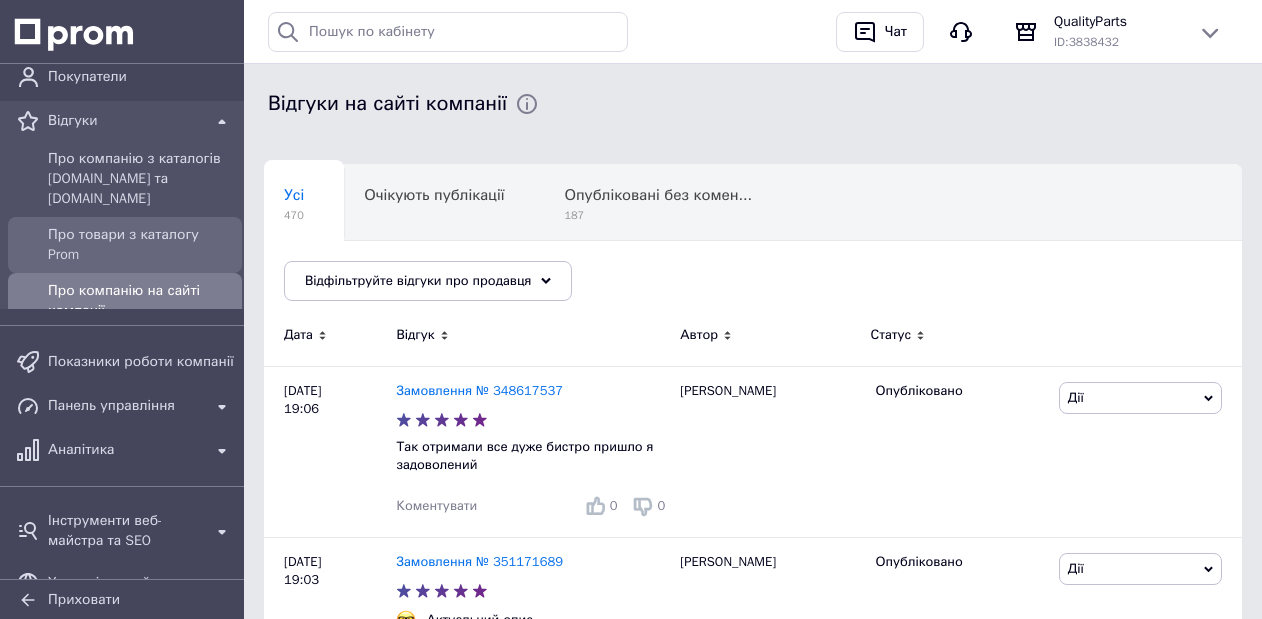 click on "Про товари з каталогу Prom" at bounding box center [141, 245] 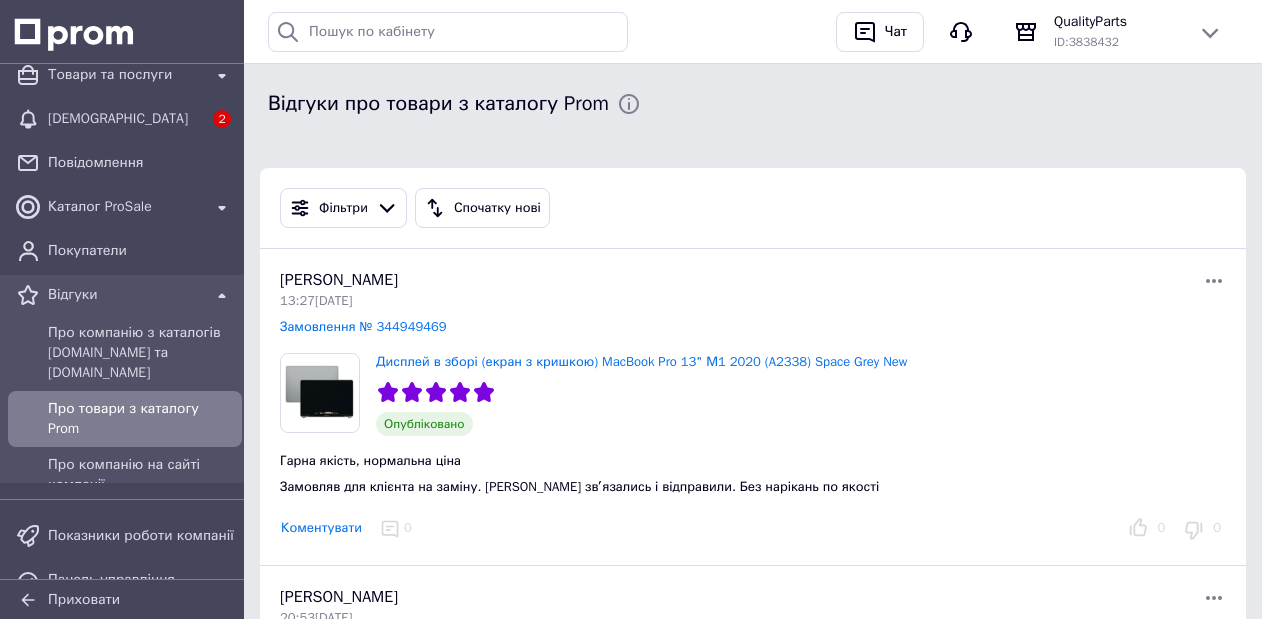 scroll, scrollTop: 0, scrollLeft: 0, axis: both 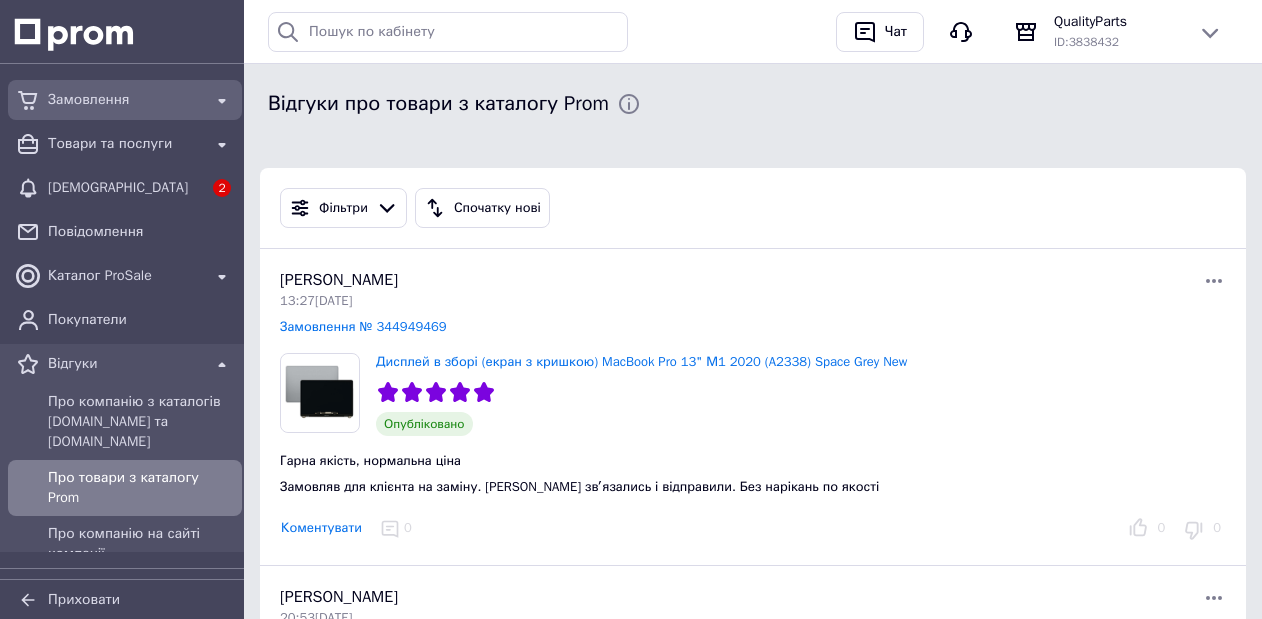 click on "Замовлення" at bounding box center (125, 100) 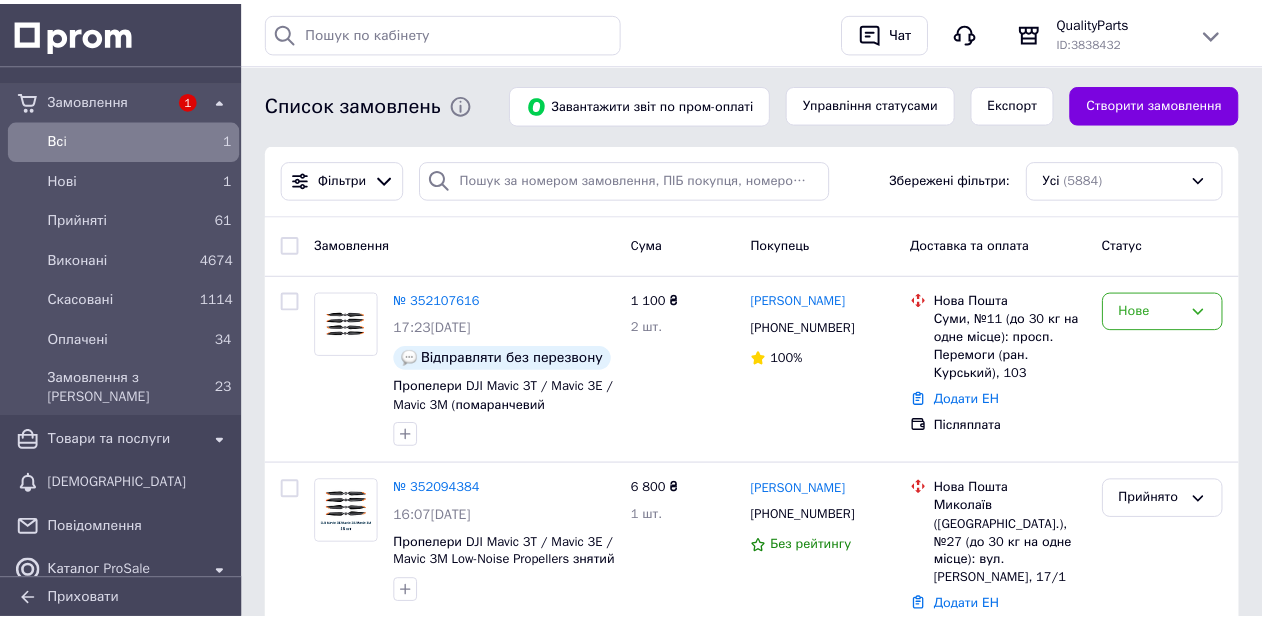 scroll, scrollTop: 0, scrollLeft: 0, axis: both 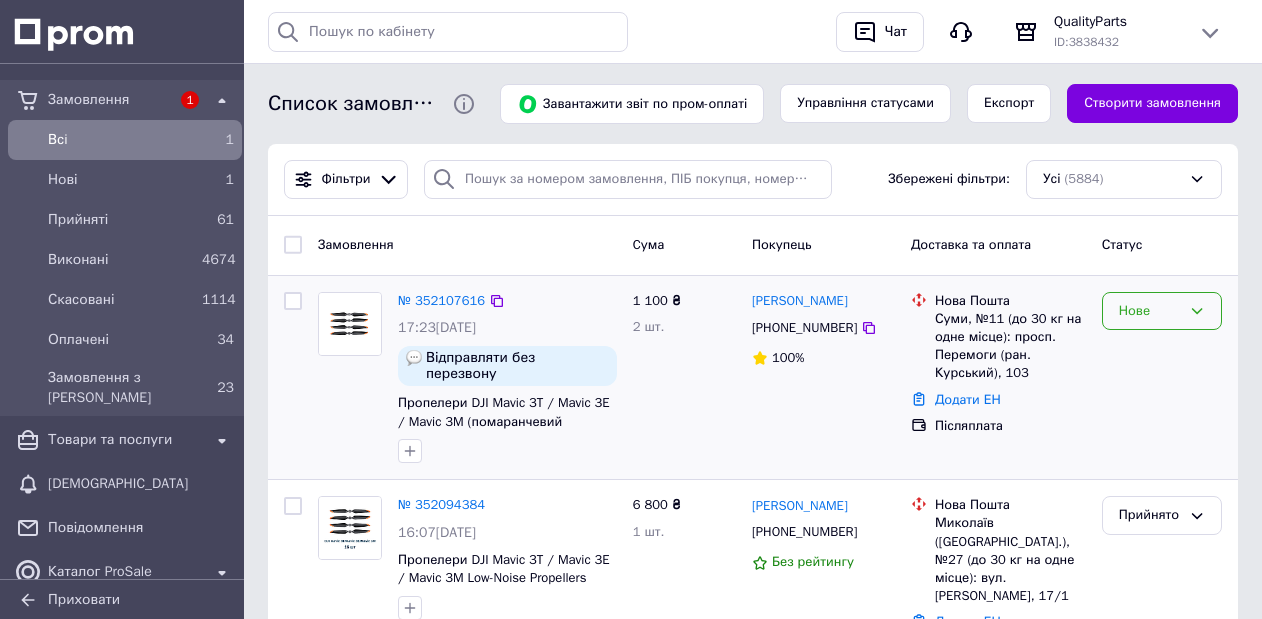 click on "Нове" at bounding box center [1150, 311] 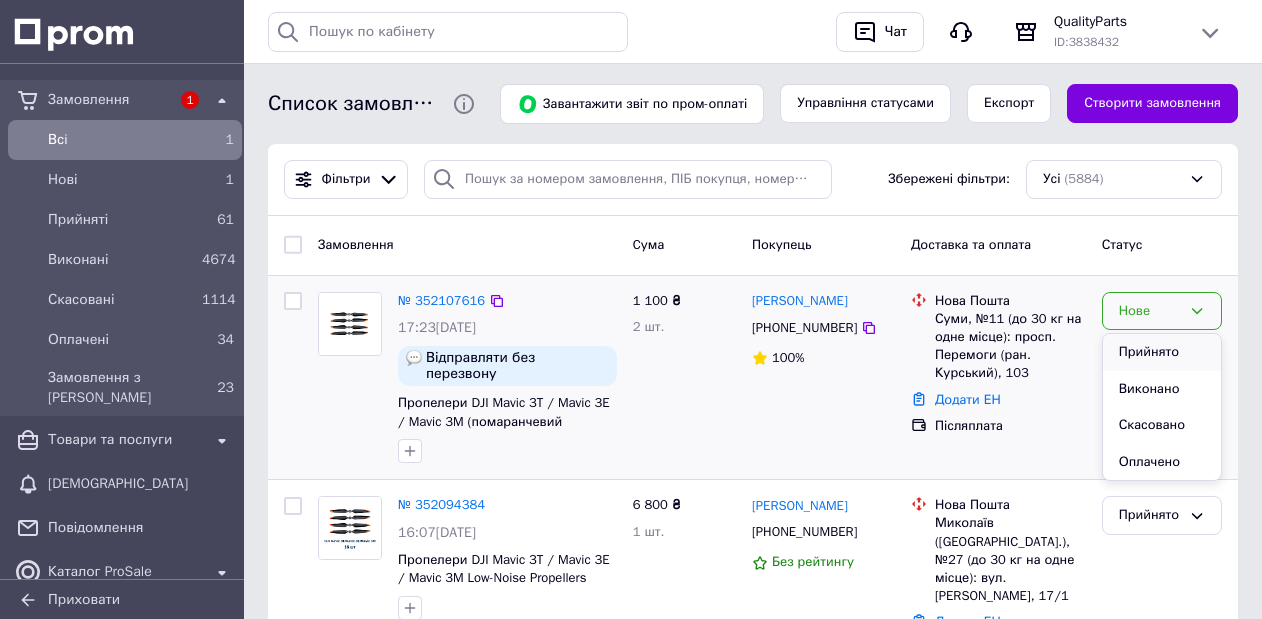 click on "Прийнято" at bounding box center (1162, 352) 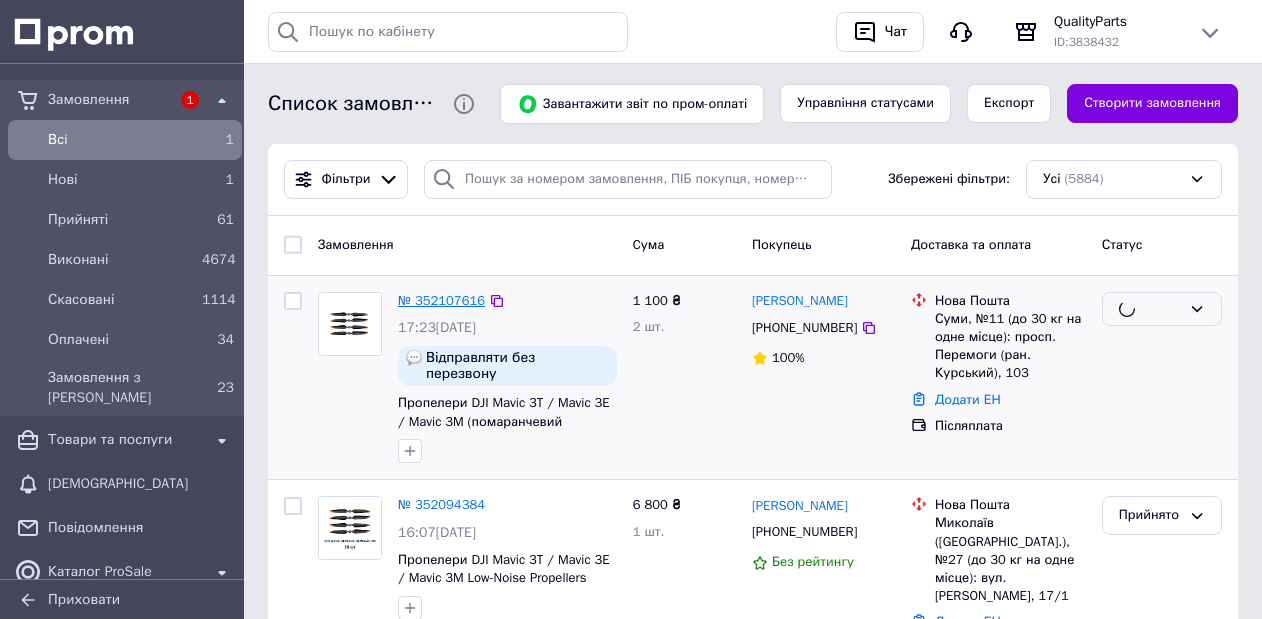 click on "№ 352107616" at bounding box center [441, 300] 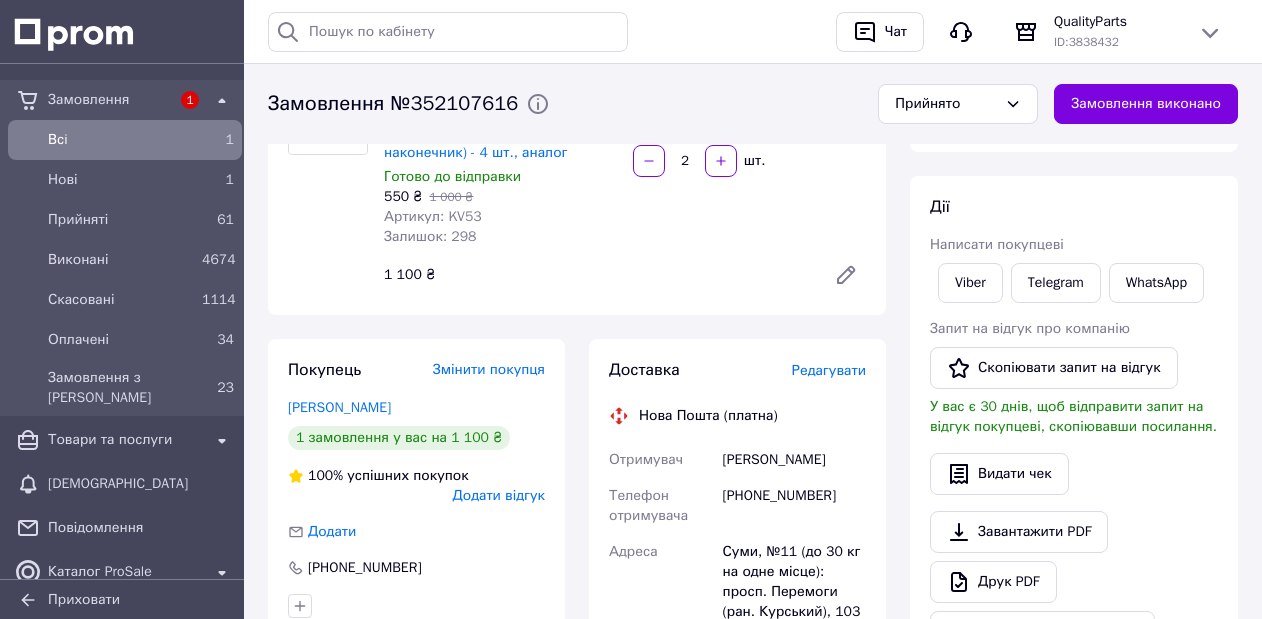 scroll, scrollTop: 272, scrollLeft: 0, axis: vertical 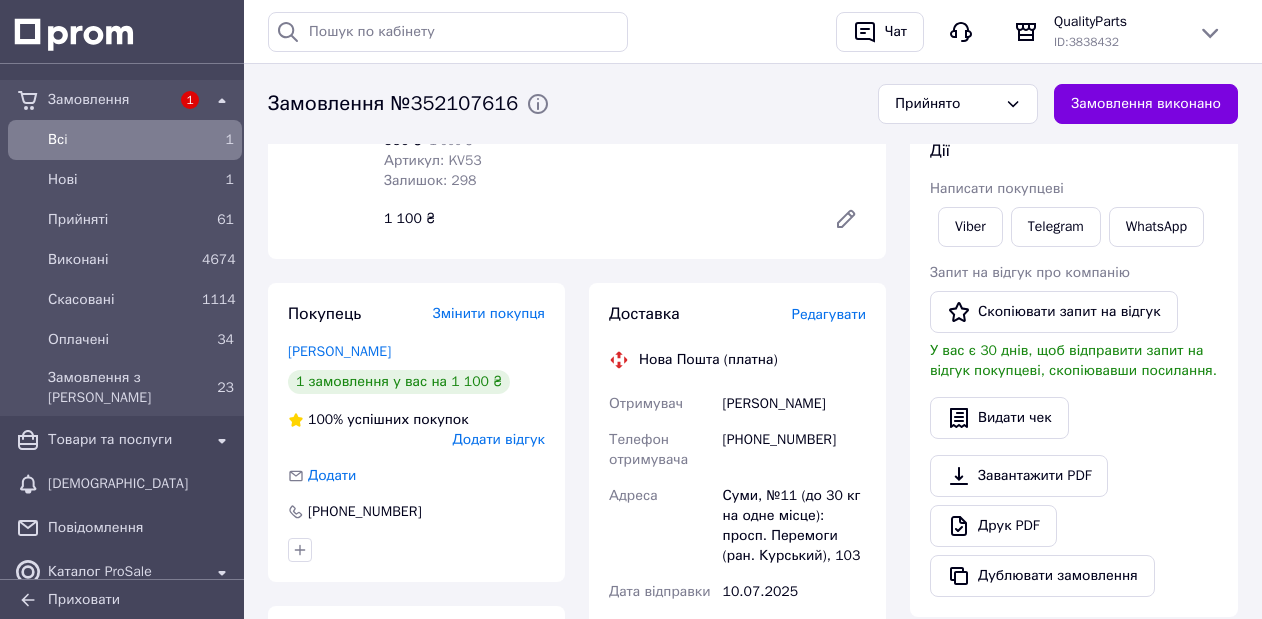 click on "[PHONE_NUMBER]" at bounding box center [794, 450] 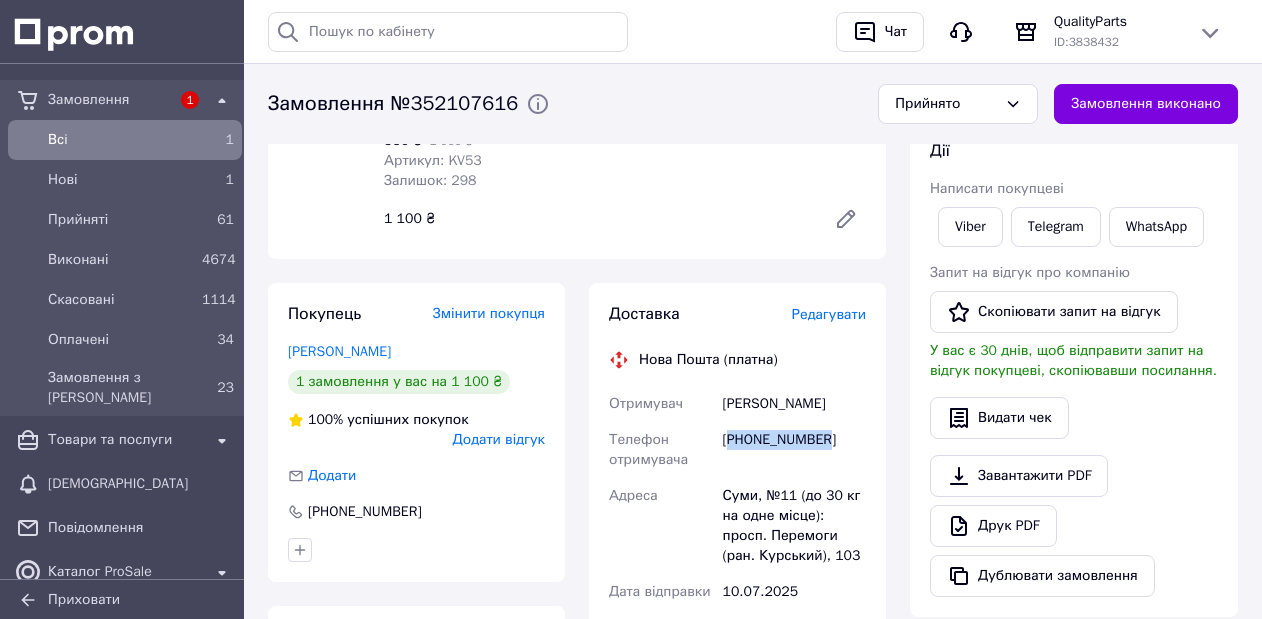 click on "[PHONE_NUMBER]" at bounding box center (794, 450) 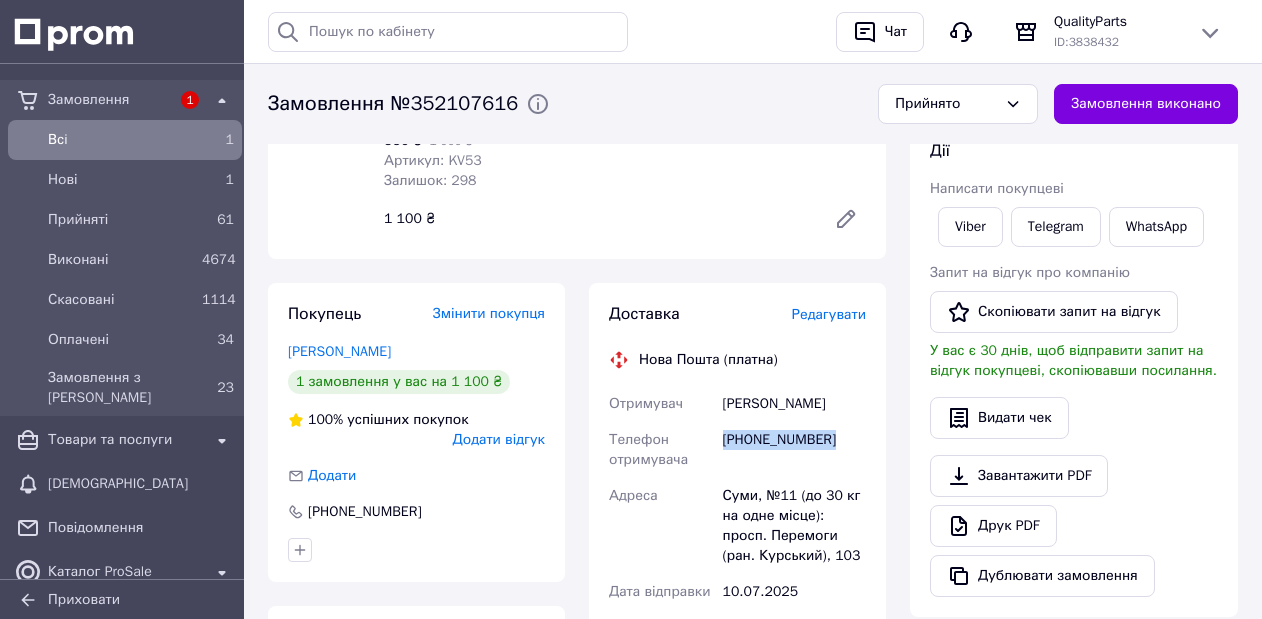 click on "[PHONE_NUMBER]" at bounding box center (794, 450) 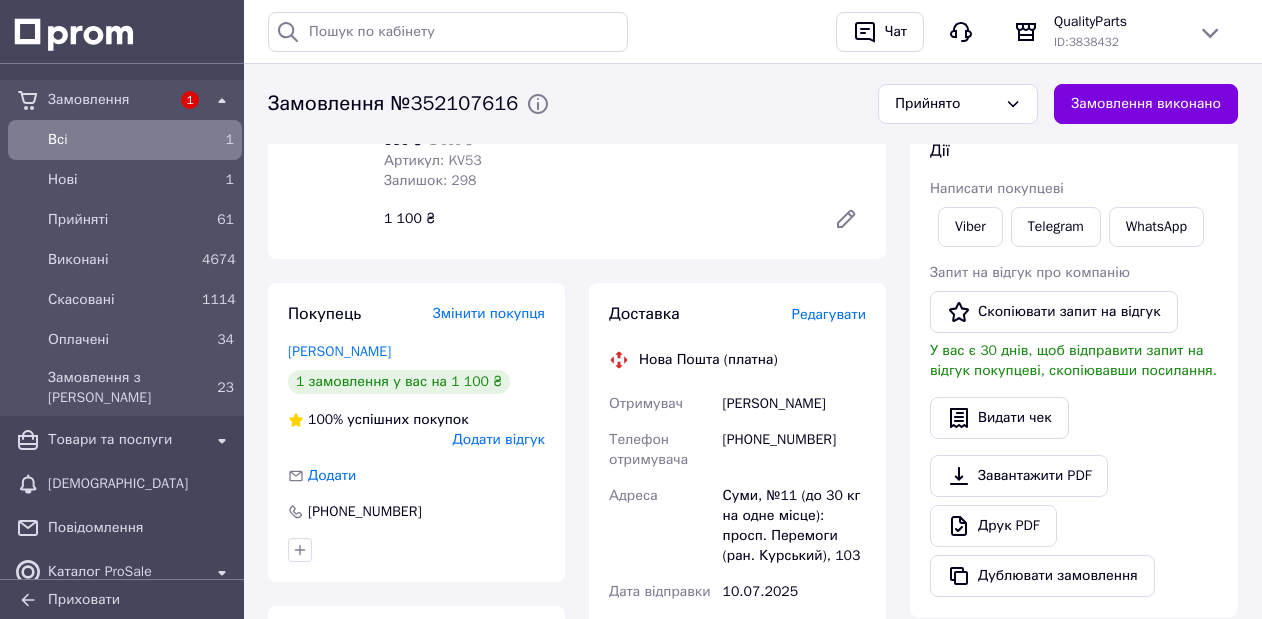 click on "[PERSON_NAME]" at bounding box center [794, 404] 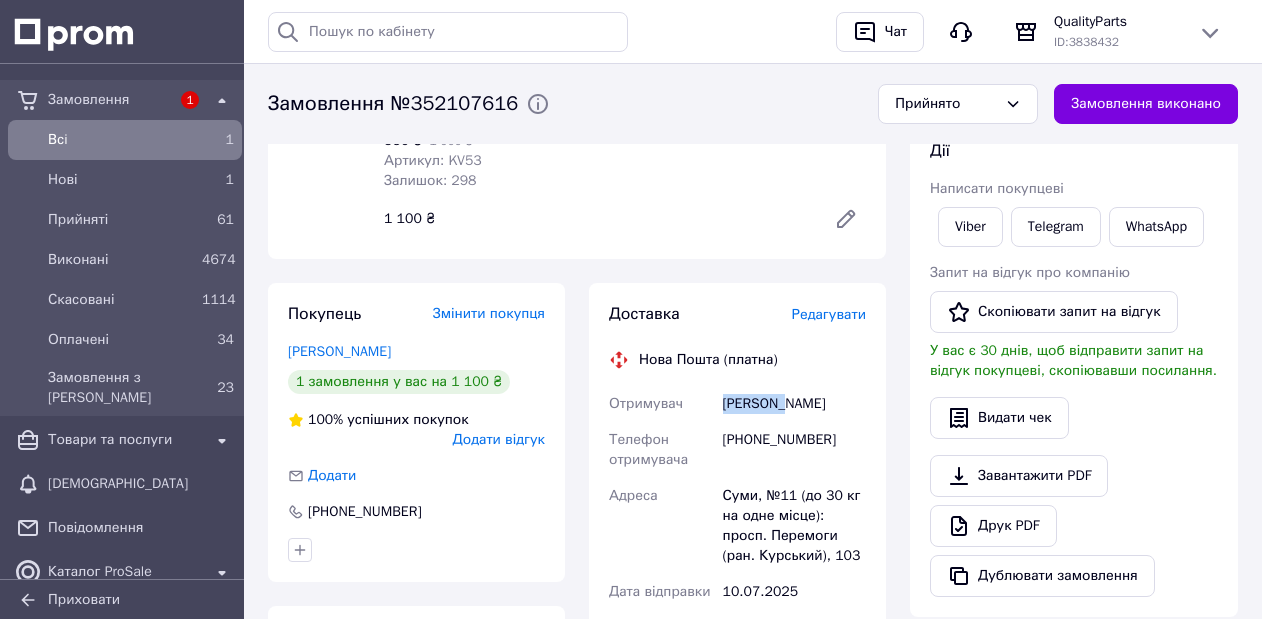 click on "[PERSON_NAME]" at bounding box center [794, 404] 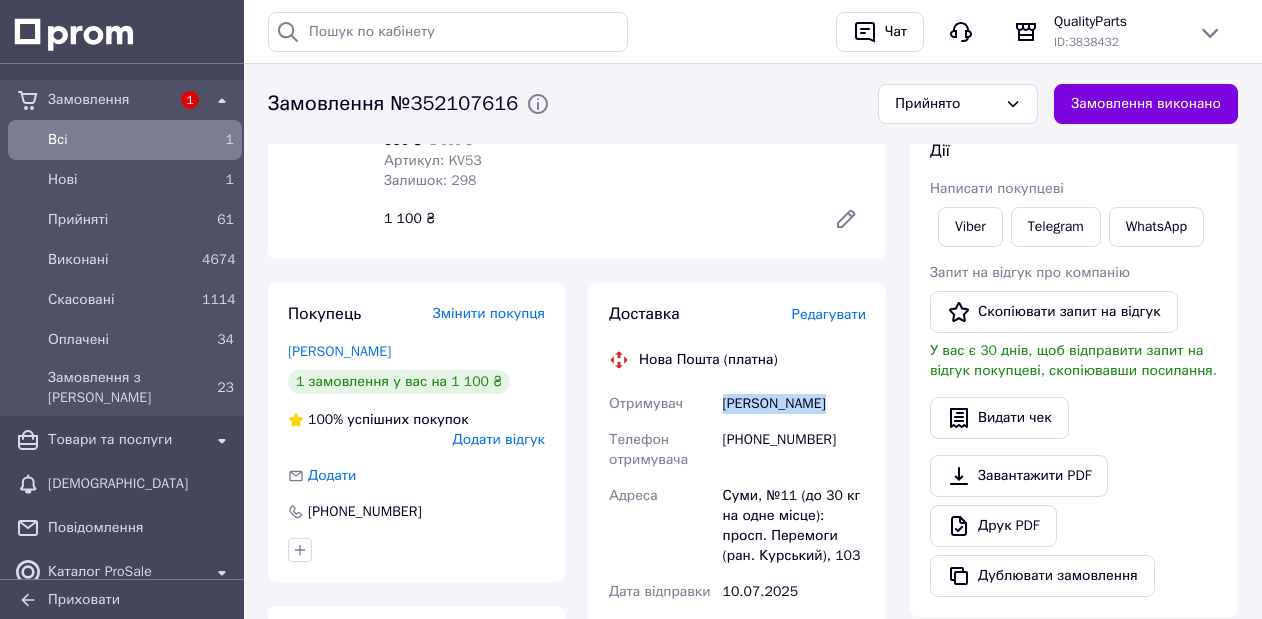 click on "[PERSON_NAME]" at bounding box center (794, 404) 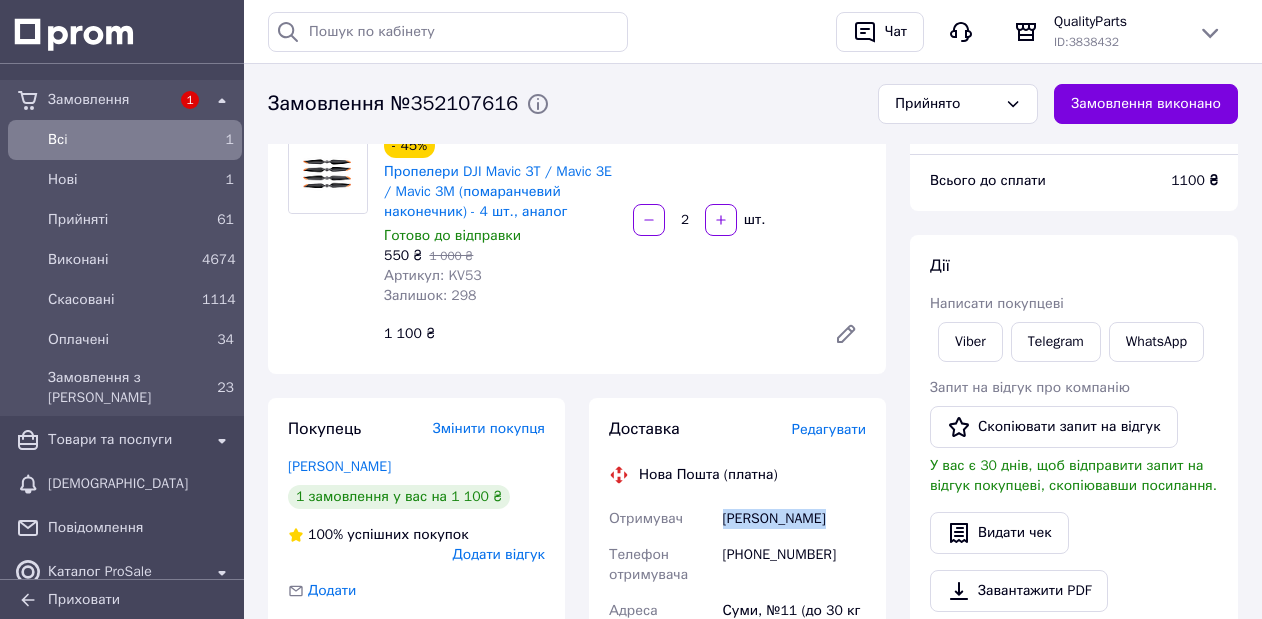 scroll, scrollTop: 233, scrollLeft: 0, axis: vertical 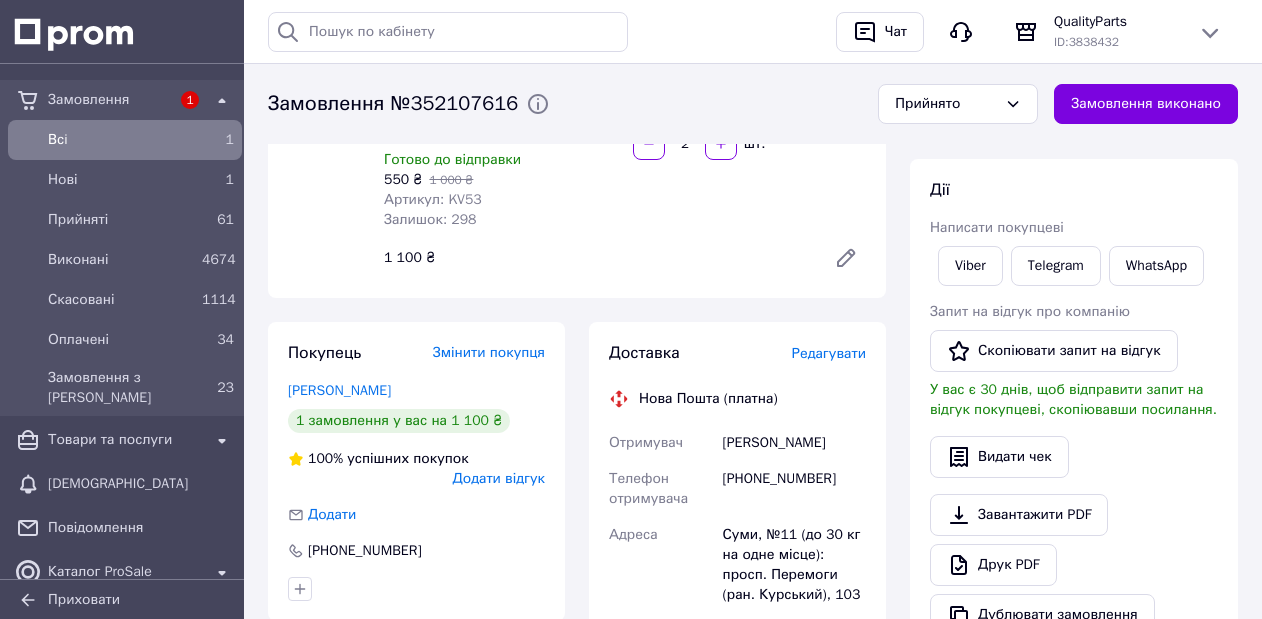 click on "[PHONE_NUMBER]" at bounding box center [794, 489] 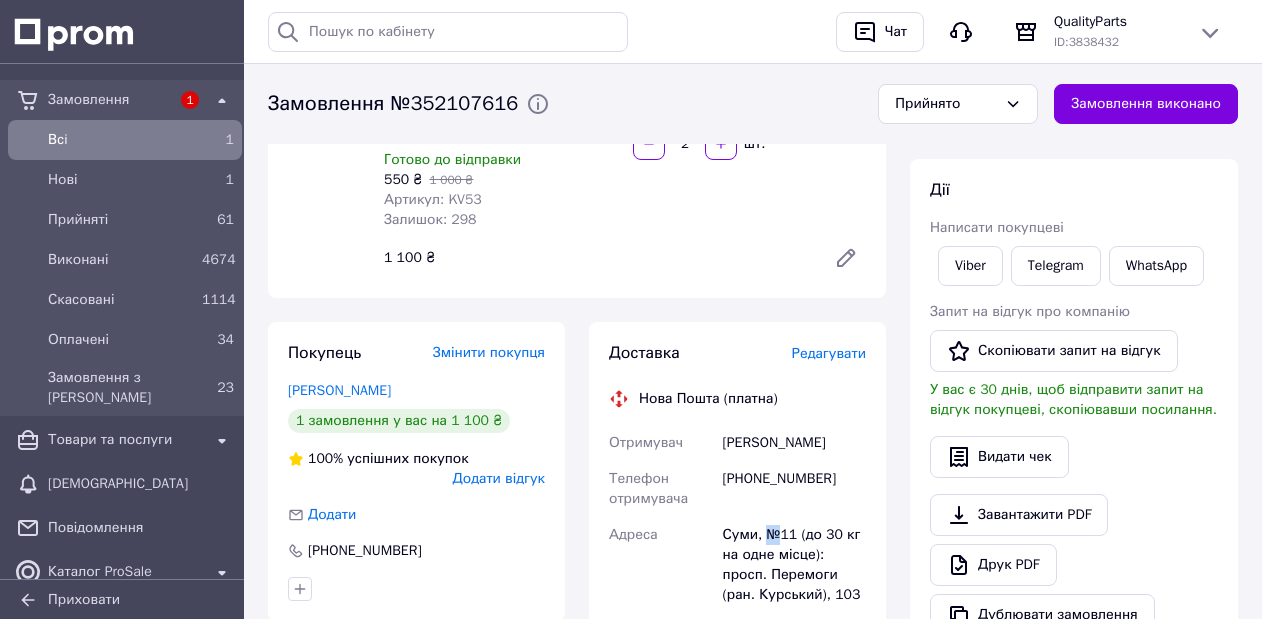 click on "Суми, №11 (до 30 кг на одне місце): просп. Перемоги (ран. Курський), 103" at bounding box center [794, 565] 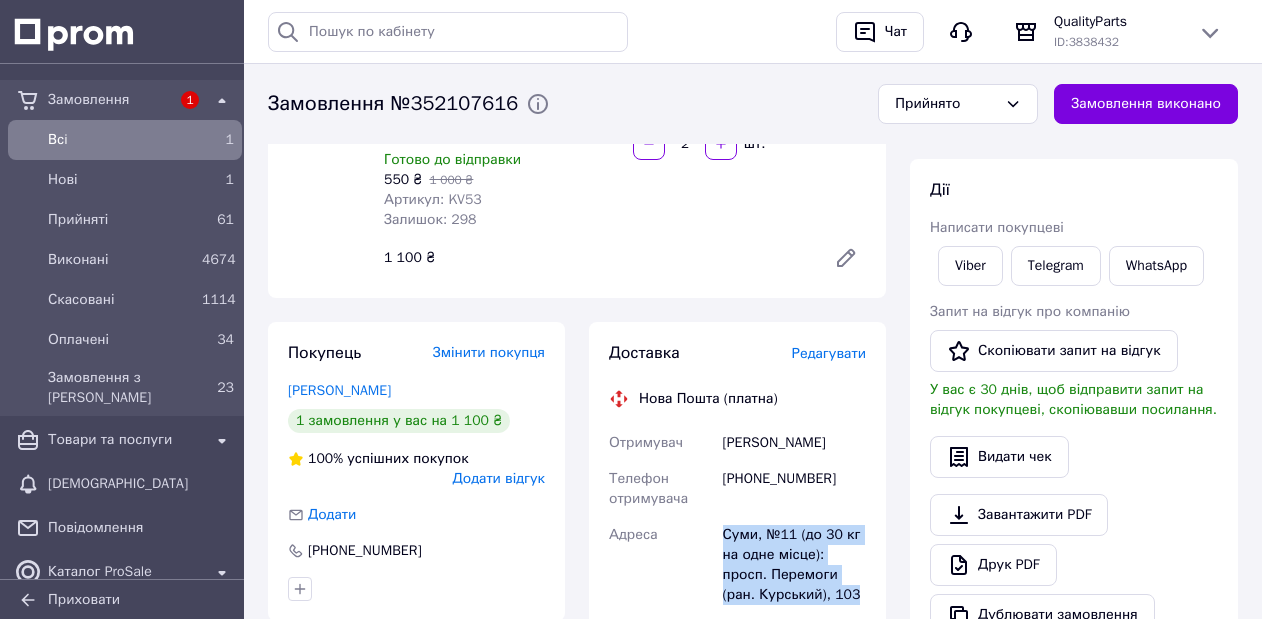 click on "Суми, №11 (до 30 кг на одне місце): просп. Перемоги (ран. Курський), 103" at bounding box center [794, 565] 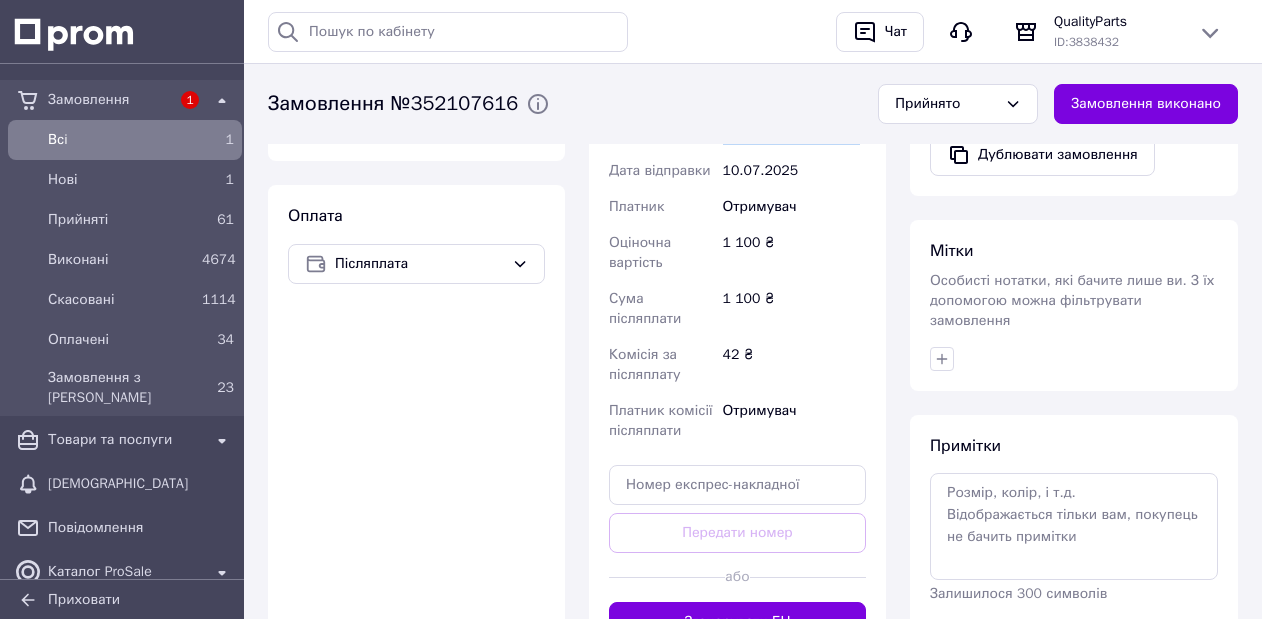 copy on "Суми, №11 (до 30 кг на одне місце): просп. Перемоги (ран. Курський), 103" 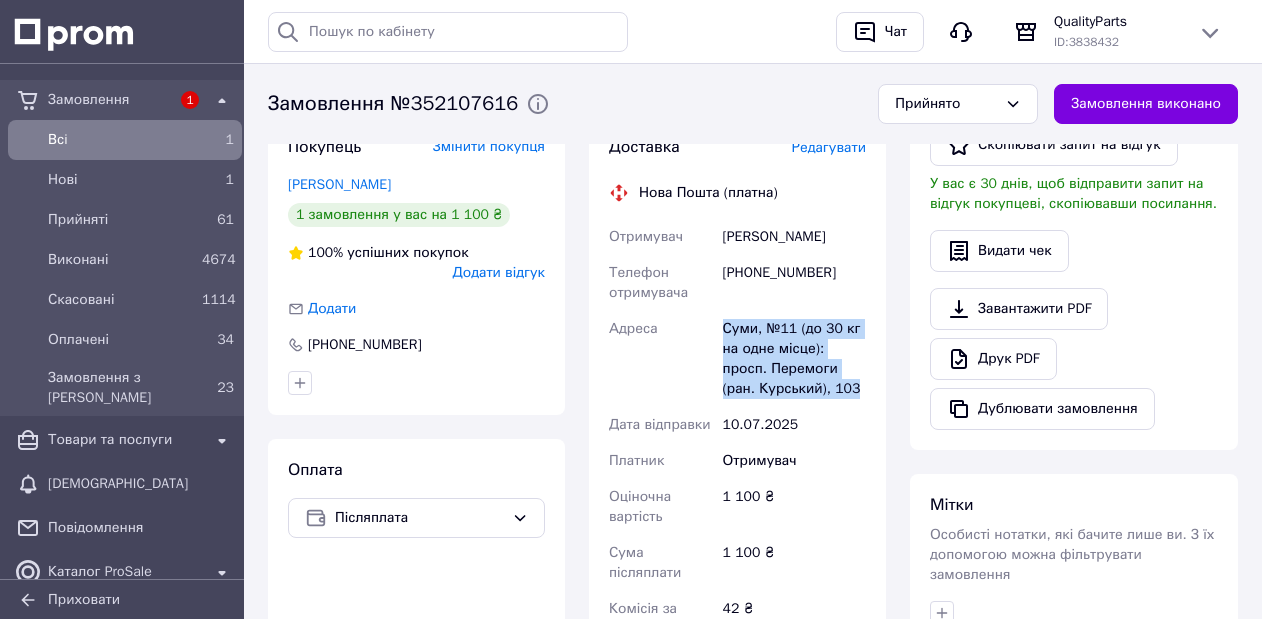 scroll, scrollTop: 111, scrollLeft: 0, axis: vertical 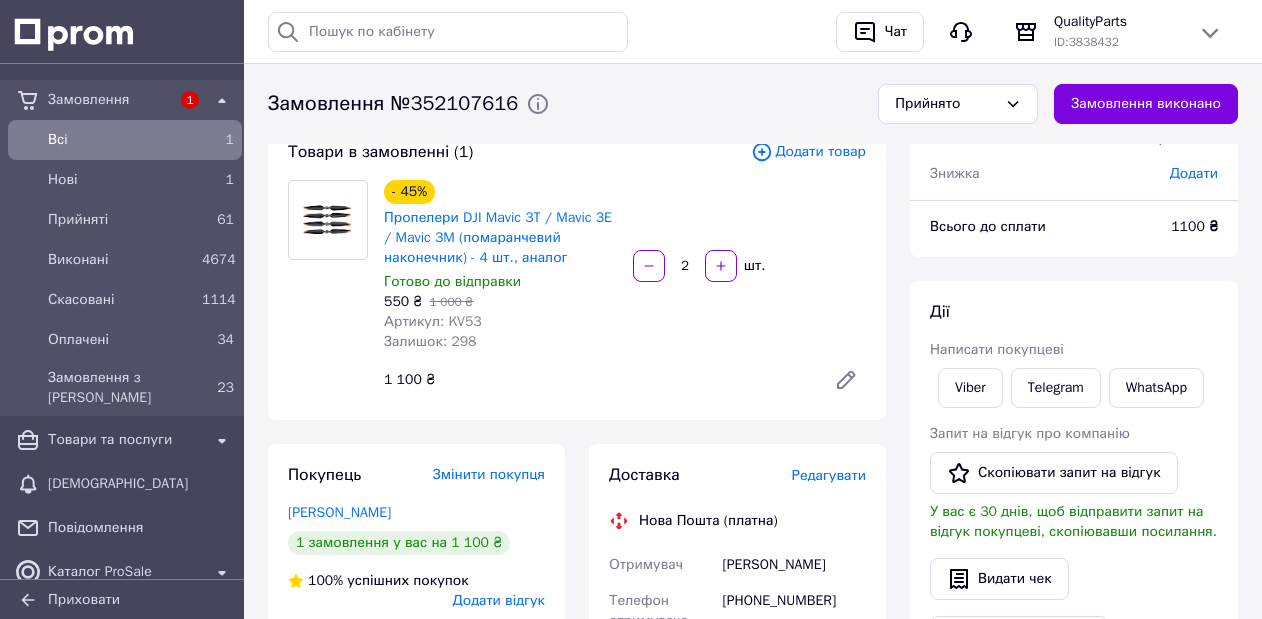 click on "Всi" at bounding box center [121, 140] 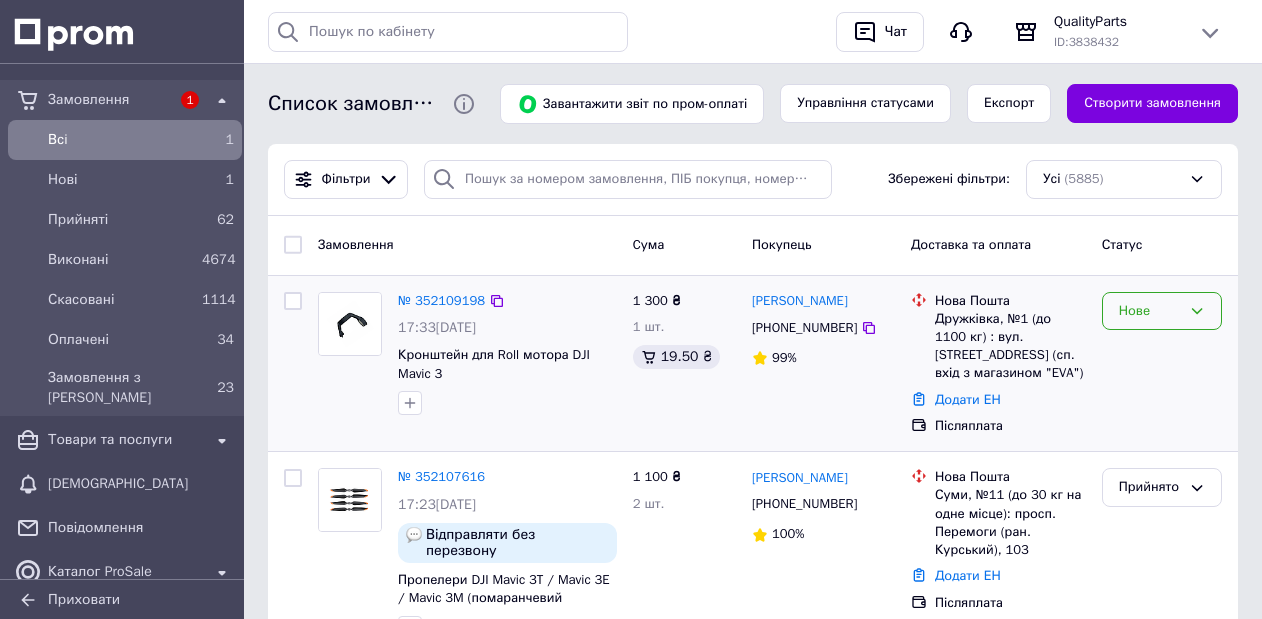 click on "Нове" at bounding box center [1150, 311] 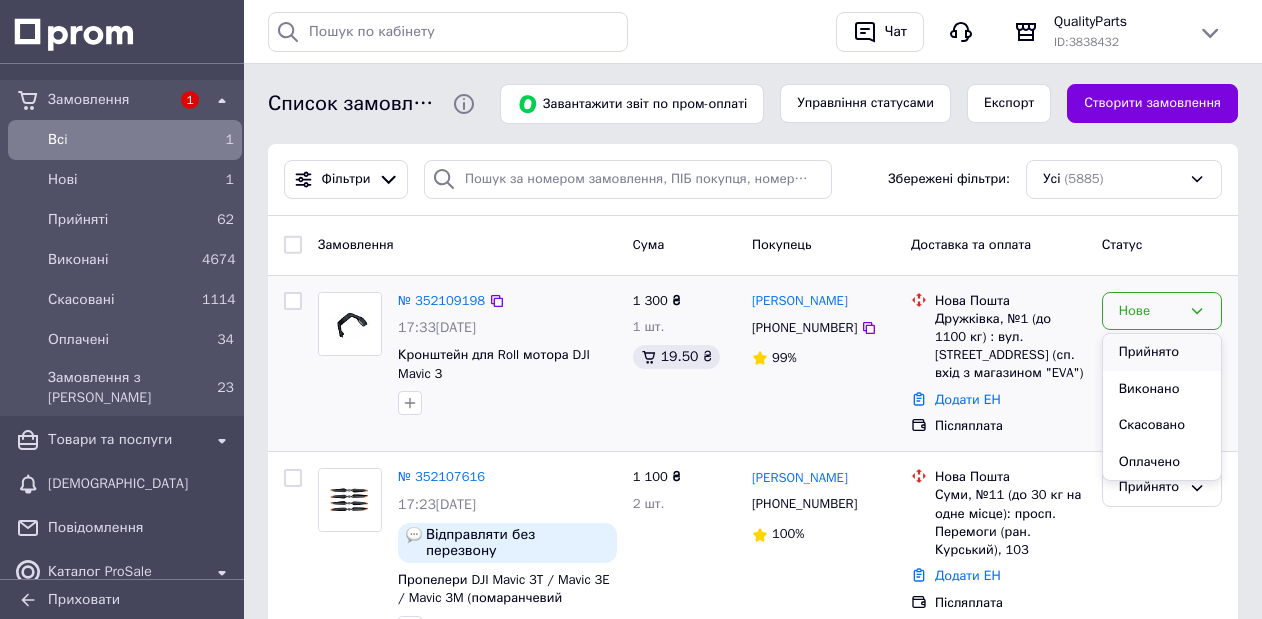 click on "Прийнято" at bounding box center (1162, 352) 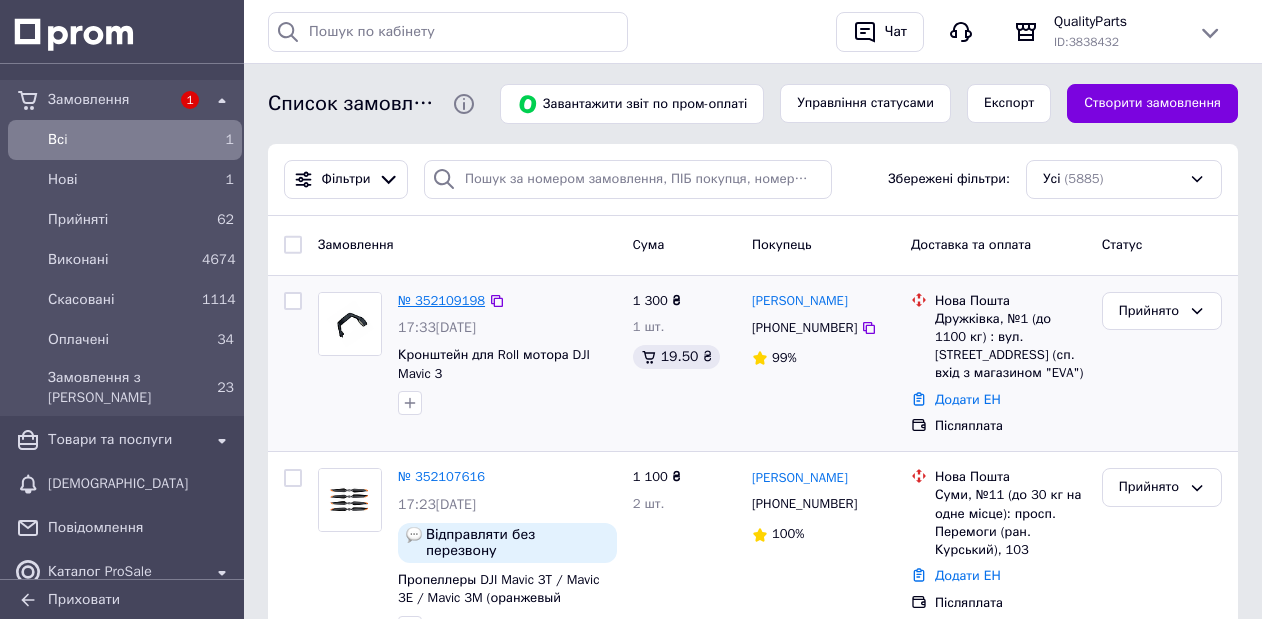 click on "№ 352109198" at bounding box center (441, 300) 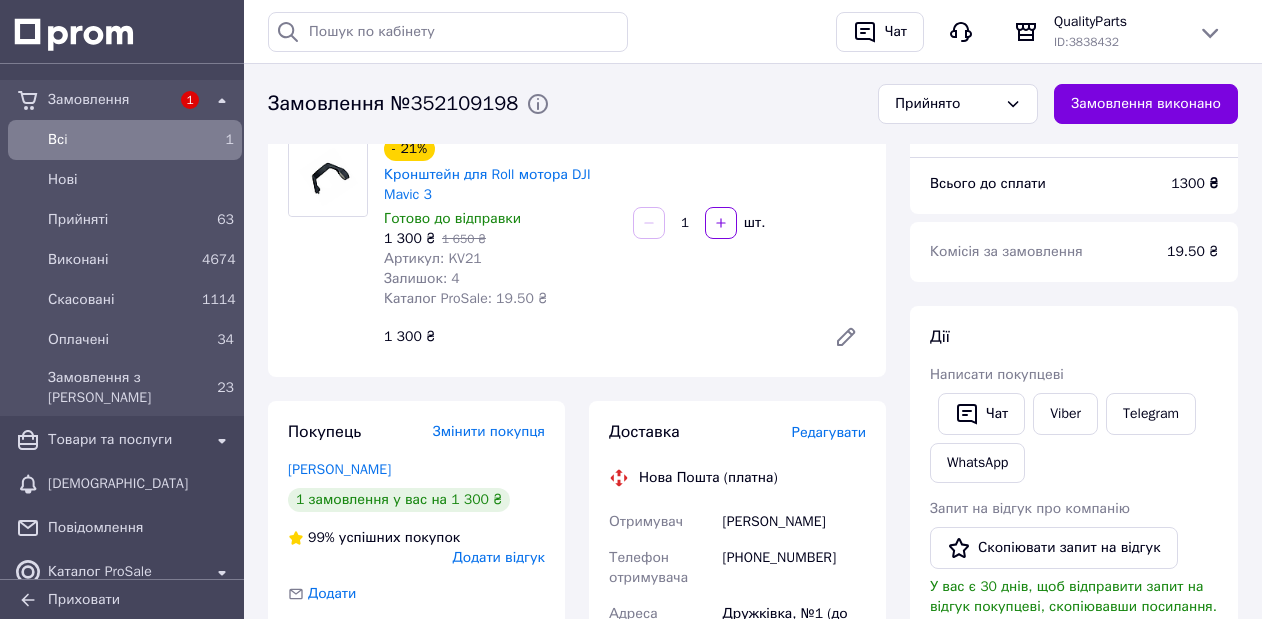 scroll, scrollTop: 174, scrollLeft: 0, axis: vertical 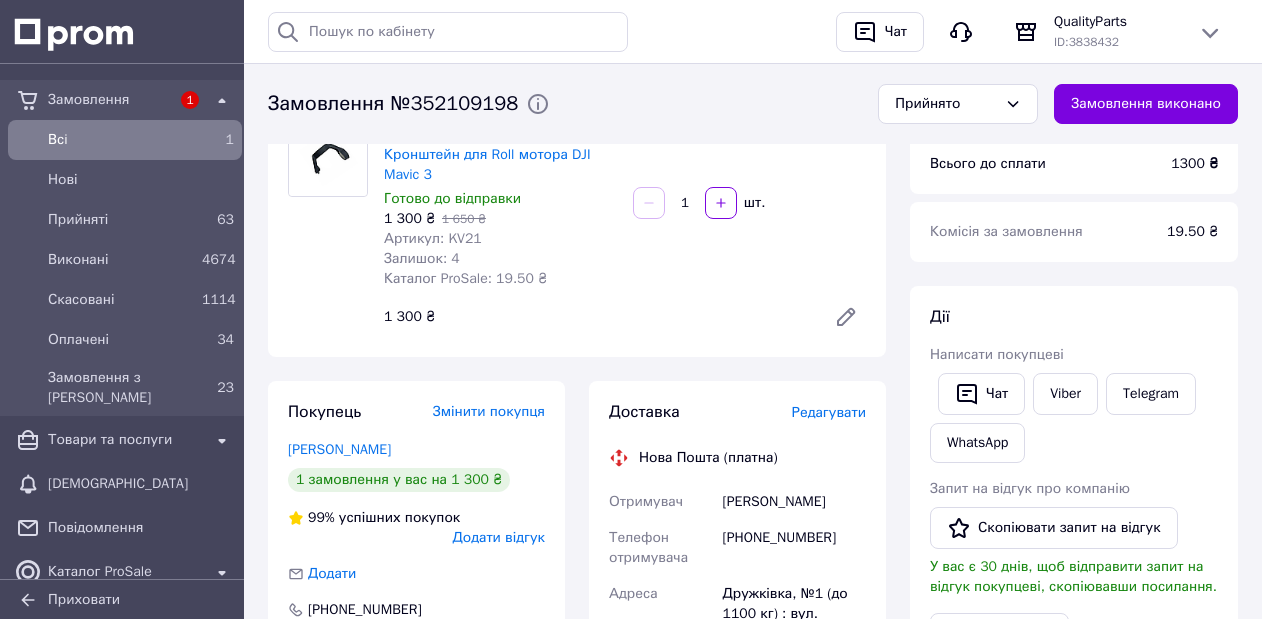 click on "[PHONE_NUMBER]" at bounding box center [794, 548] 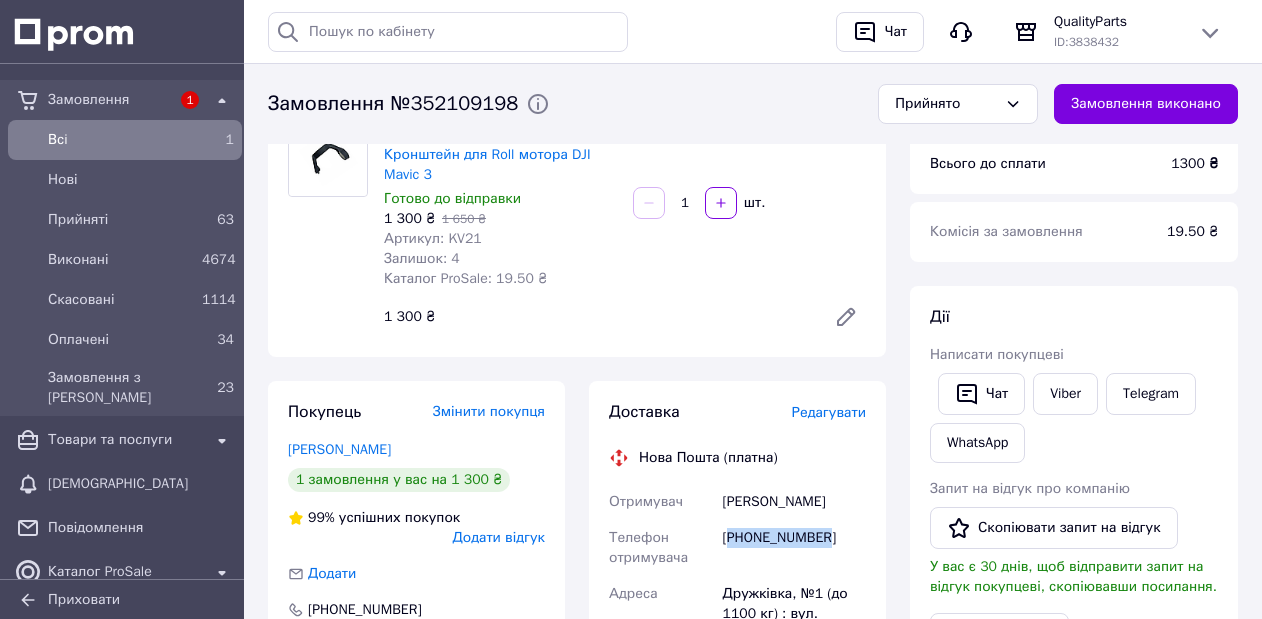 click on "[PHONE_NUMBER]" at bounding box center [794, 548] 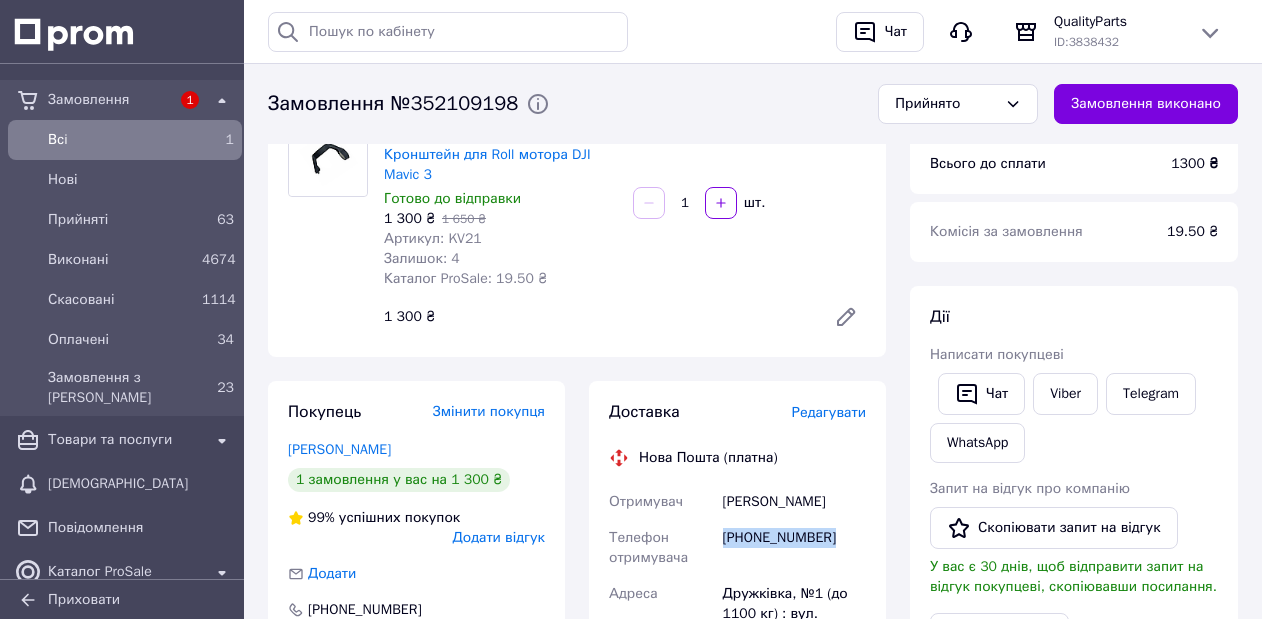 click on "[PHONE_NUMBER]" at bounding box center [794, 548] 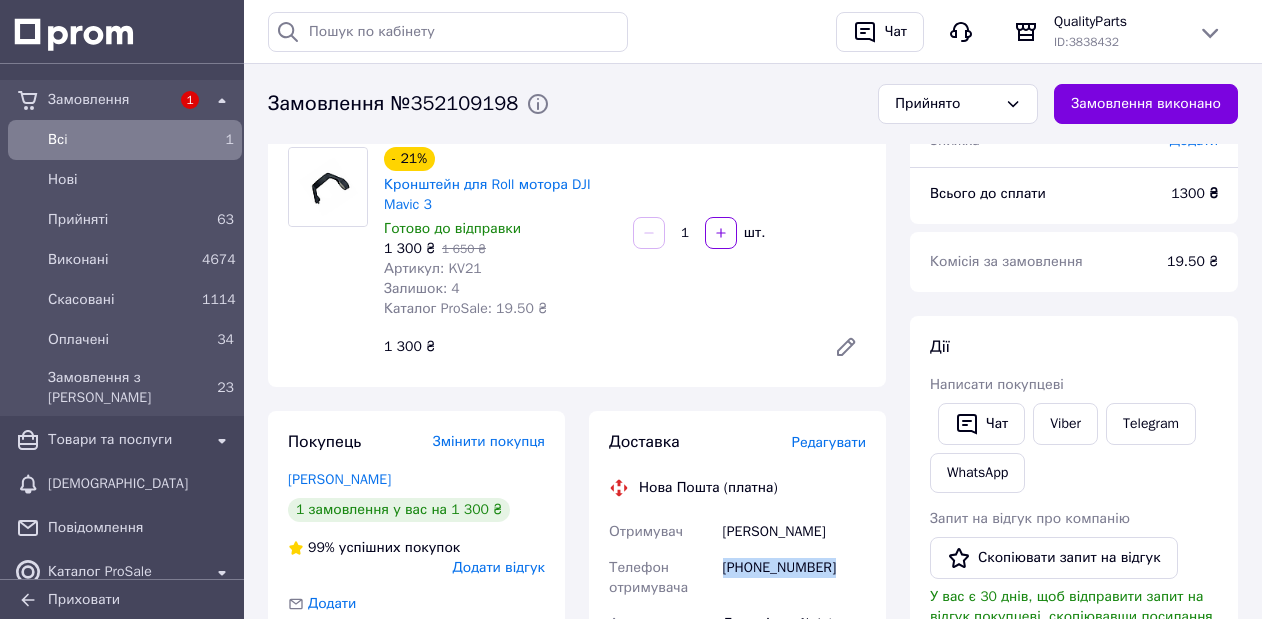 scroll, scrollTop: 68, scrollLeft: 0, axis: vertical 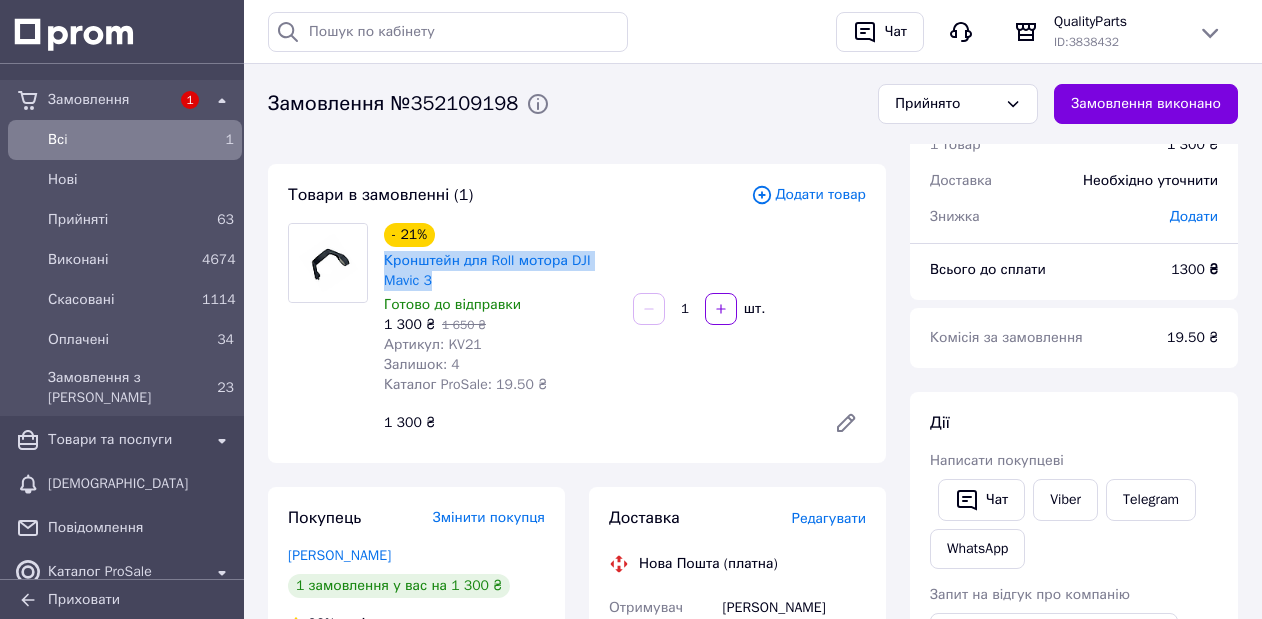 drag, startPoint x: 451, startPoint y: 286, endPoint x: 378, endPoint y: 259, distance: 77.83315 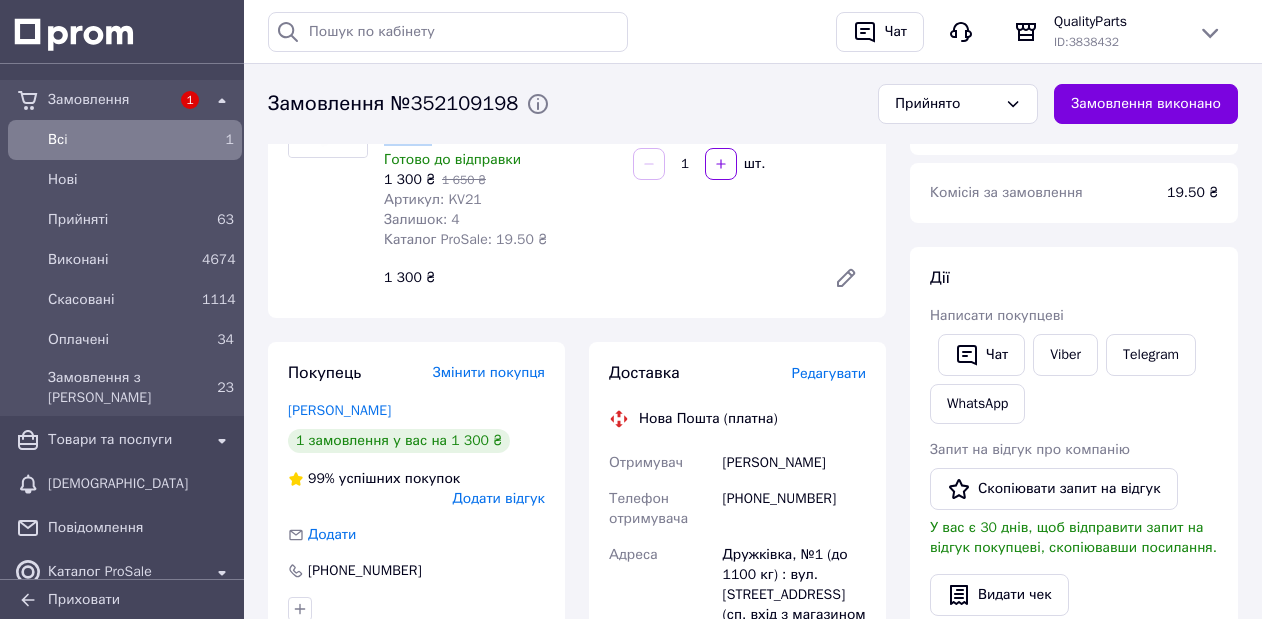 scroll, scrollTop: 363, scrollLeft: 0, axis: vertical 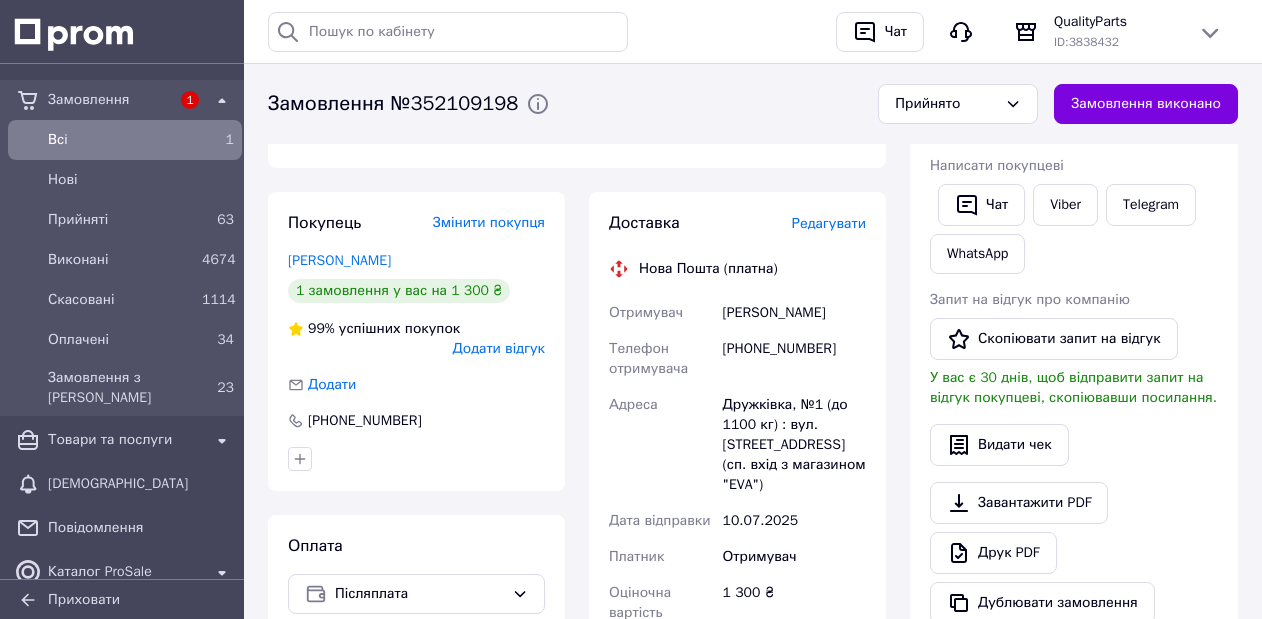 click on "Дружківка, №1 (до 1100 кг) : вул. [STREET_ADDRESS] (сп. вхід з магазином "EVA")" at bounding box center (794, 445) 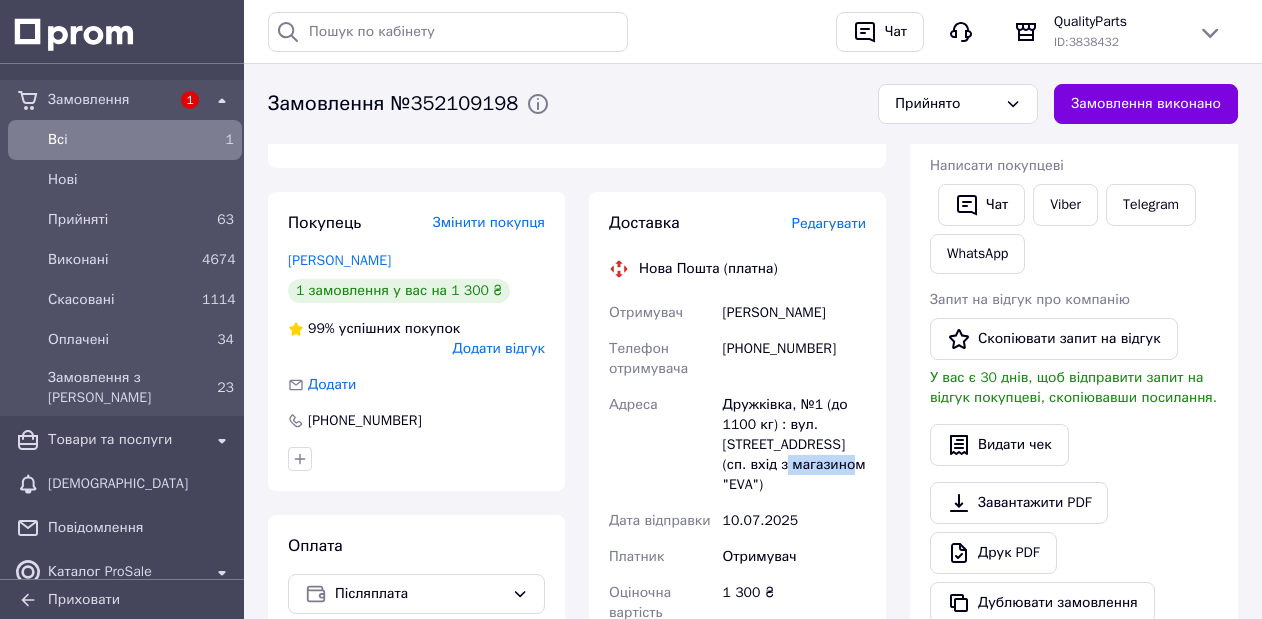 click on "Дружківка, №1 (до 1100 кг) : вул. [STREET_ADDRESS] (сп. вхід з магазином "EVA")" at bounding box center [794, 445] 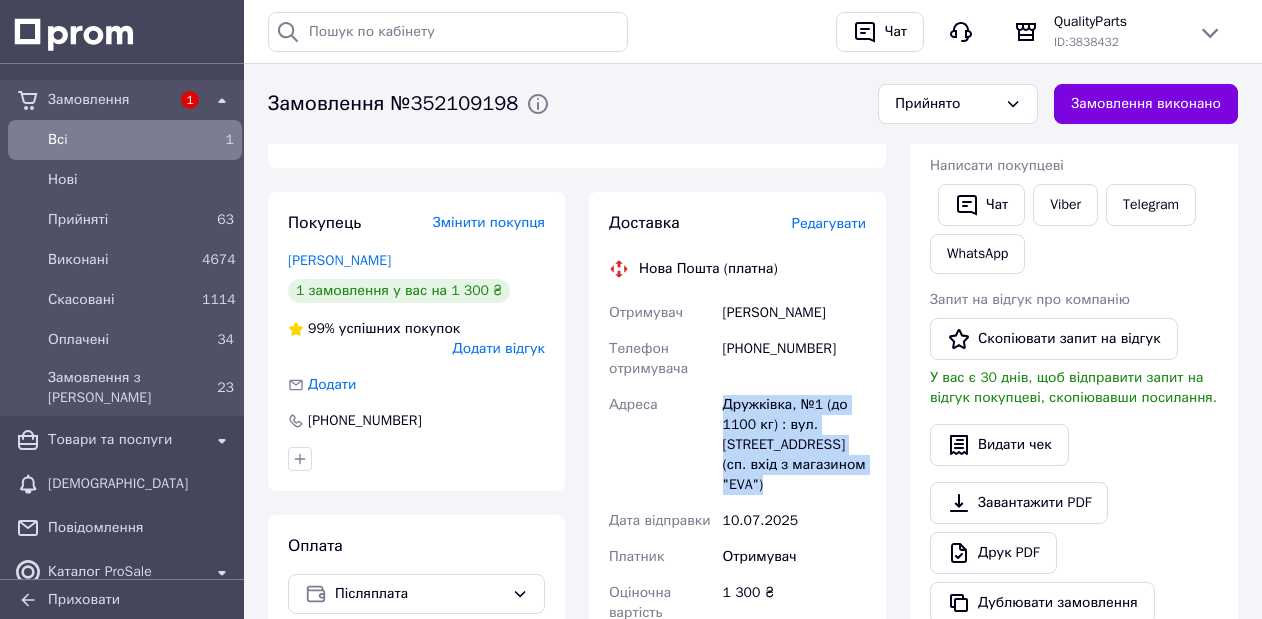 click on "Дружківка, №1 (до 1100 кг) : вул. [STREET_ADDRESS] (сп. вхід з магазином "EVA")" at bounding box center [794, 445] 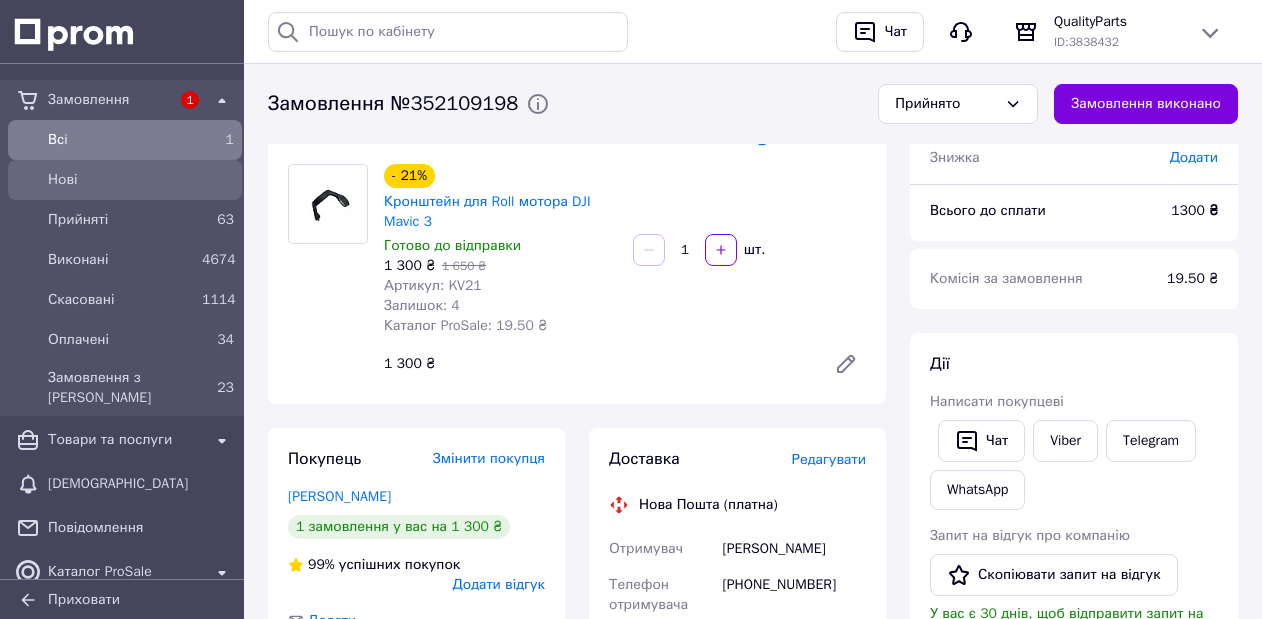 scroll, scrollTop: 0, scrollLeft: 0, axis: both 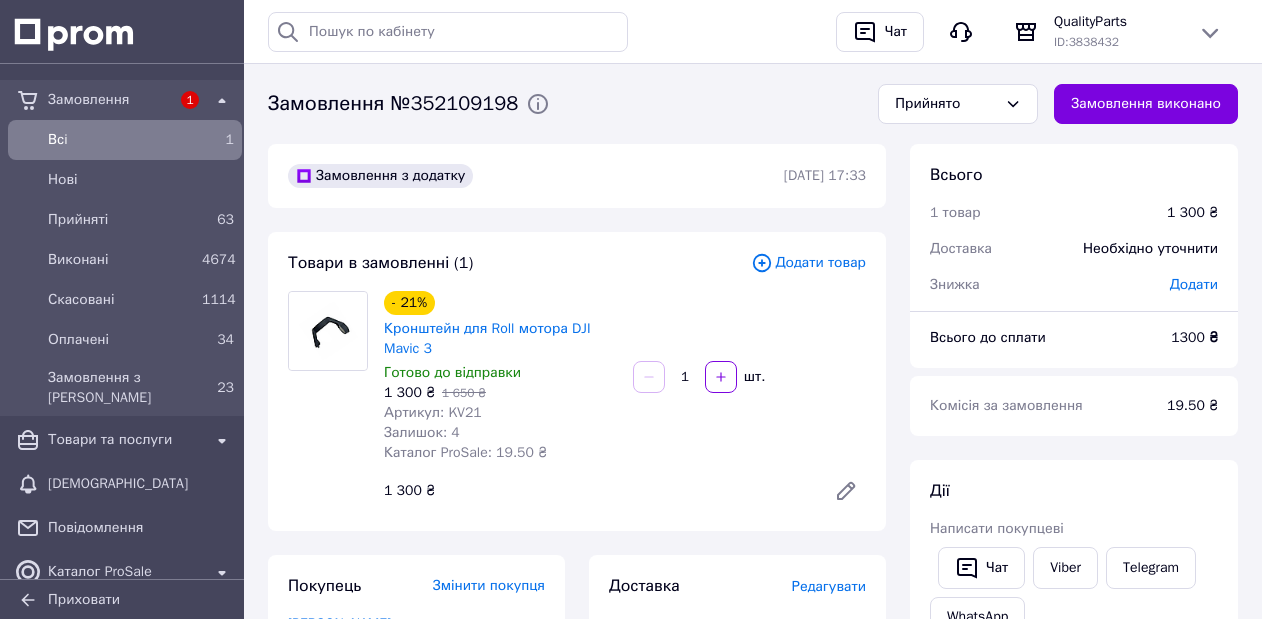 click on "Всi 1" at bounding box center [125, 140] 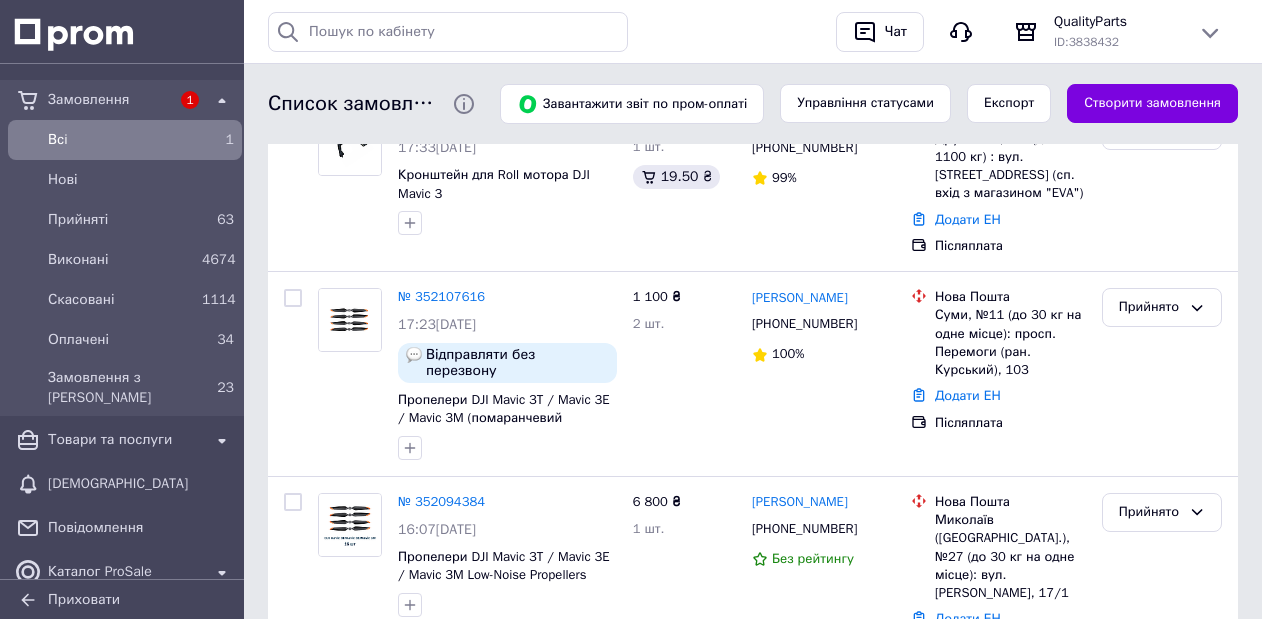 scroll, scrollTop: 0, scrollLeft: 0, axis: both 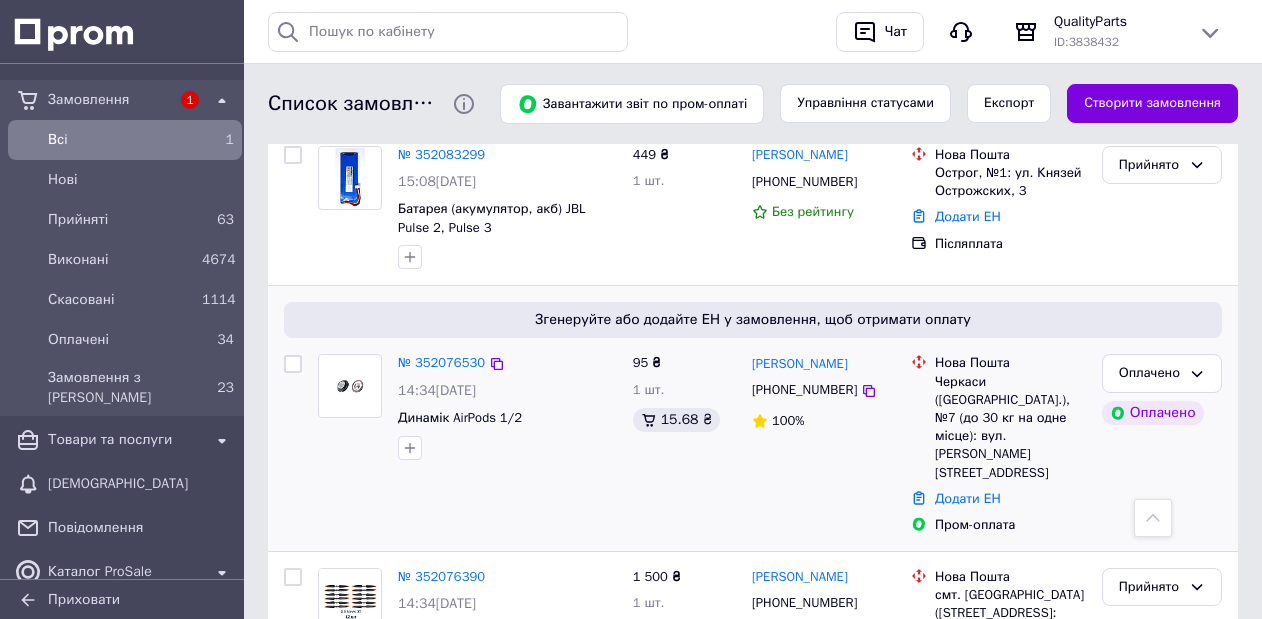 click on "Додати ЕН" at bounding box center [1010, 499] 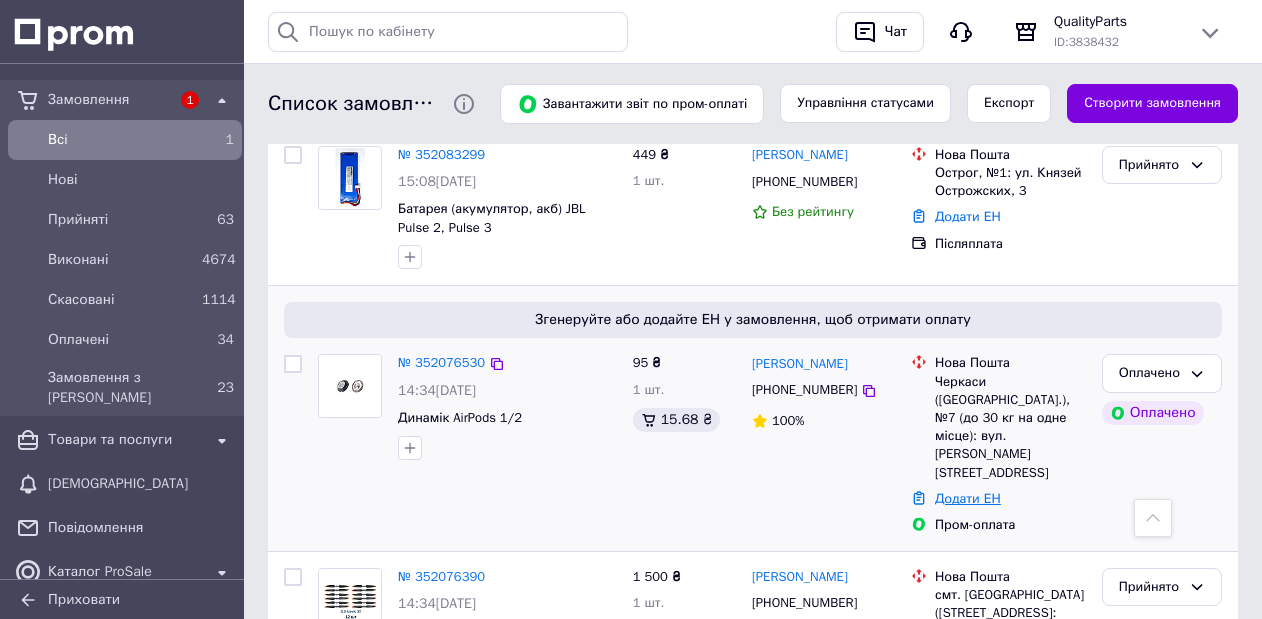 click on "Додати ЕН" at bounding box center [968, 498] 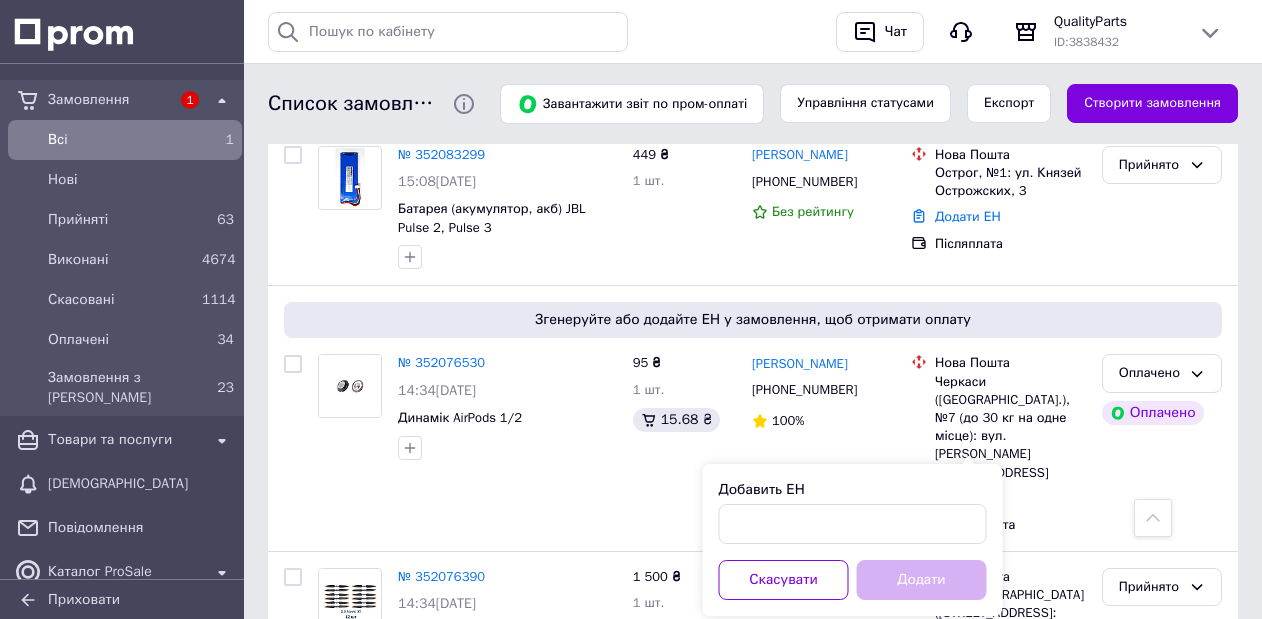 click on "Добавить ЕН" at bounding box center (853, 490) 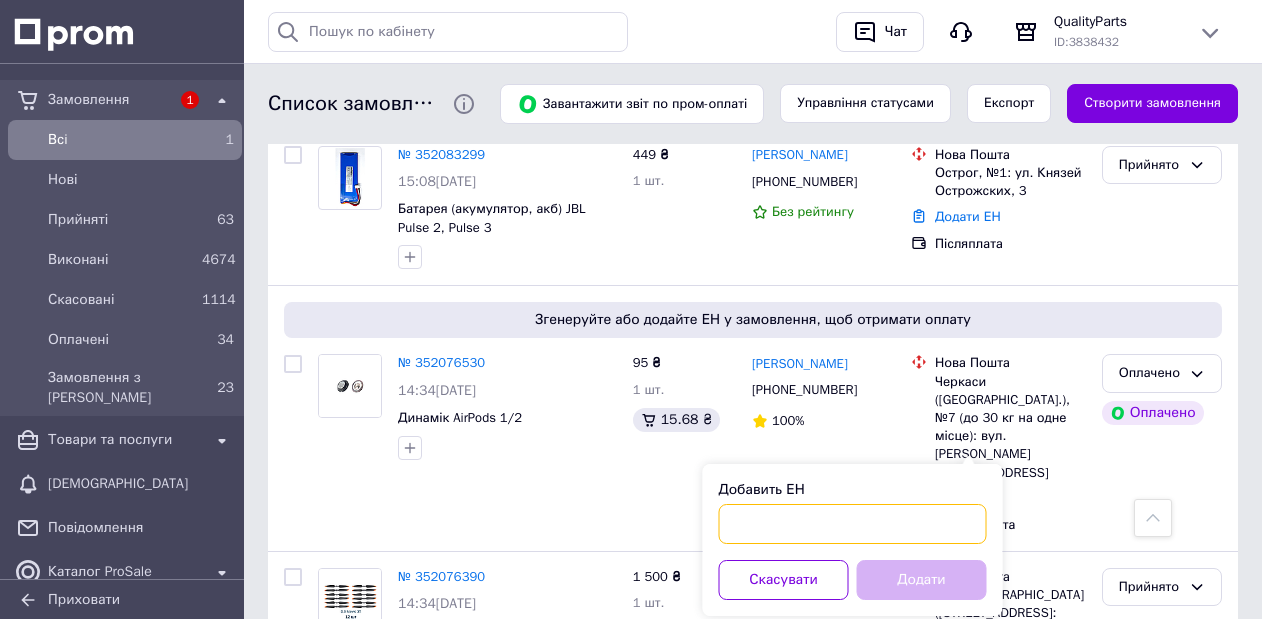 click on "Добавить ЕН" at bounding box center [853, 524] 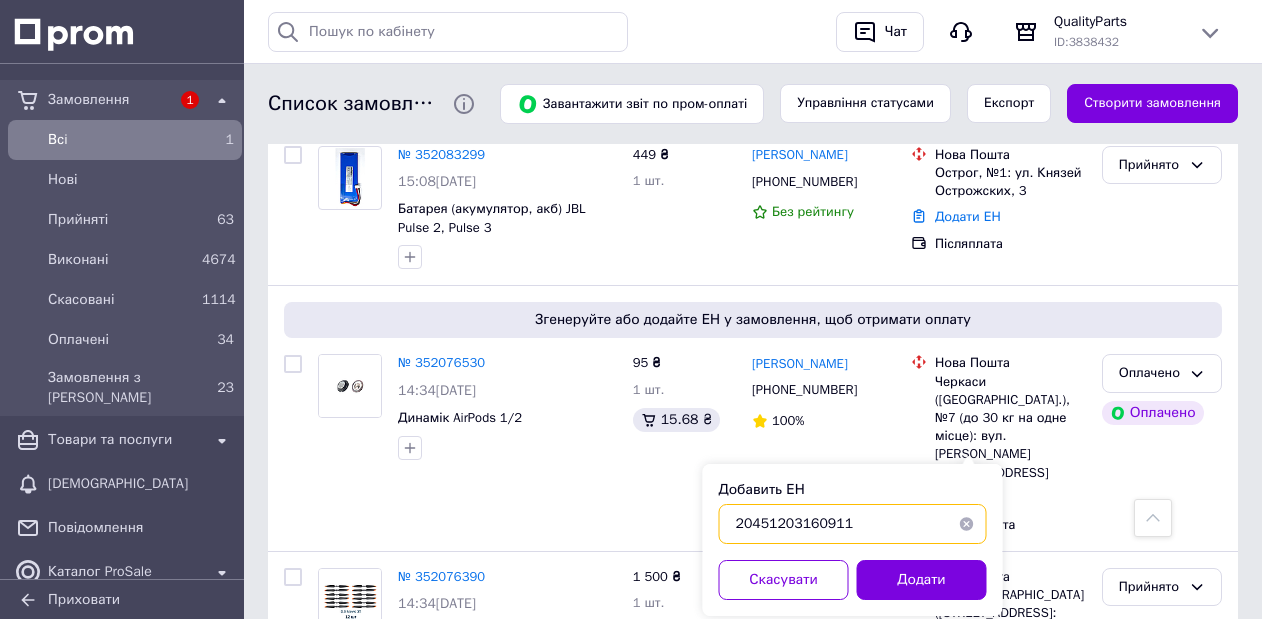 click on "20451203160911" at bounding box center [853, 524] 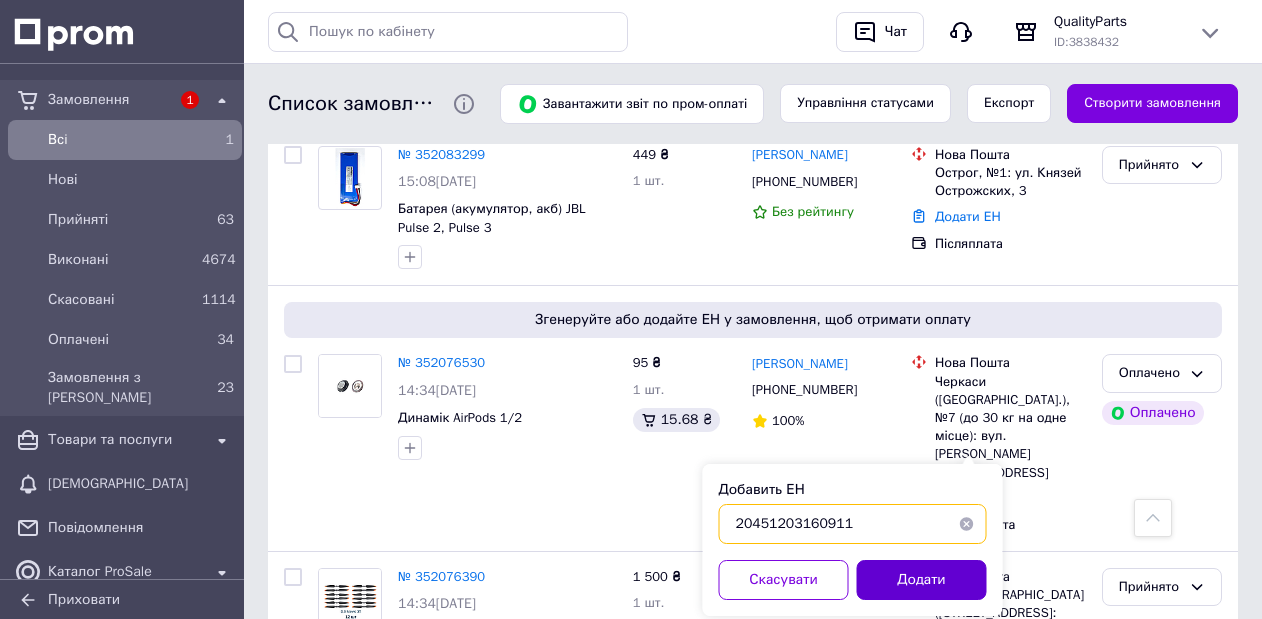 type on "20451203160911" 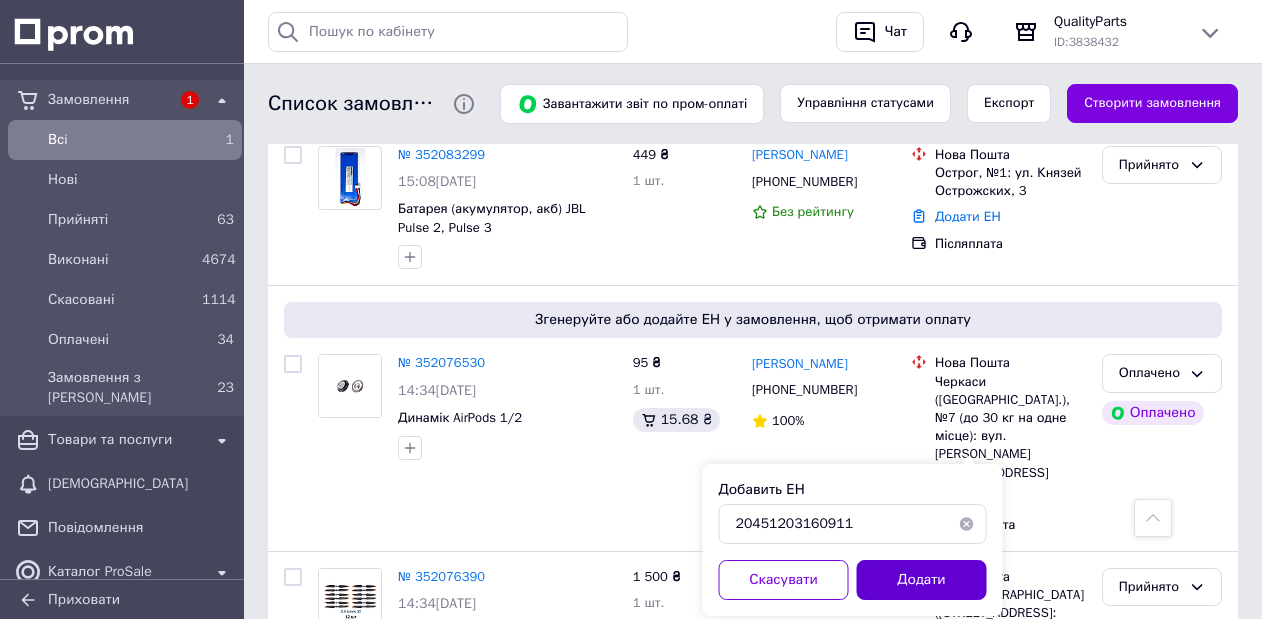 click on "Додати" at bounding box center [922, 580] 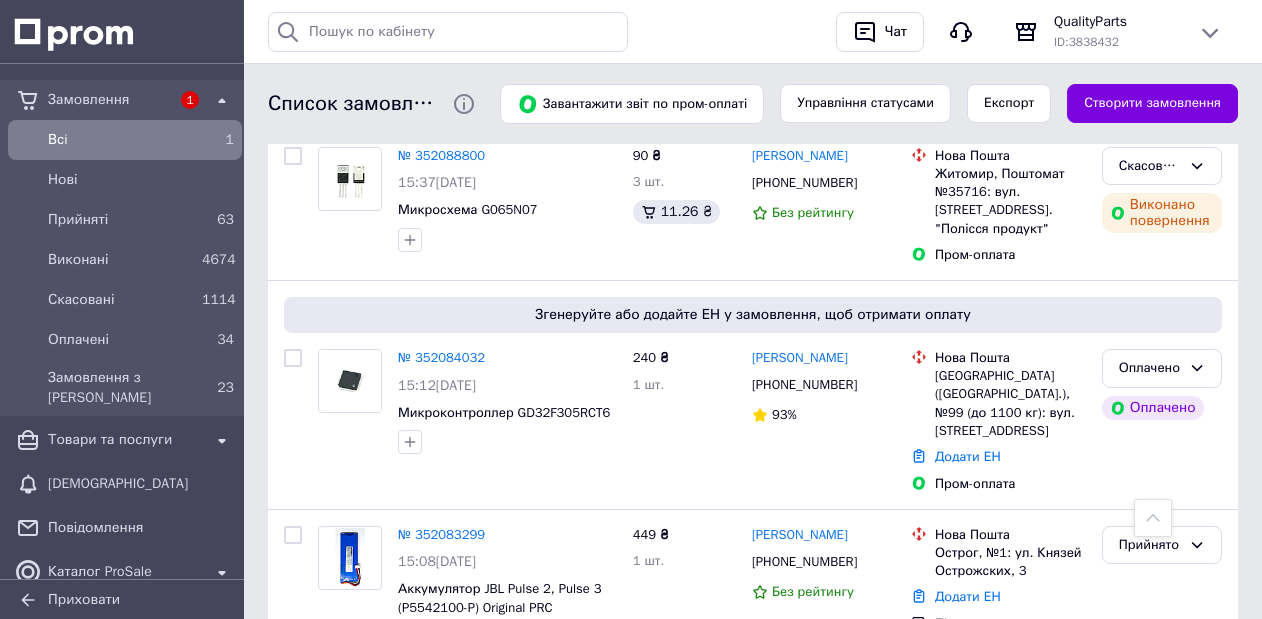scroll, scrollTop: 807, scrollLeft: 0, axis: vertical 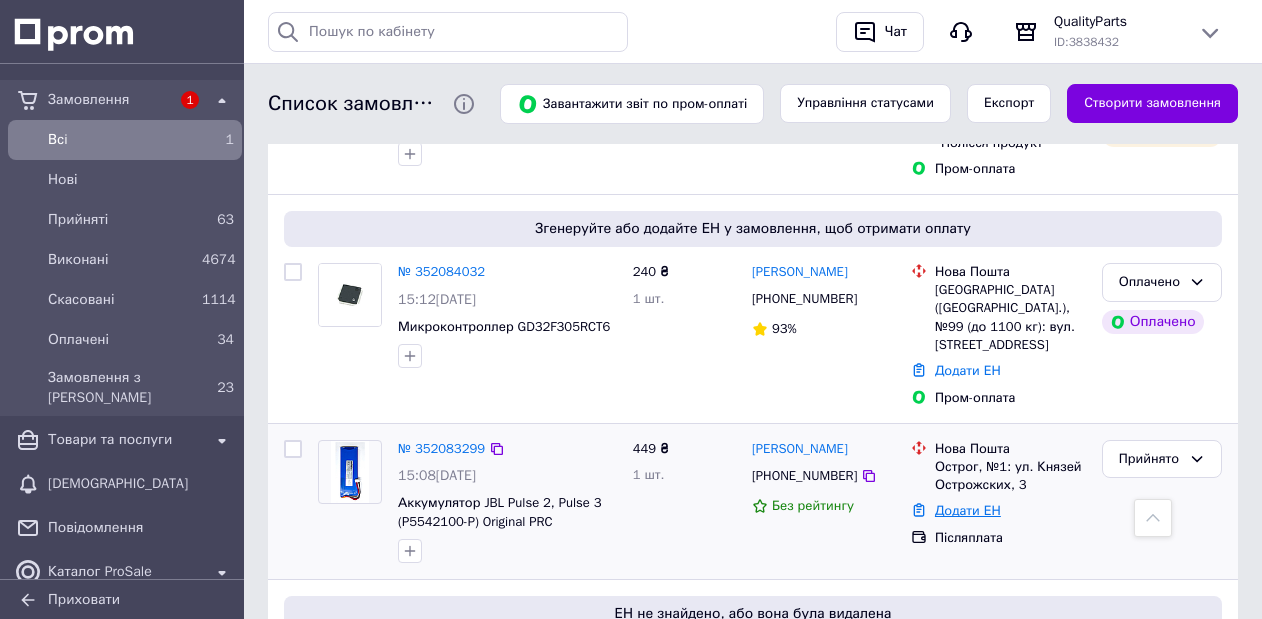 click on "Додати ЕН" at bounding box center [968, 510] 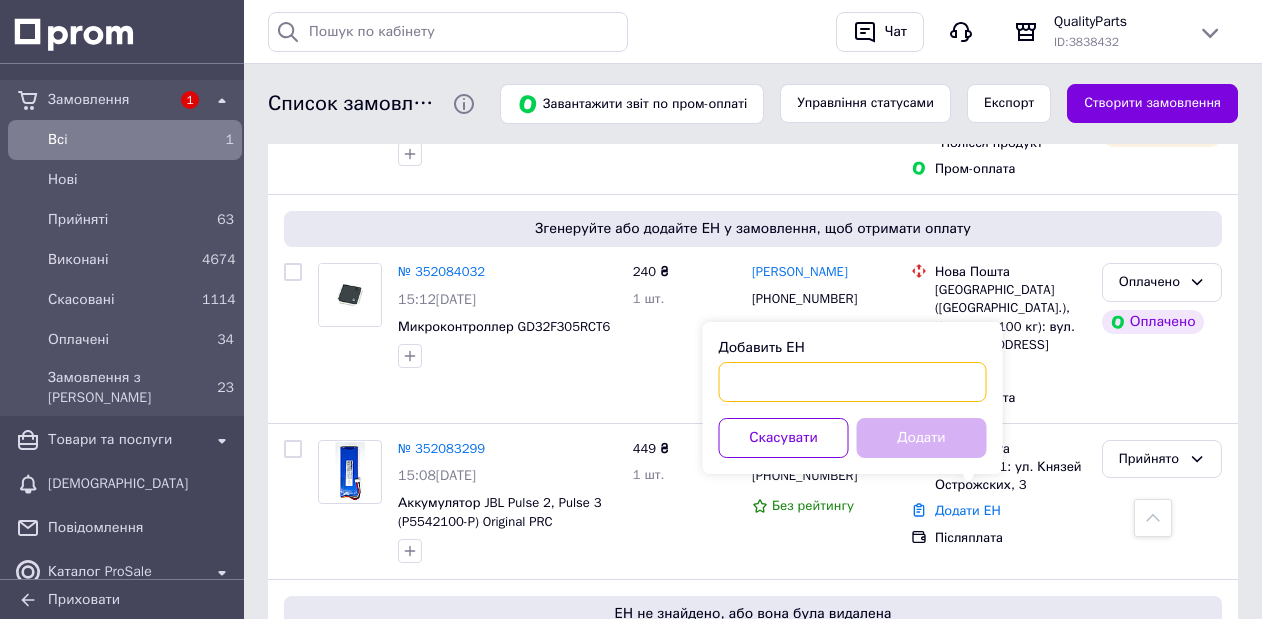 click on "Добавить ЕН" at bounding box center [853, 382] 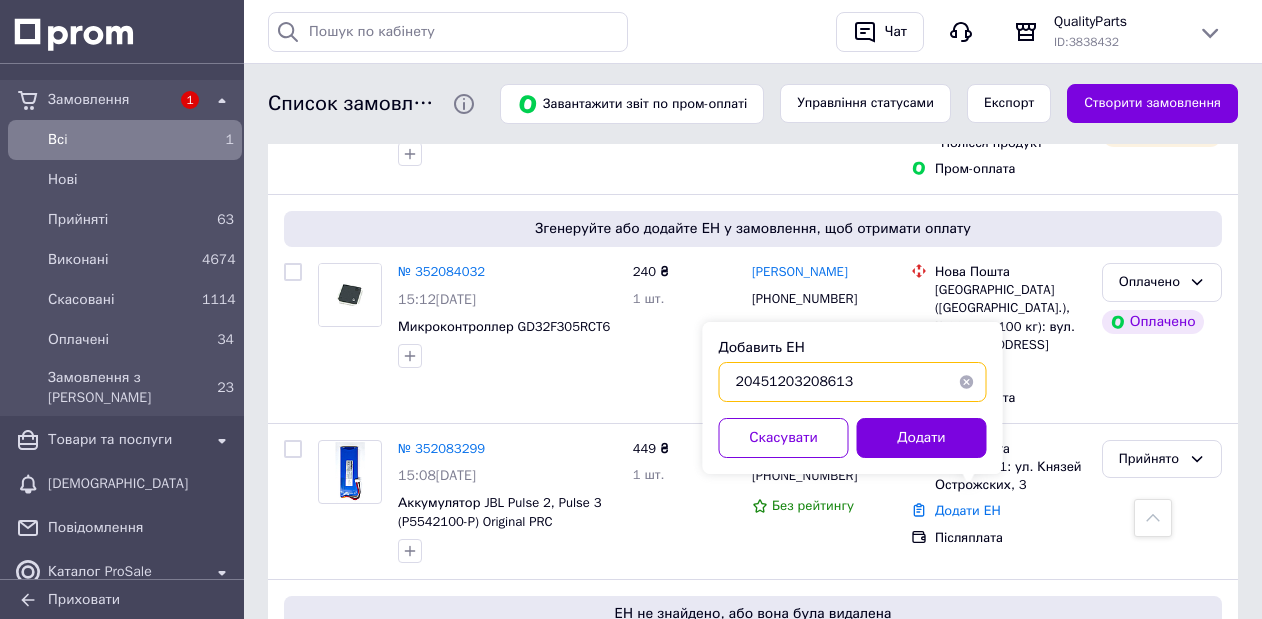click on "20451203208613" at bounding box center [853, 382] 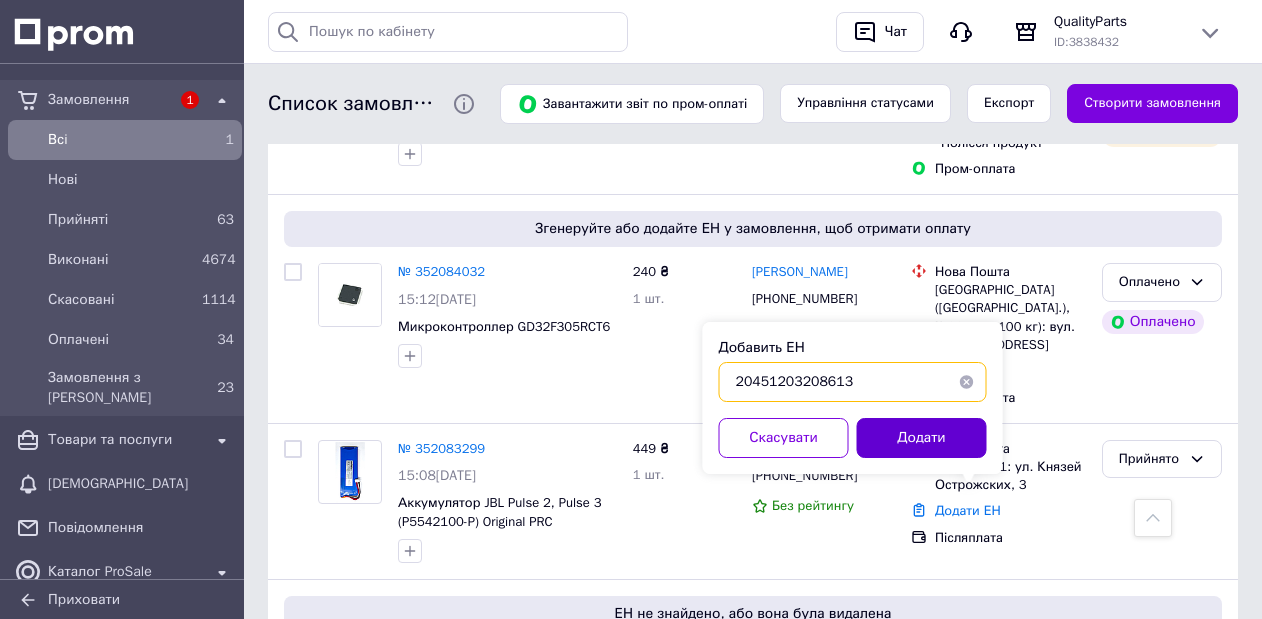 type on "20451203208613" 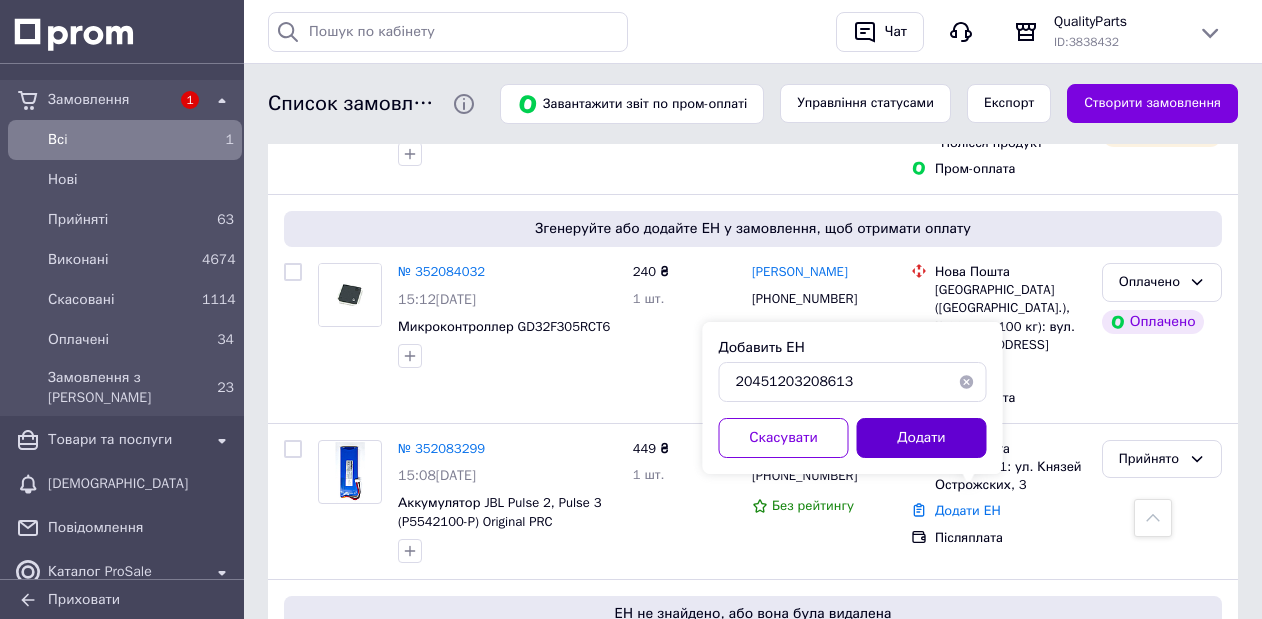 click on "Додати" at bounding box center (922, 438) 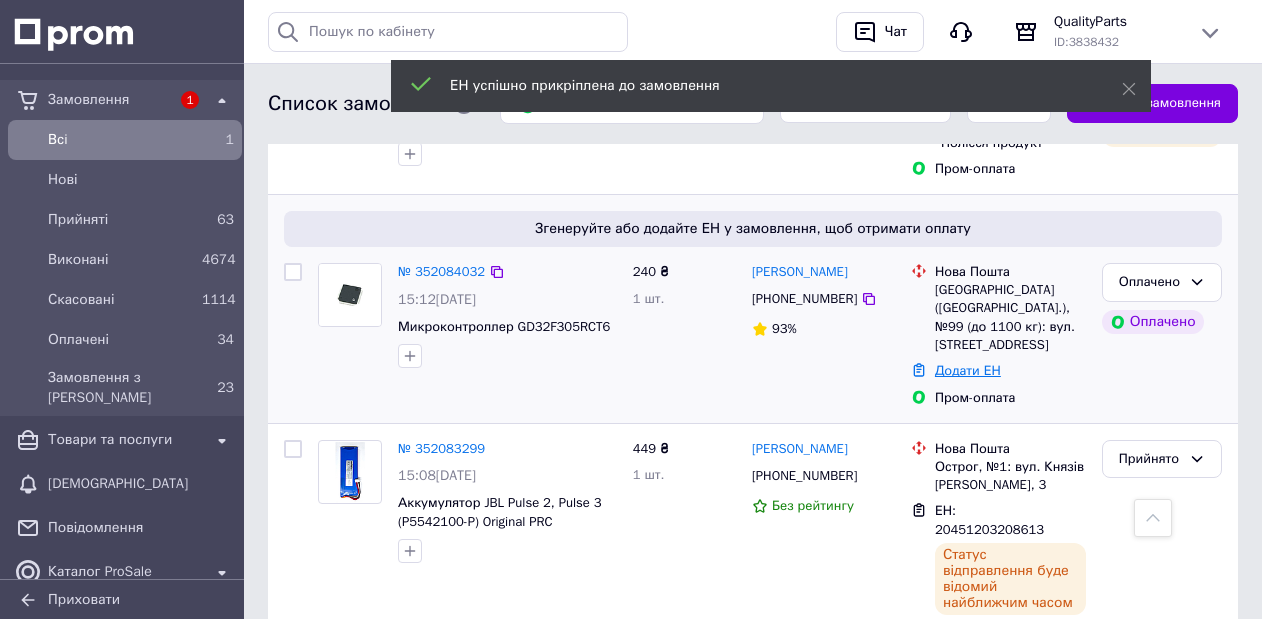 click on "Додати ЕН" at bounding box center (968, 370) 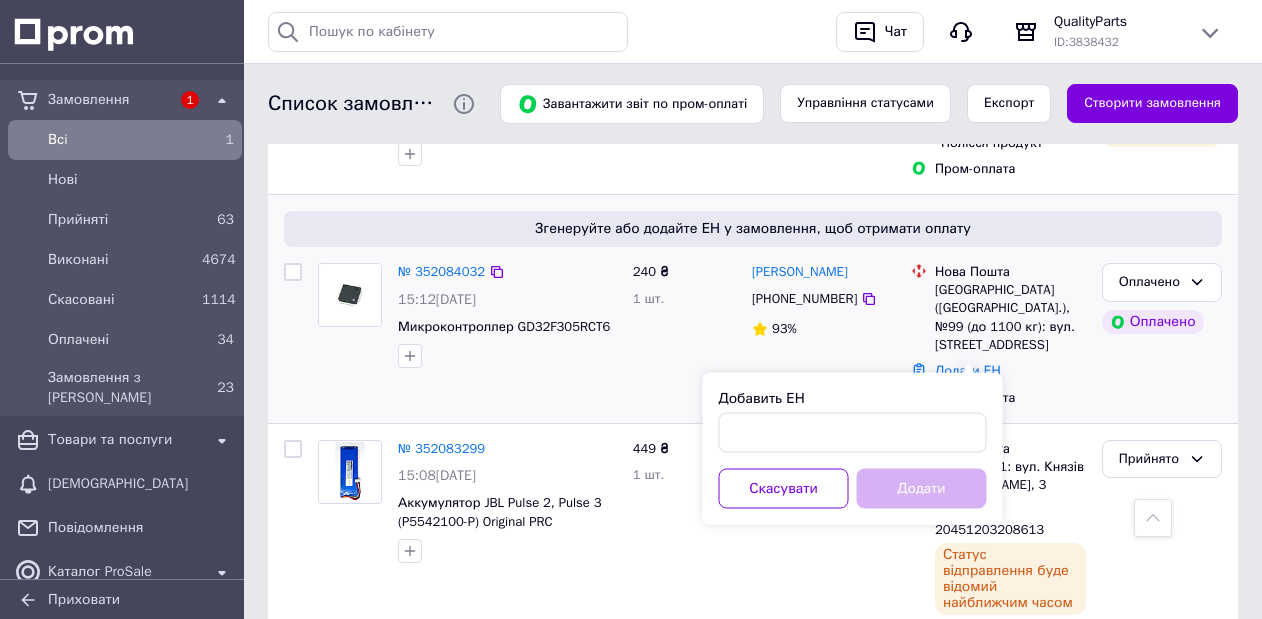 click on "Додати ЕН" at bounding box center (968, 370) 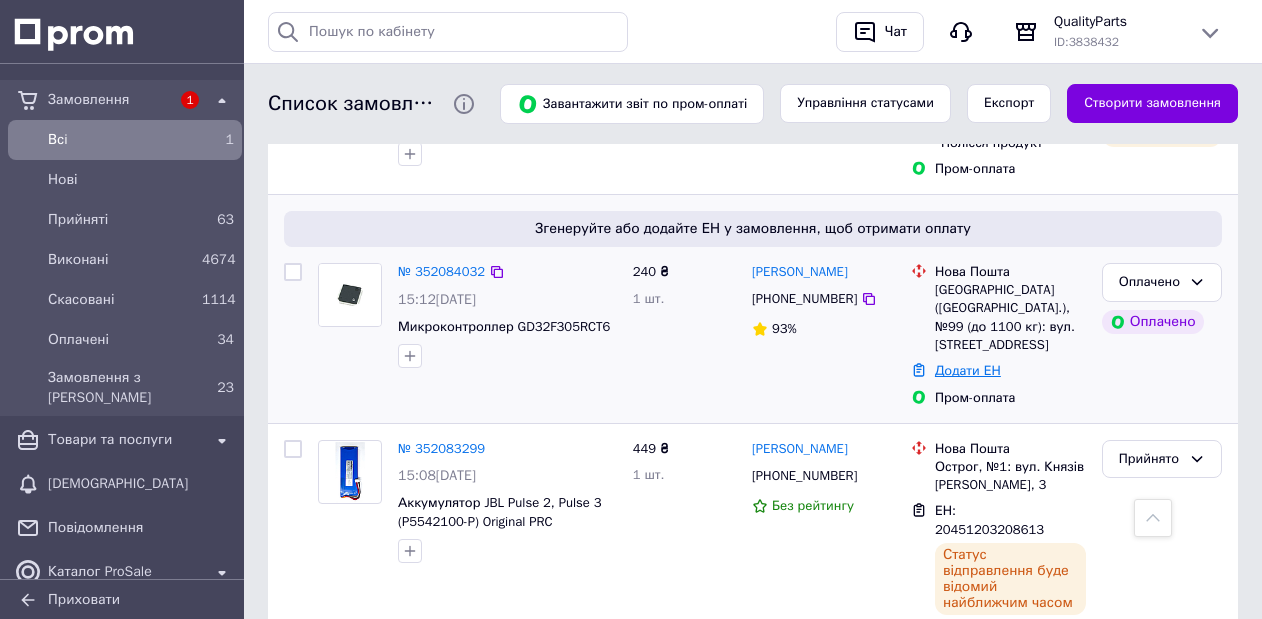 click on "Додати ЕН" at bounding box center (968, 370) 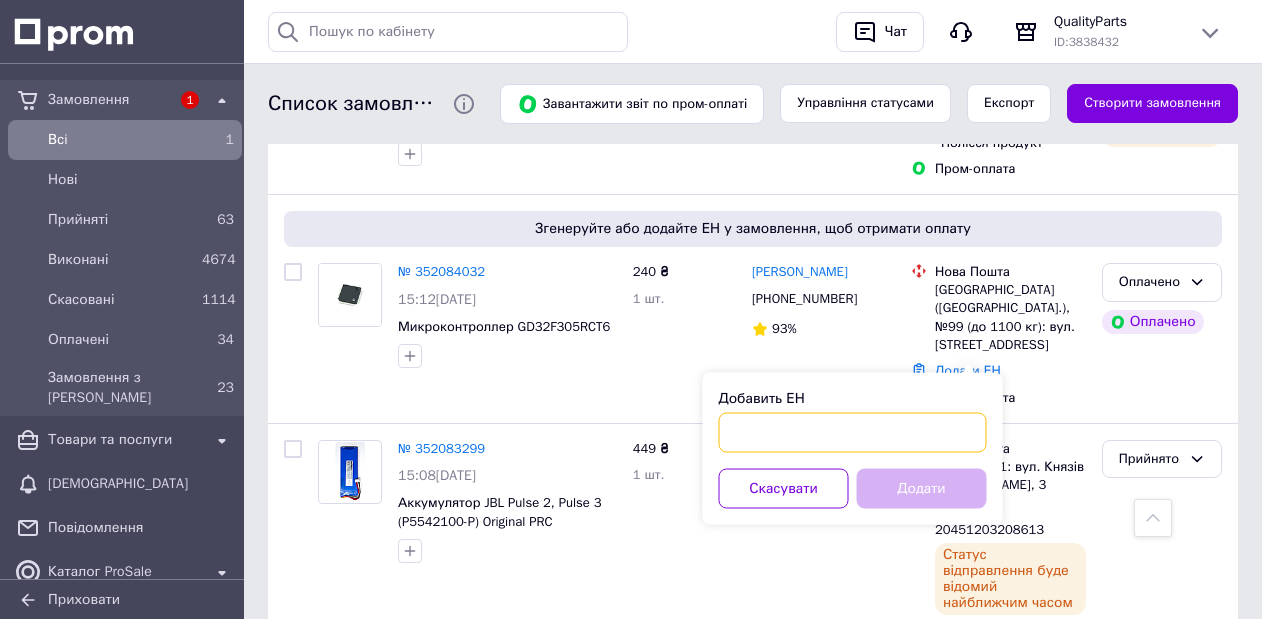 click on "Добавить ЕН" at bounding box center (853, 433) 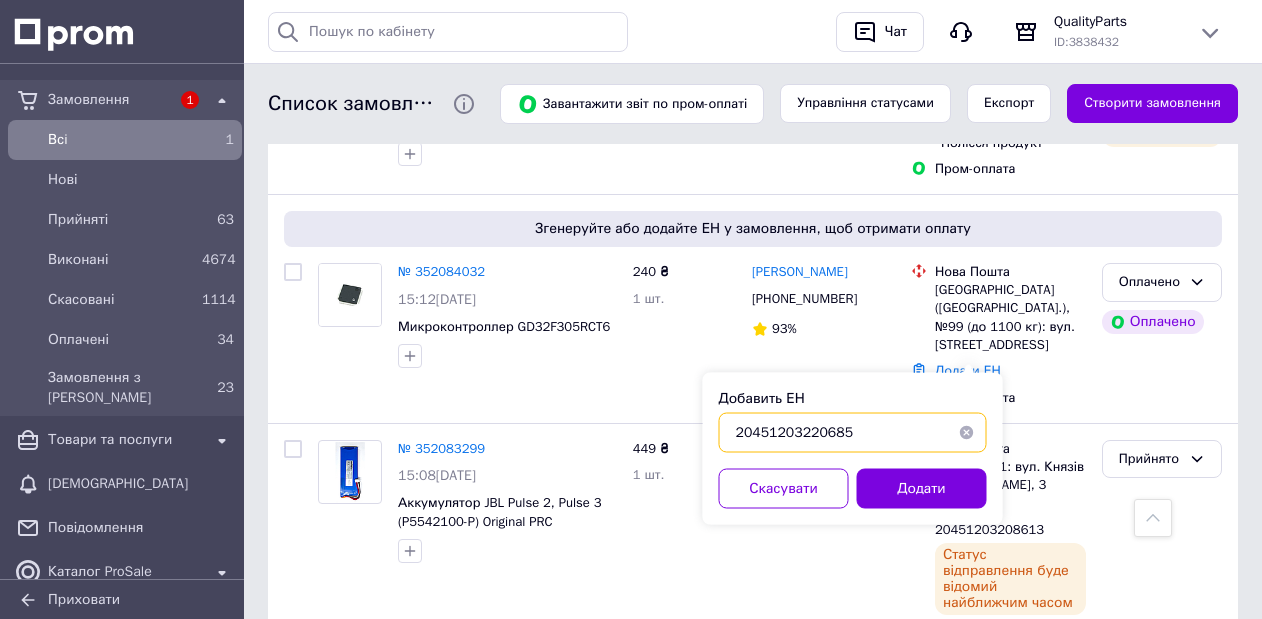 click on "20451203220685" at bounding box center [853, 433] 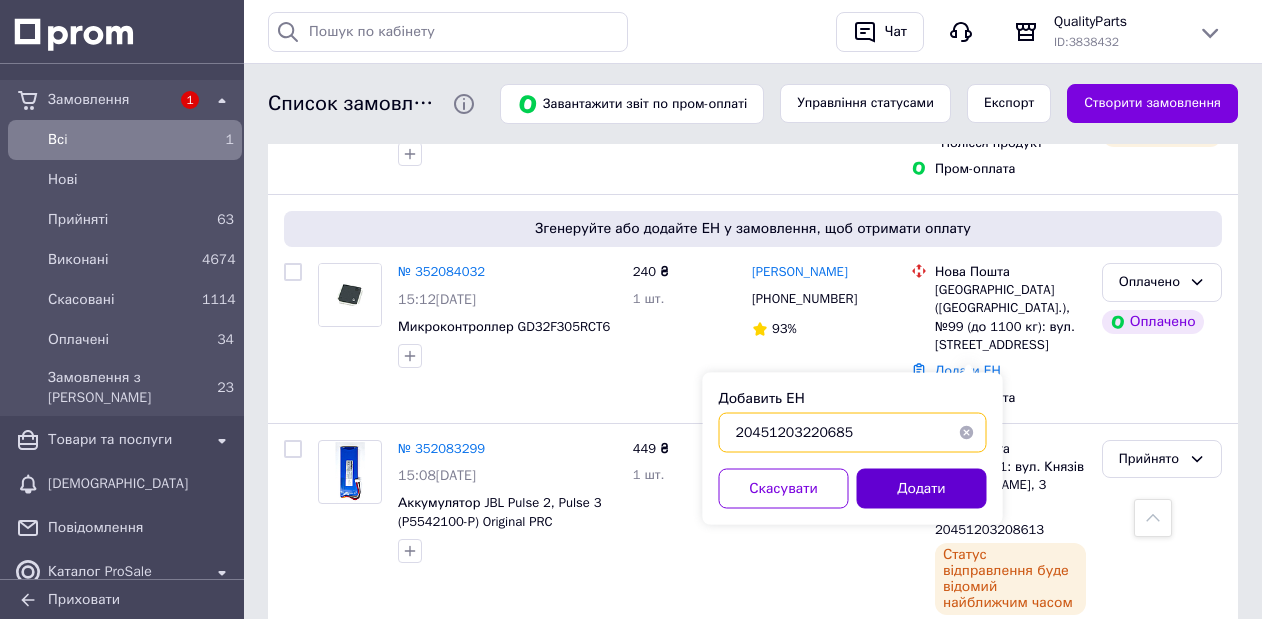 type on "20451203220685" 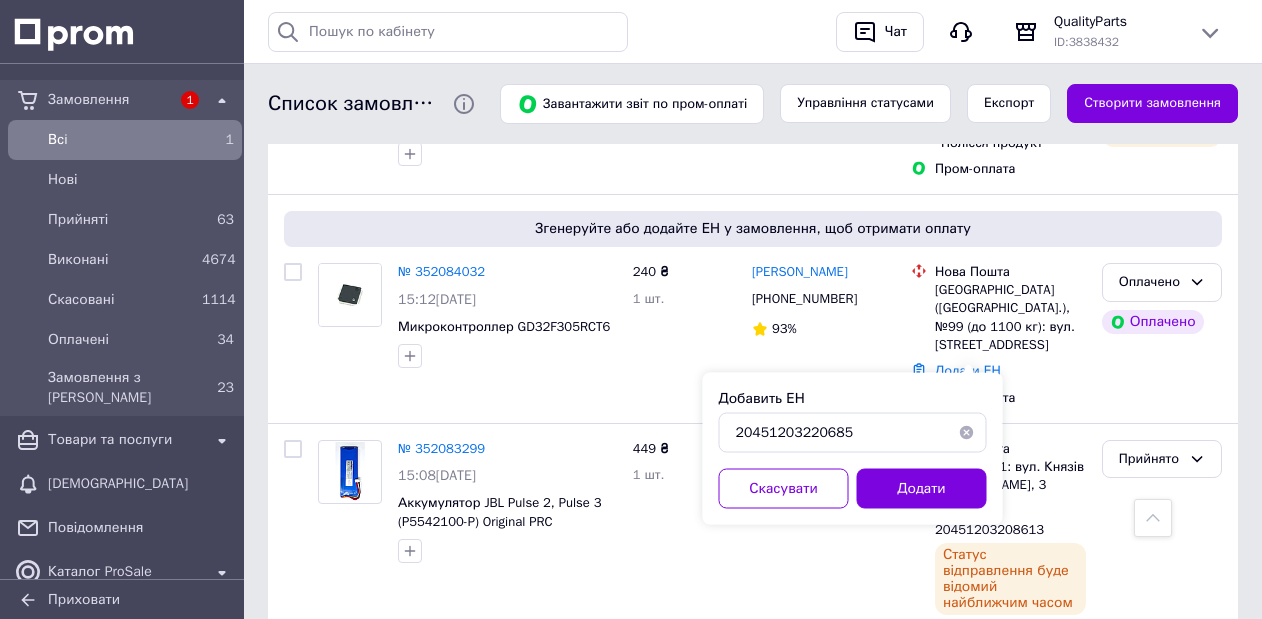 click on "Додати" at bounding box center (922, 489) 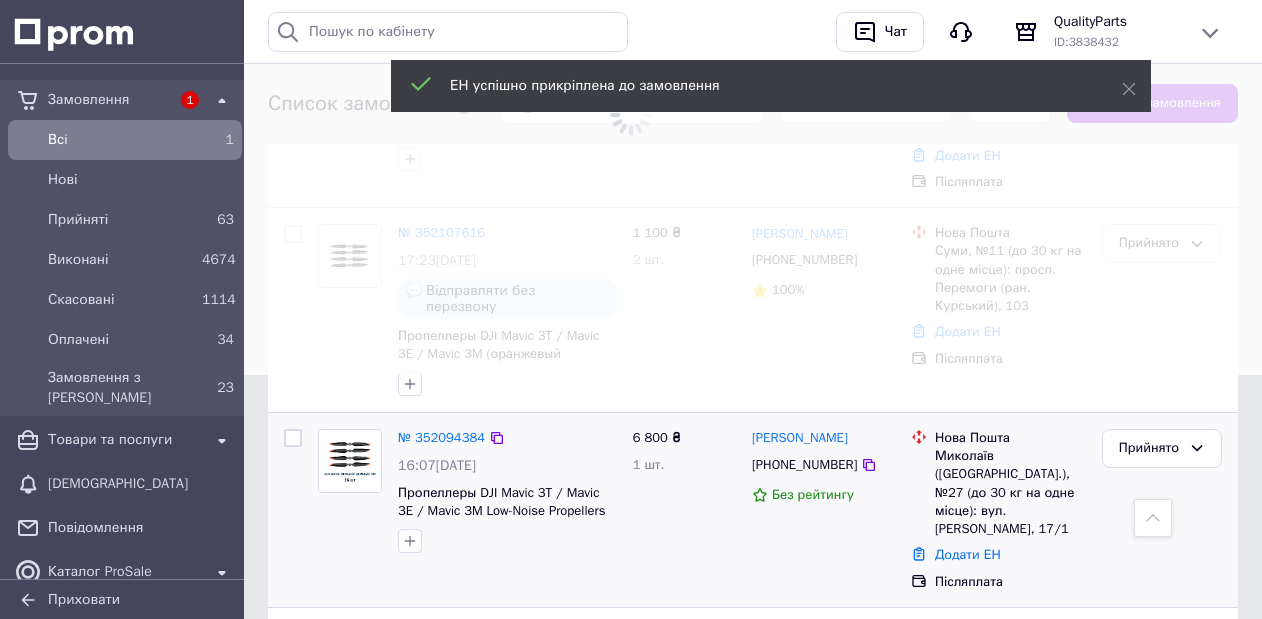 scroll, scrollTop: 239, scrollLeft: 0, axis: vertical 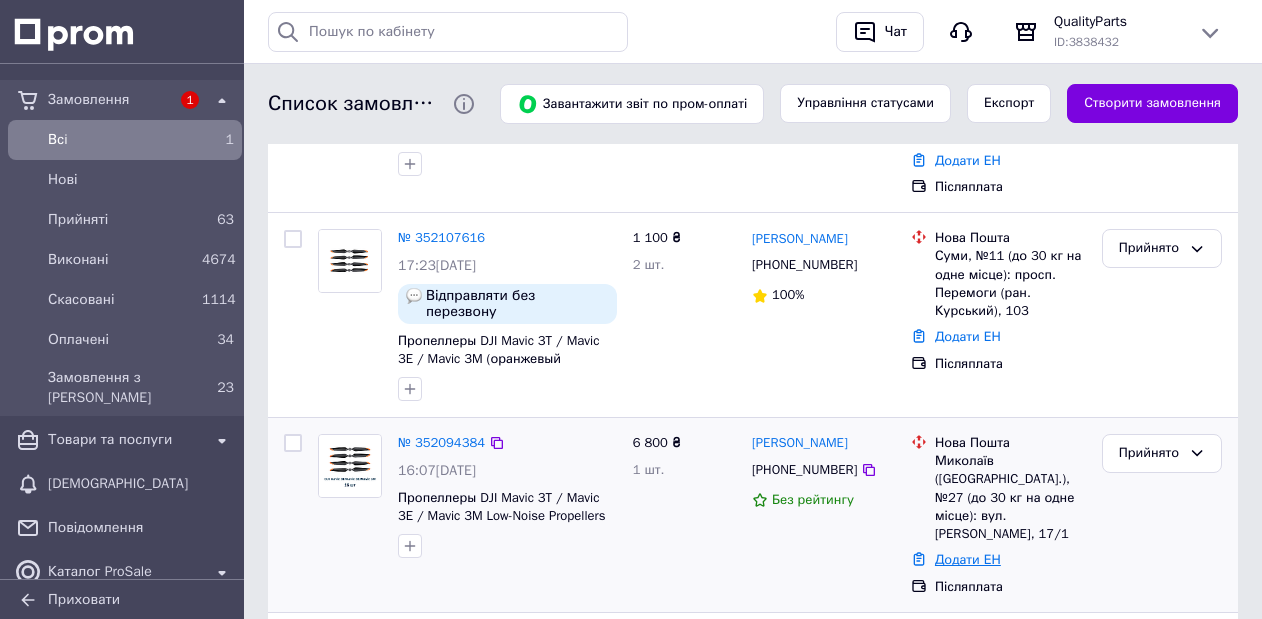 click on "Додати ЕН" at bounding box center [968, 559] 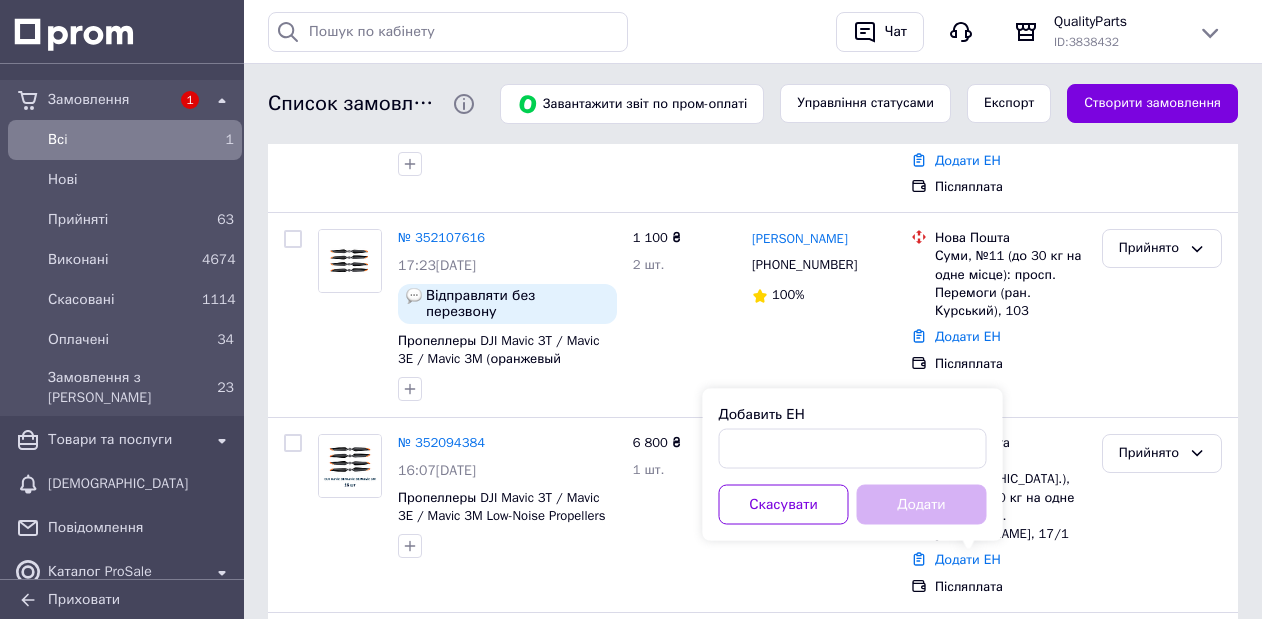 click on "Добавить ЕН Скасувати Додати" at bounding box center [853, 465] 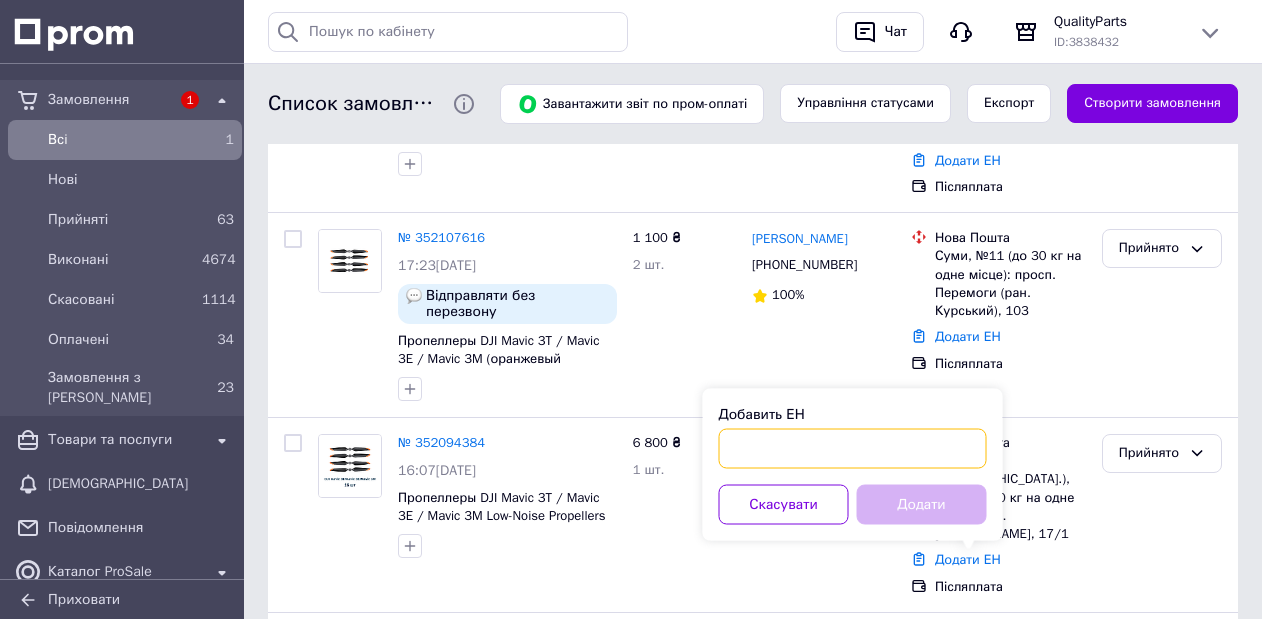 click on "Добавить ЕН" at bounding box center (853, 449) 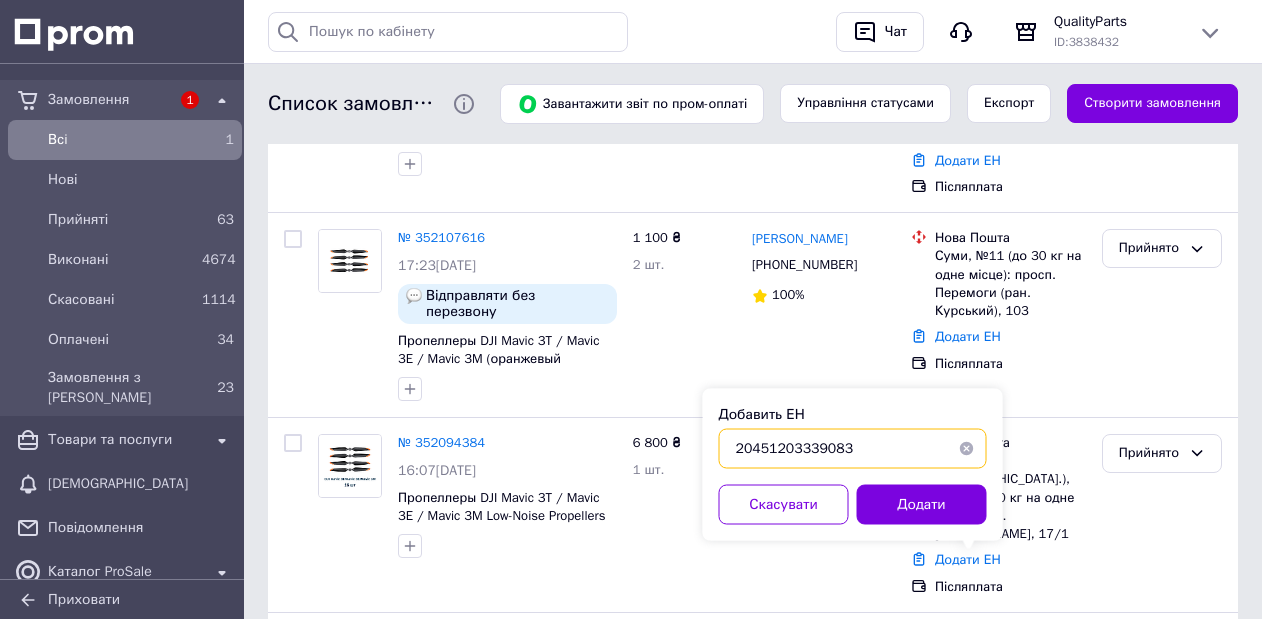 click on "20451203339083" at bounding box center (853, 449) 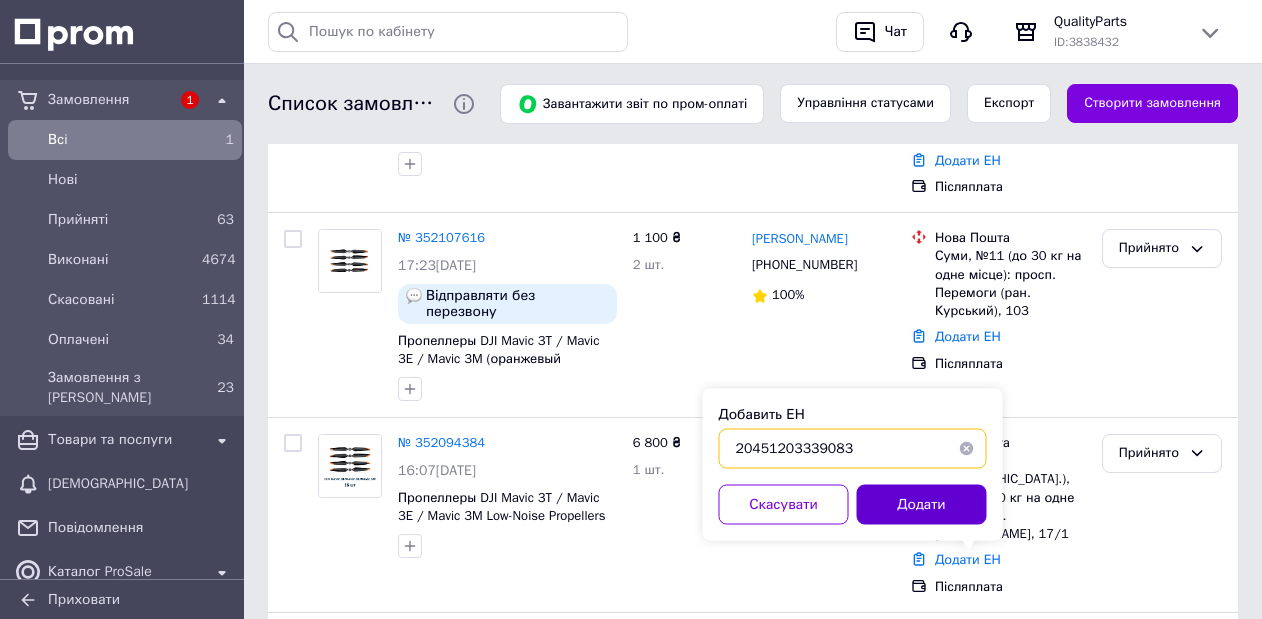 type on "20451203339083" 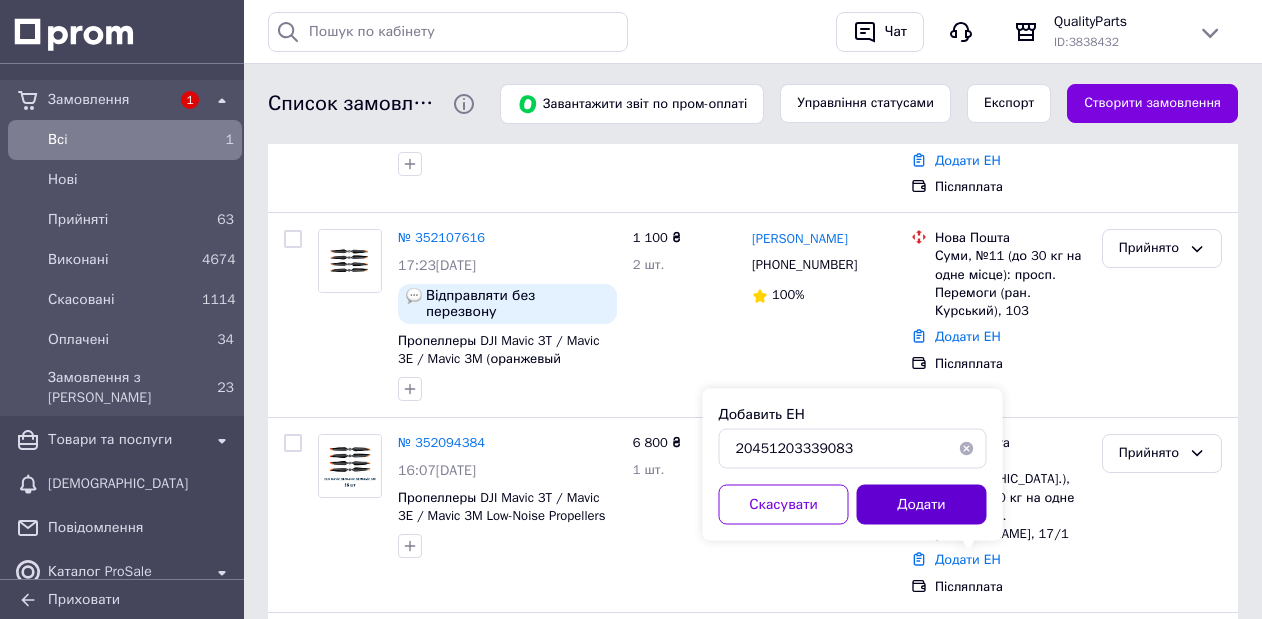 click on "Додати" at bounding box center [922, 505] 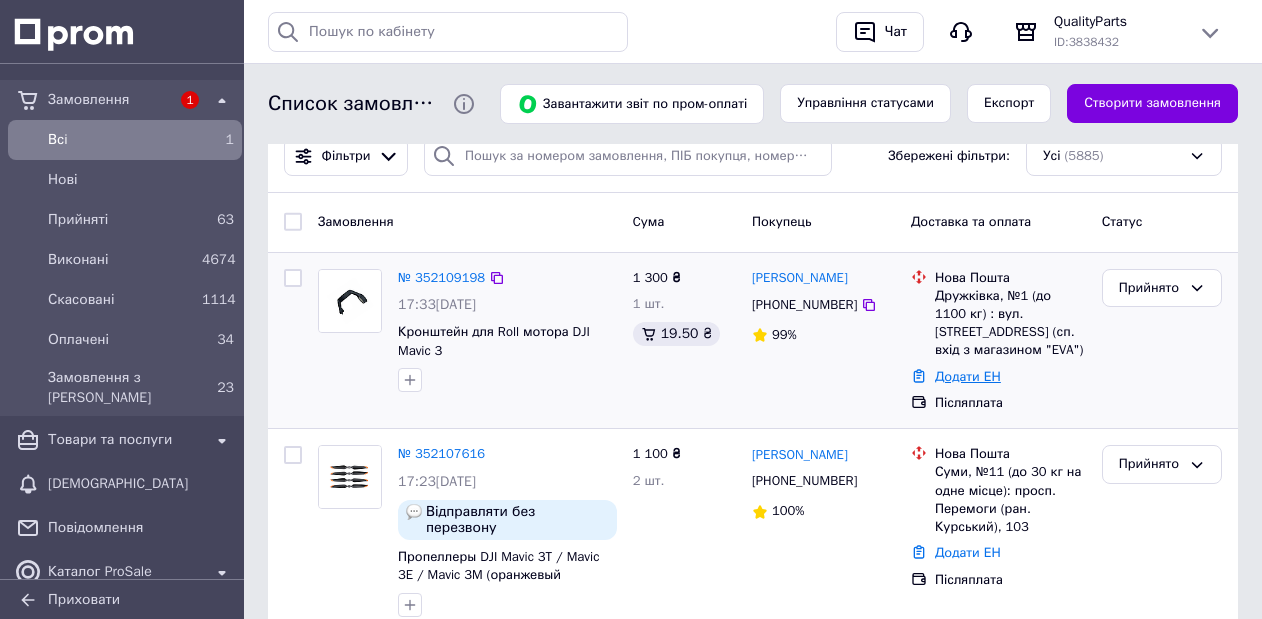 scroll, scrollTop: 172, scrollLeft: 0, axis: vertical 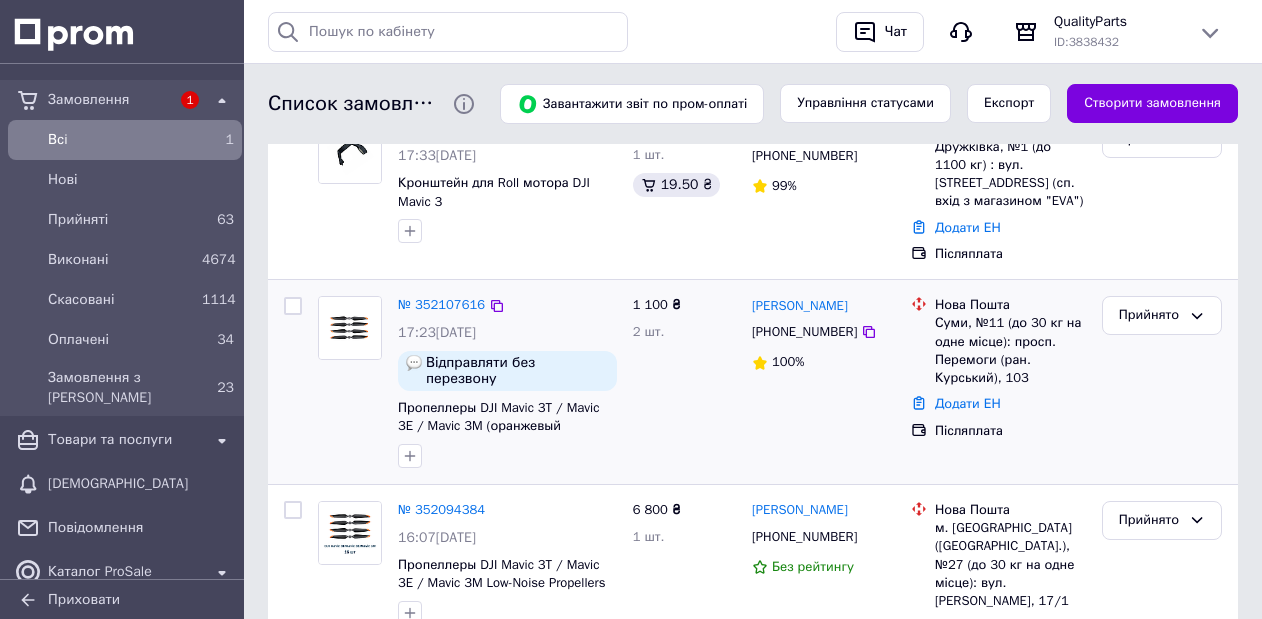click on "Післяплата" at bounding box center [1010, 431] 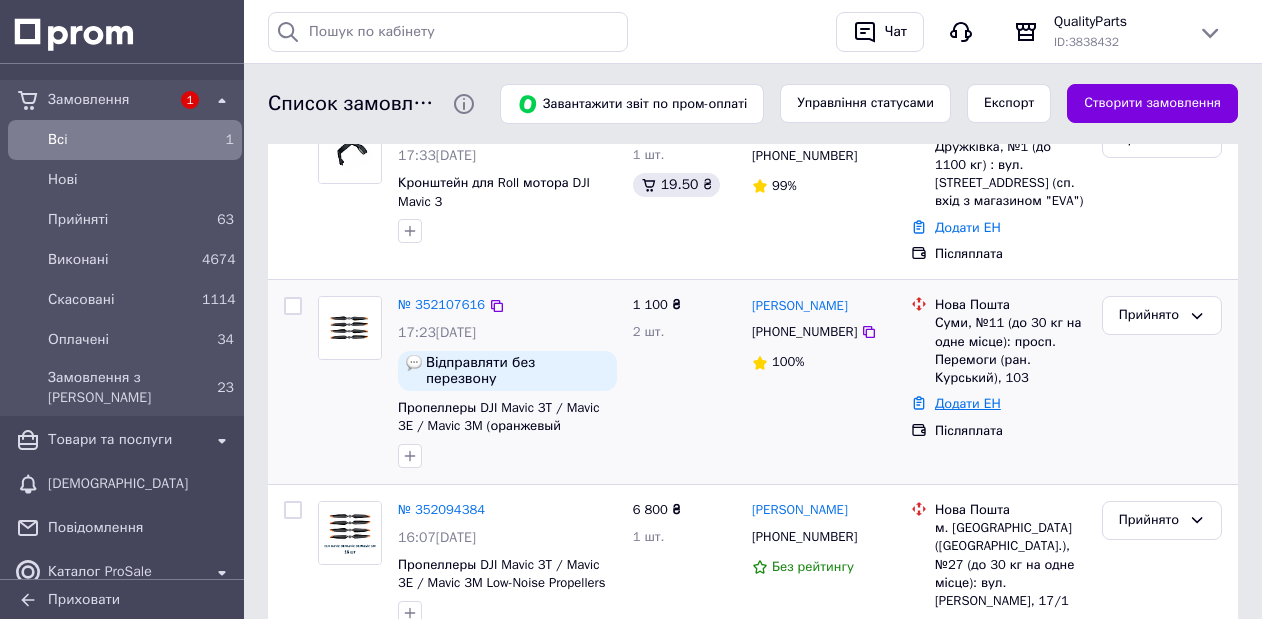 click on "Додати ЕН" at bounding box center (968, 403) 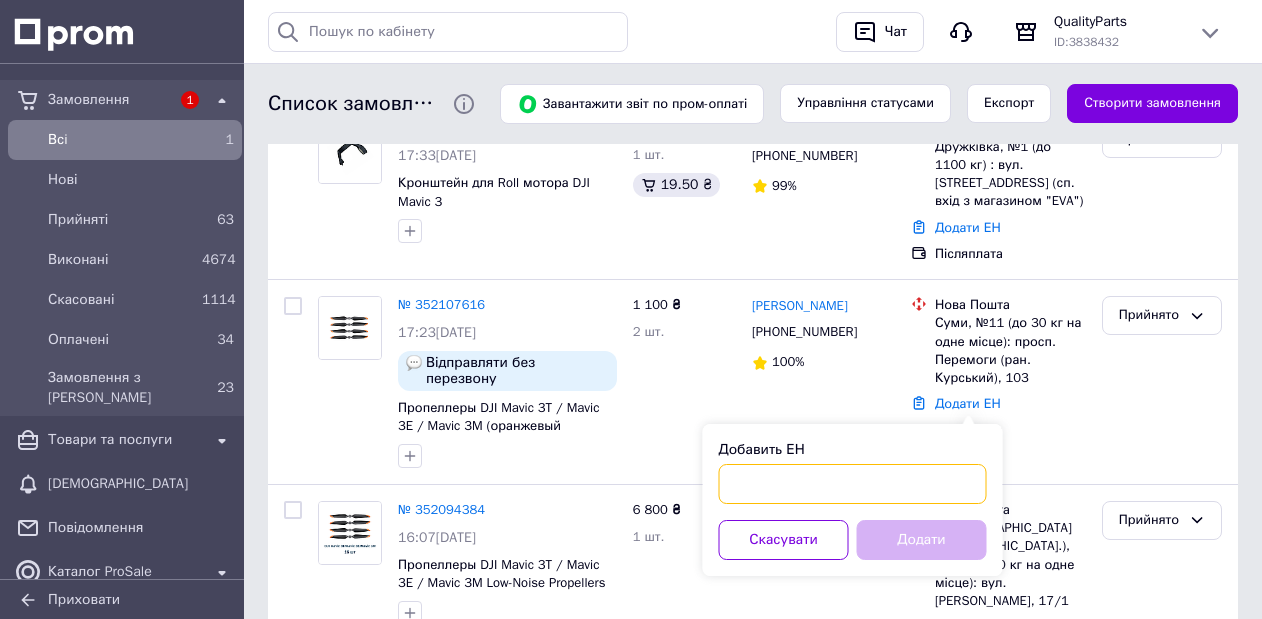 click on "Добавить ЕН" at bounding box center (853, 484) 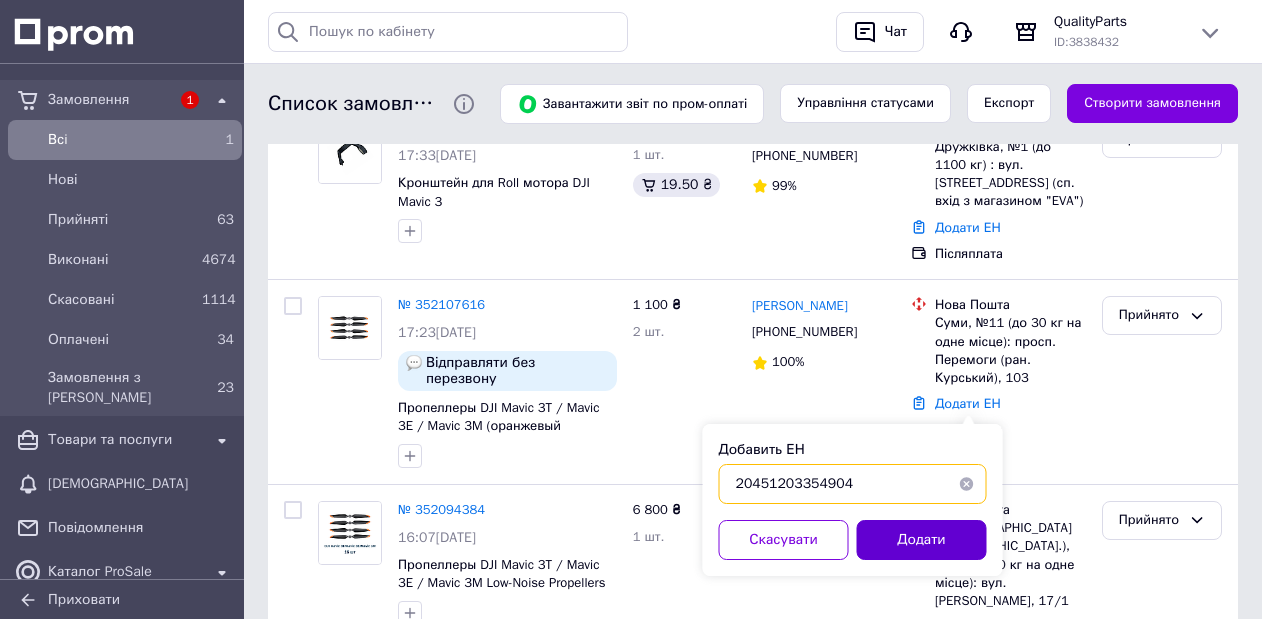 type on "20451203354904" 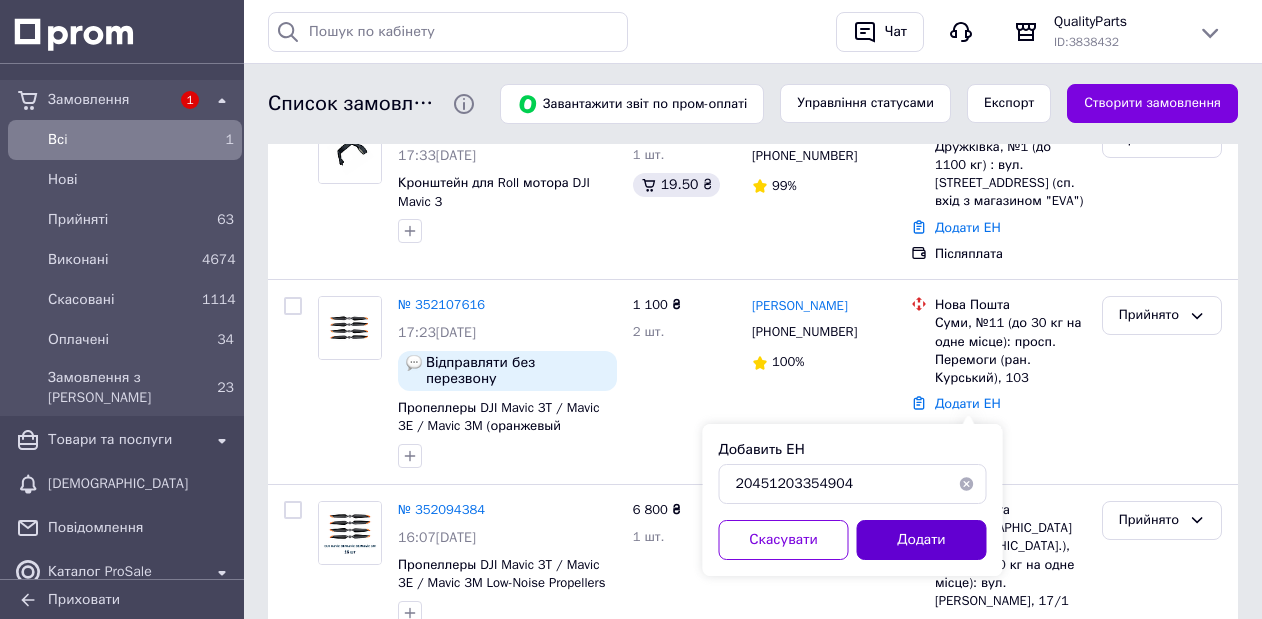 click on "Додати" at bounding box center (922, 540) 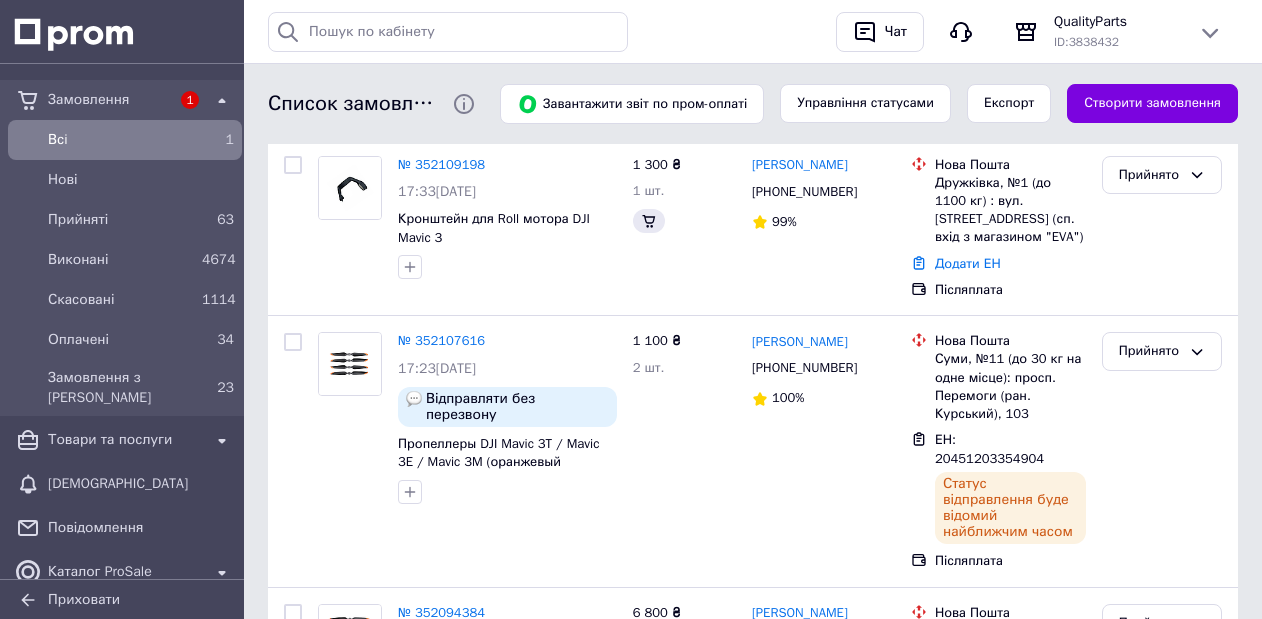 scroll, scrollTop: 0, scrollLeft: 0, axis: both 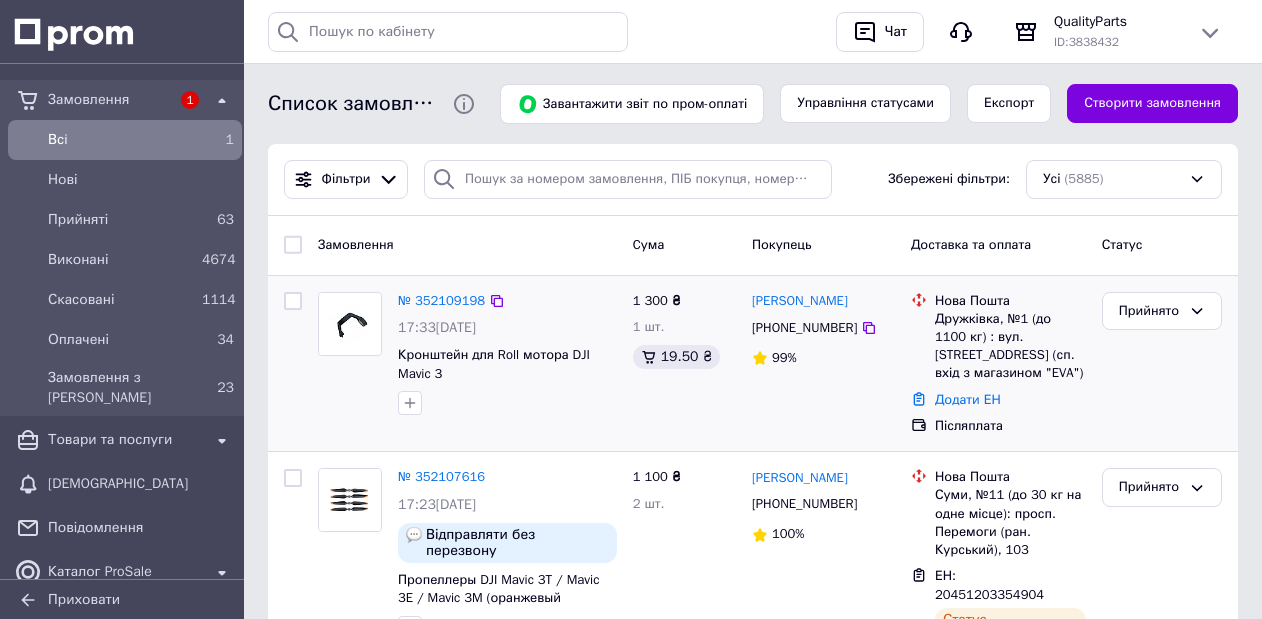 click on "Дружківка, №1 (до 1100 кг) : вул. [STREET_ADDRESS] (сп. вхід з магазином "EVA")" at bounding box center (1010, 346) 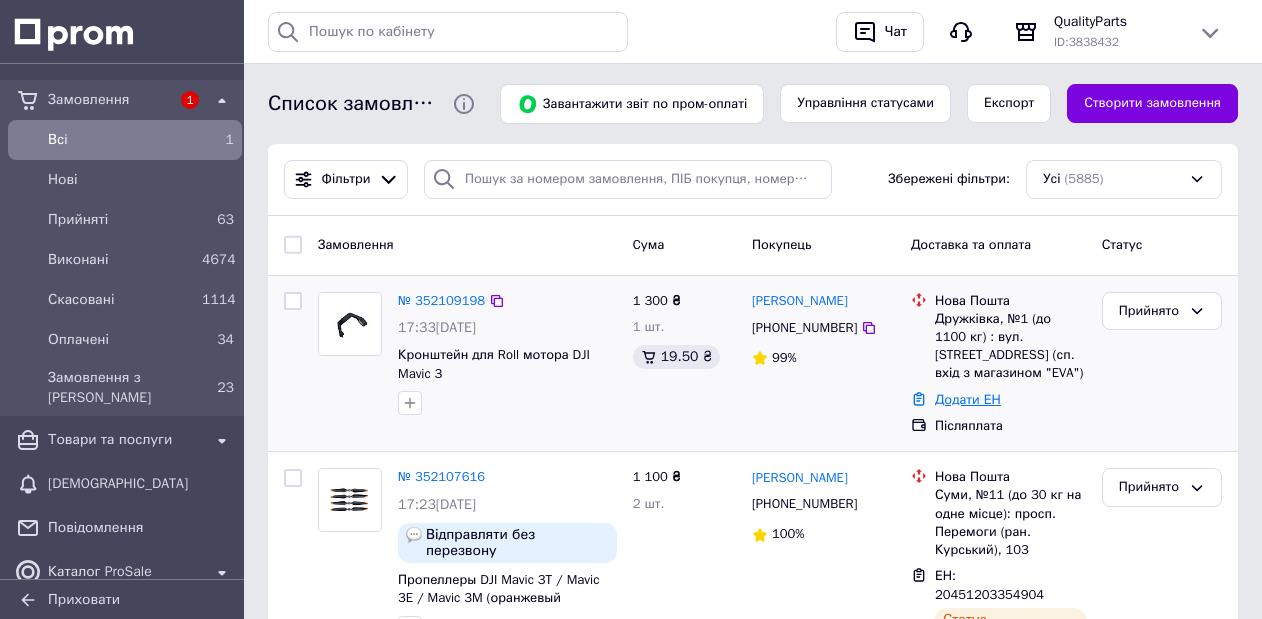 click on "Додати ЕН" at bounding box center [968, 399] 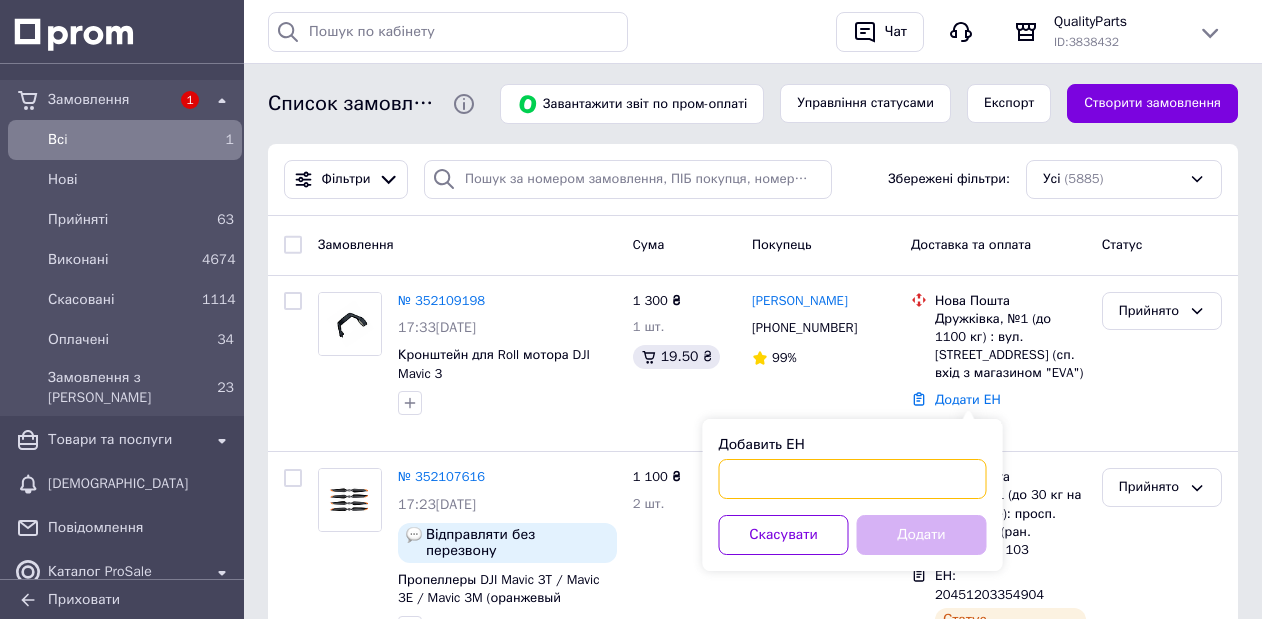click on "Добавить ЕН" at bounding box center (853, 479) 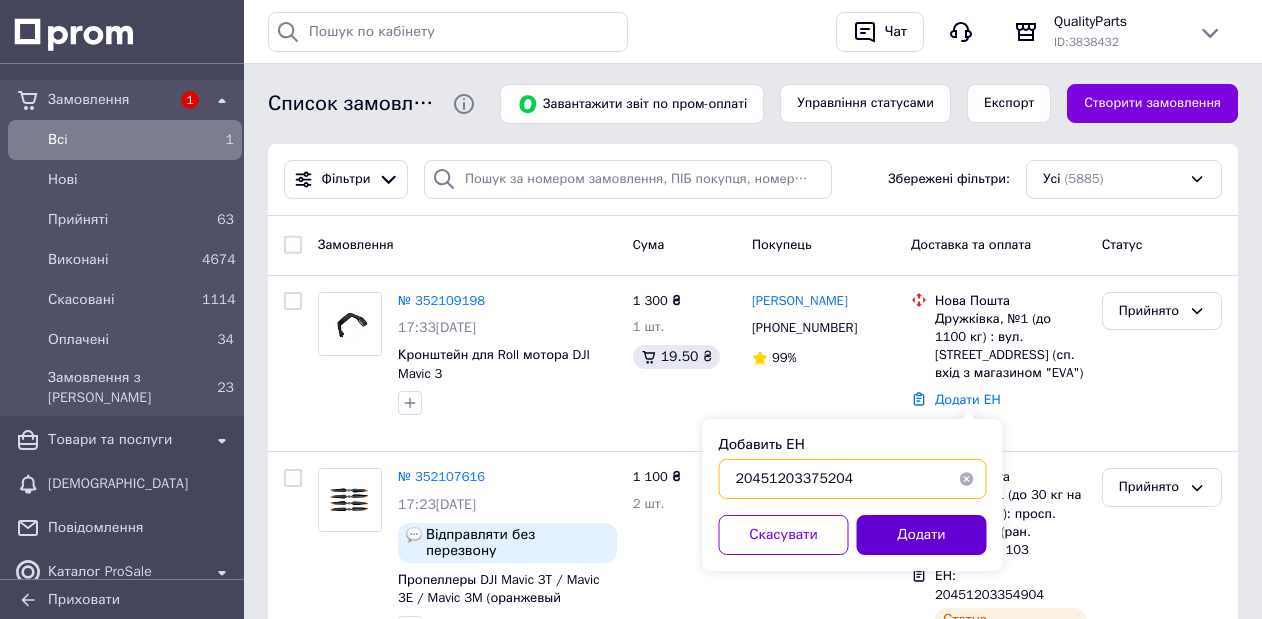 type on "20451203375204" 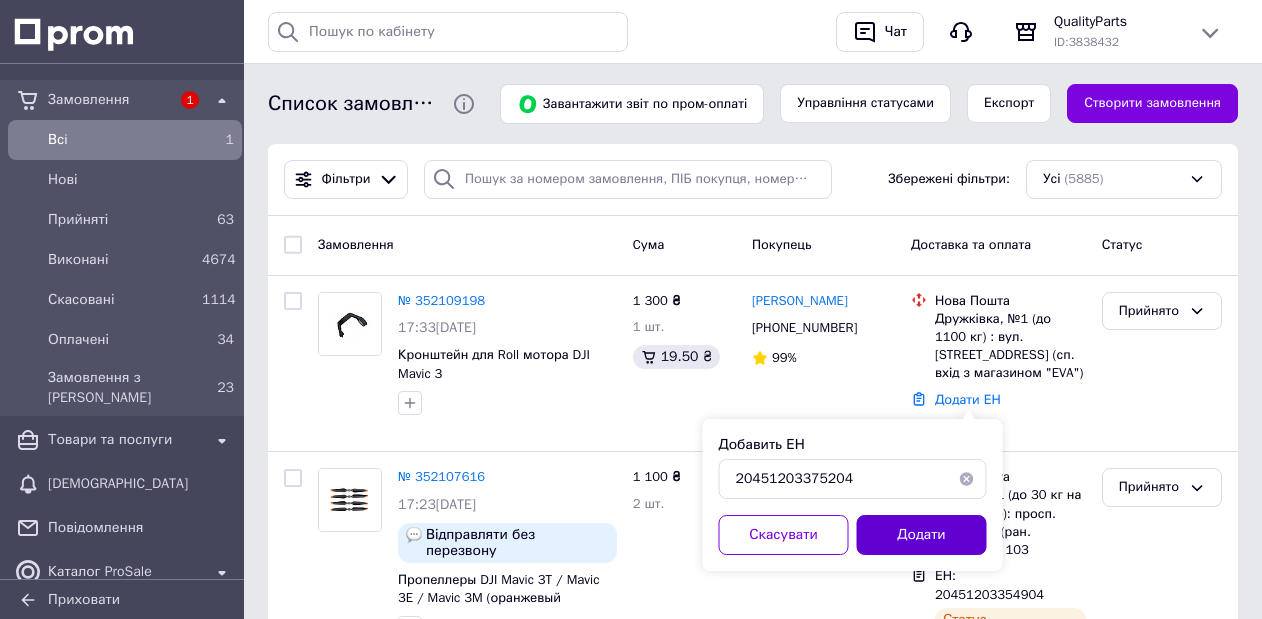 click on "Додати" at bounding box center [922, 535] 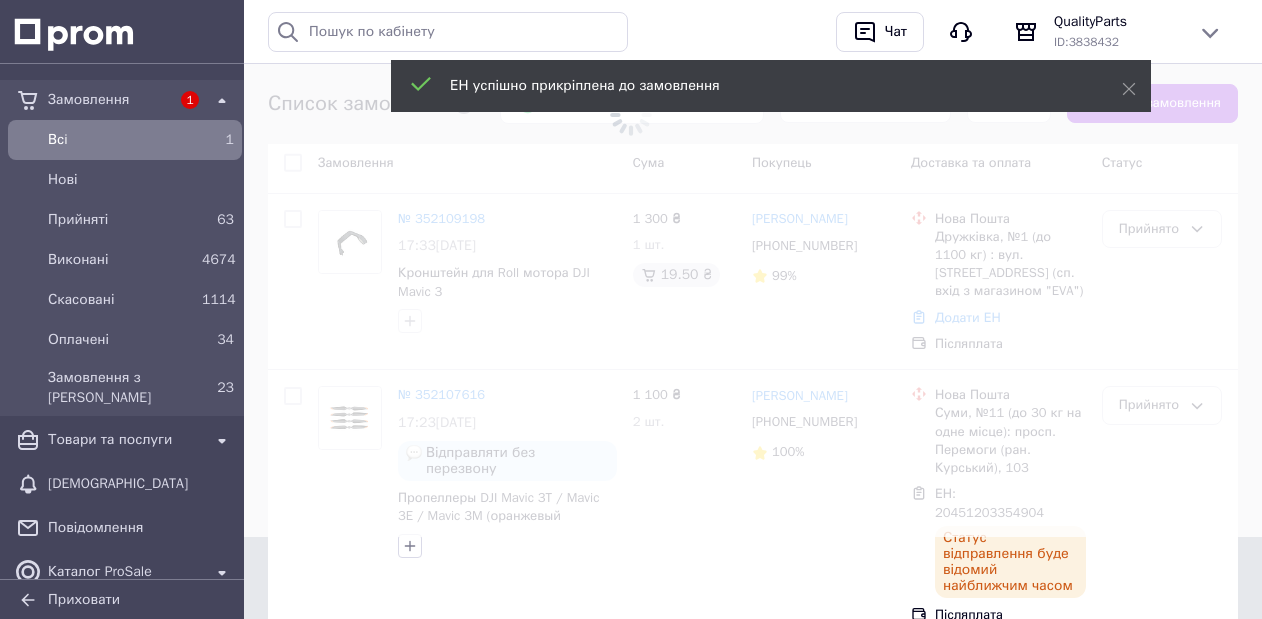 scroll, scrollTop: 0, scrollLeft: 0, axis: both 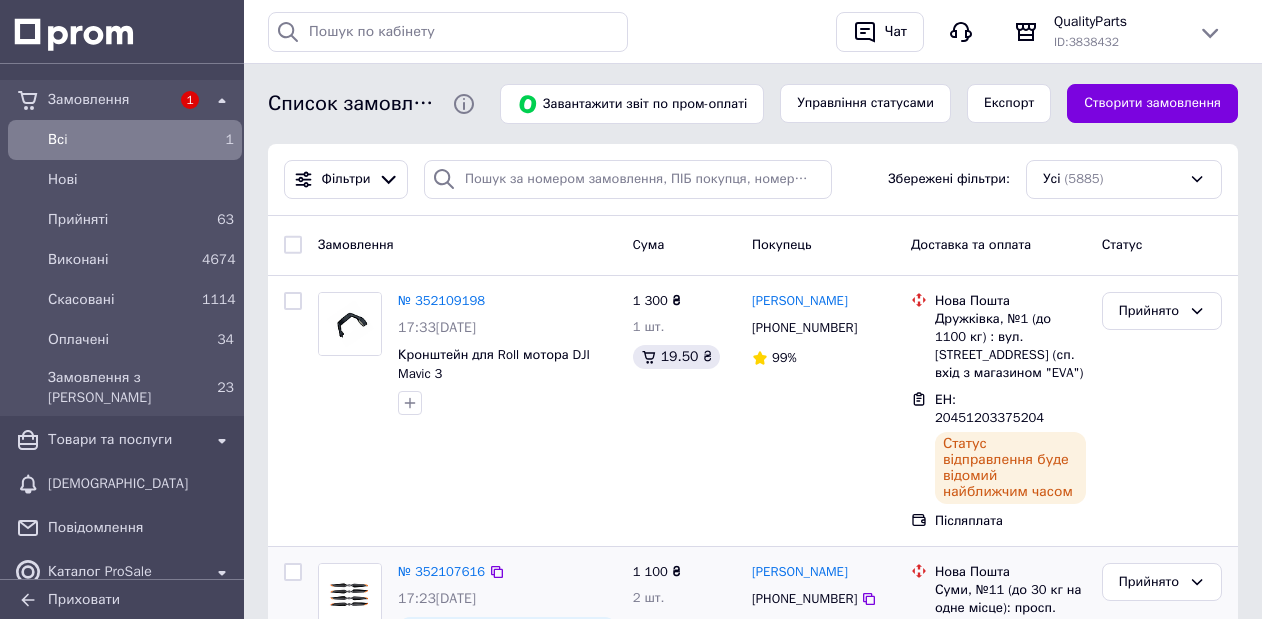 click on "№ 352107616 17:23[DATE] Відправляти без перезвону Пропеллеры DJI Mavic 3T / Mavic 3E / Mavic 3M (оранжевый наконечник) - 4 шт., аналог" at bounding box center (507, 649) 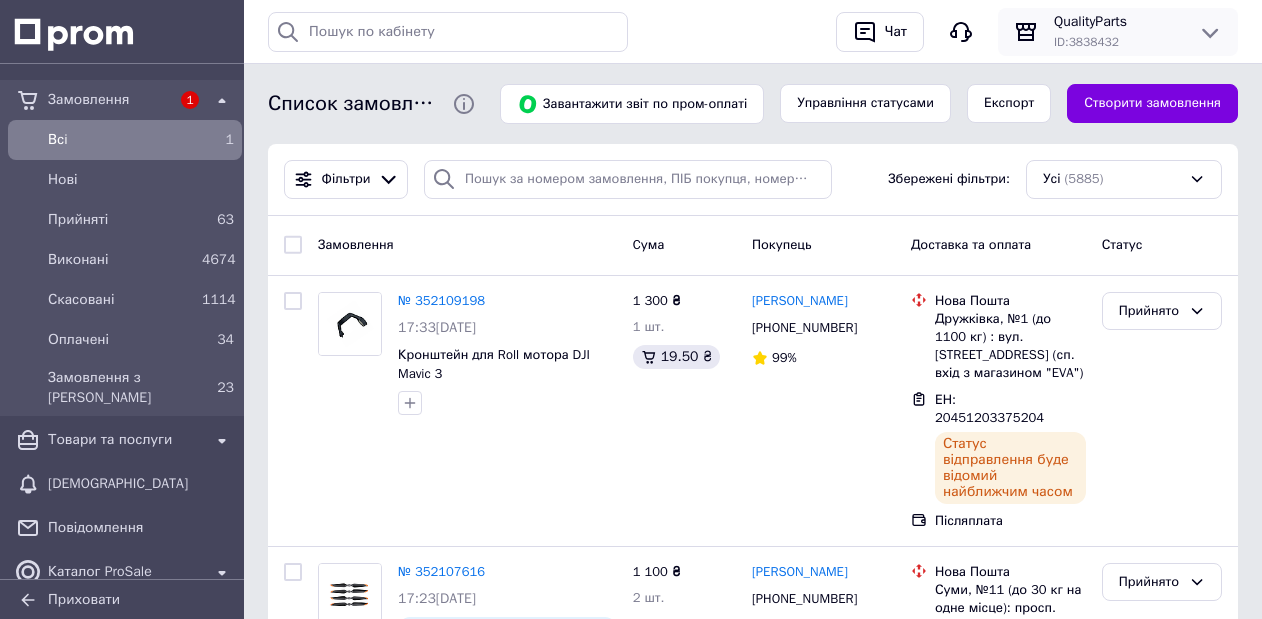 drag, startPoint x: 1088, startPoint y: 32, endPoint x: 1092, endPoint y: 51, distance: 19.416489 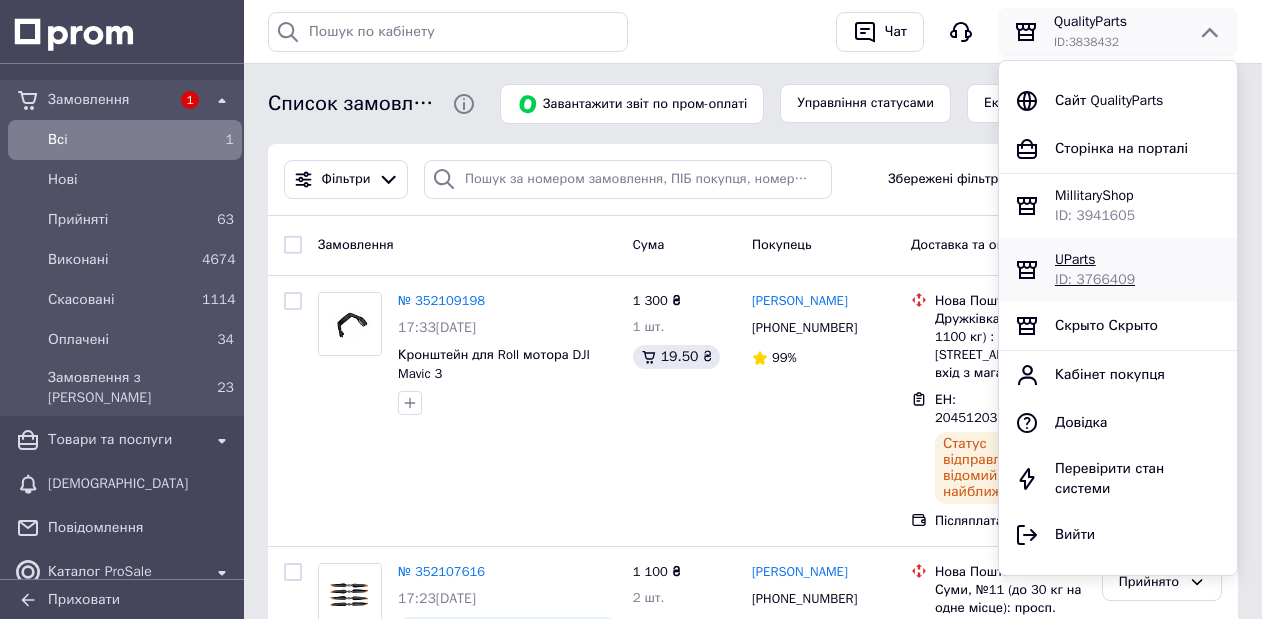 click on "UParts" at bounding box center [1075, 259] 